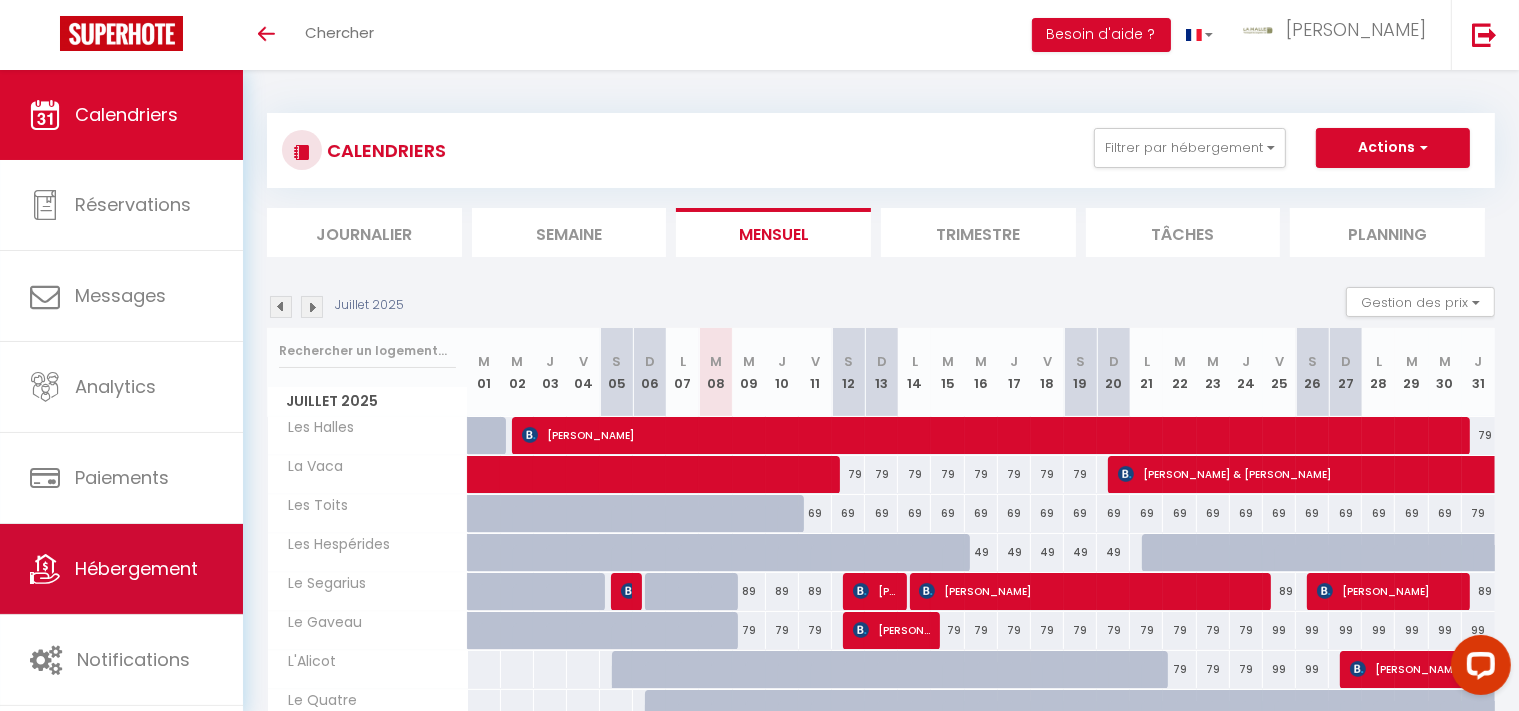 scroll, scrollTop: 0, scrollLeft: 0, axis: both 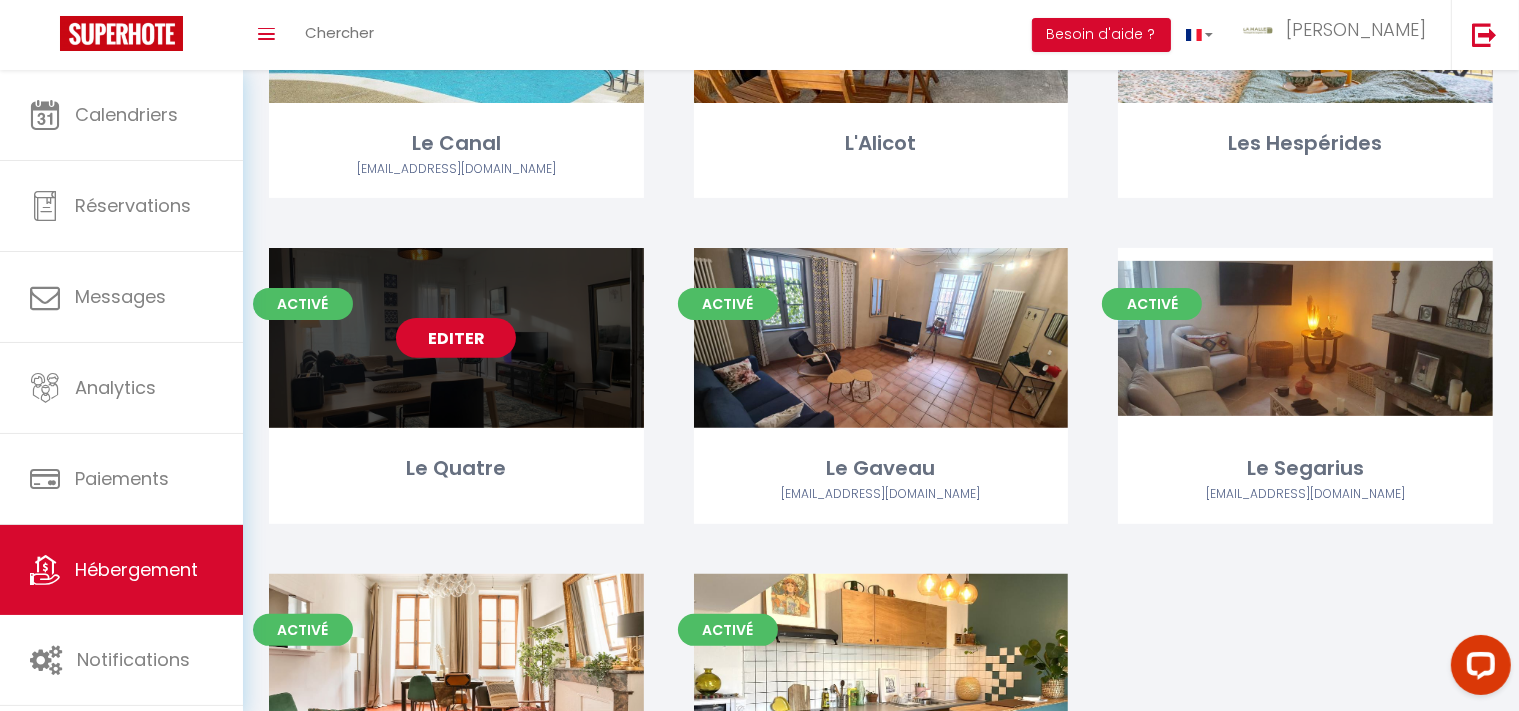 click on "Editer" at bounding box center [456, 338] 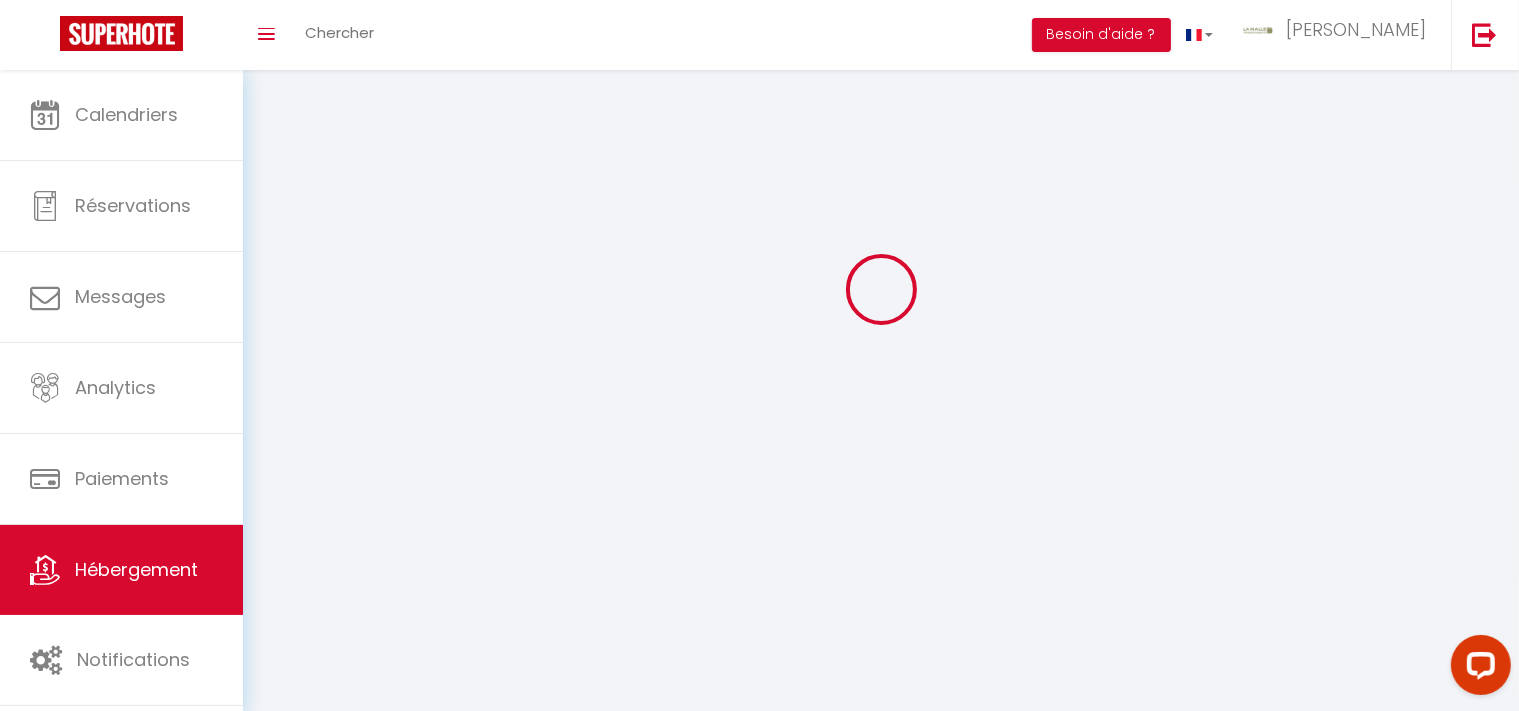 scroll, scrollTop: 0, scrollLeft: 0, axis: both 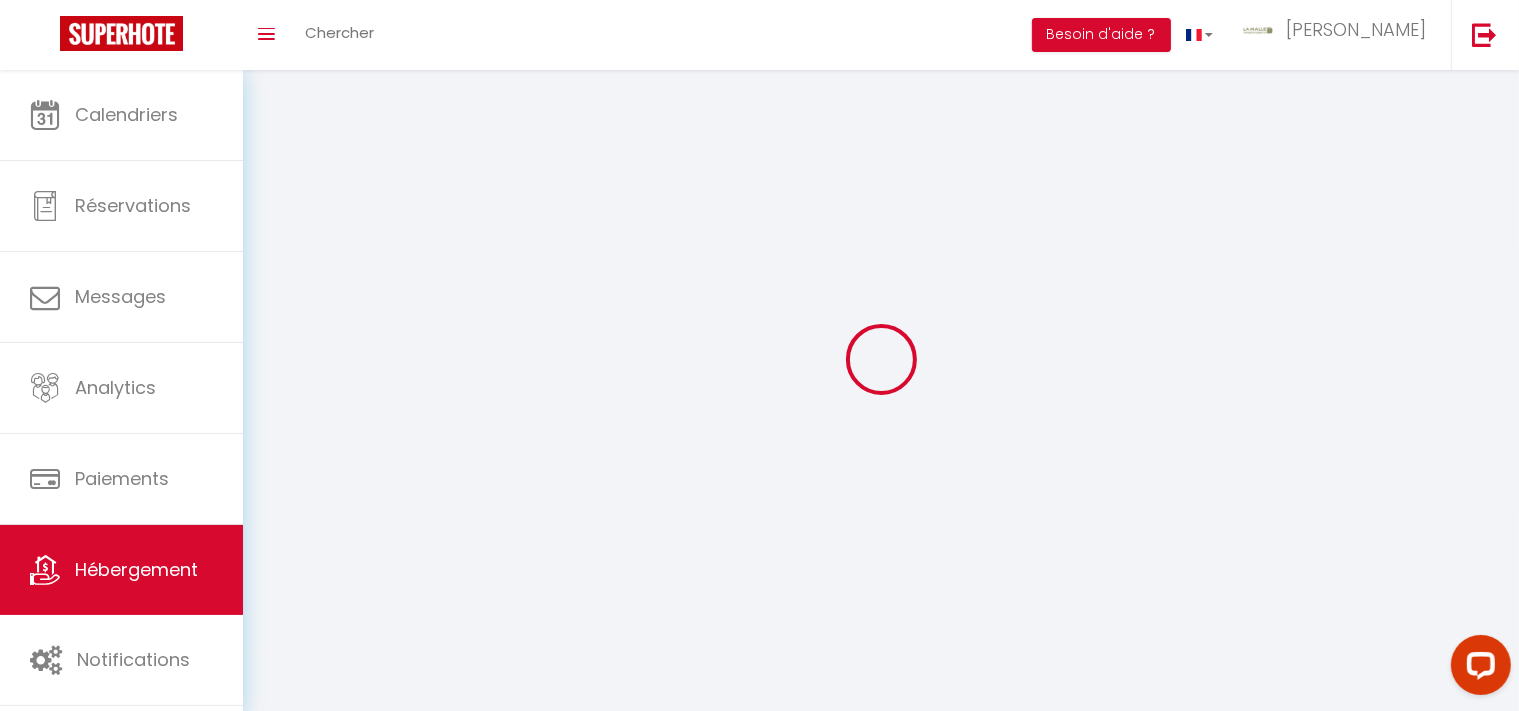 select 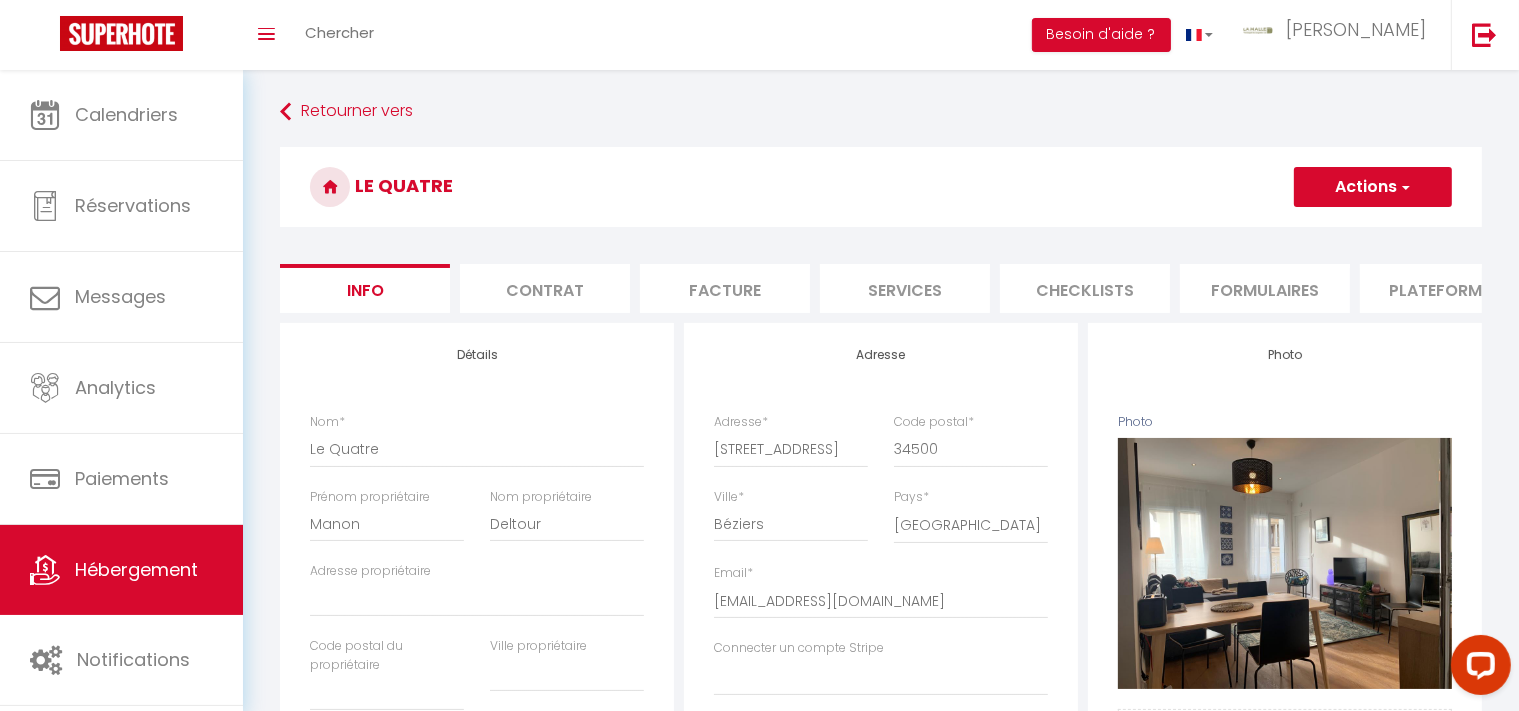 select 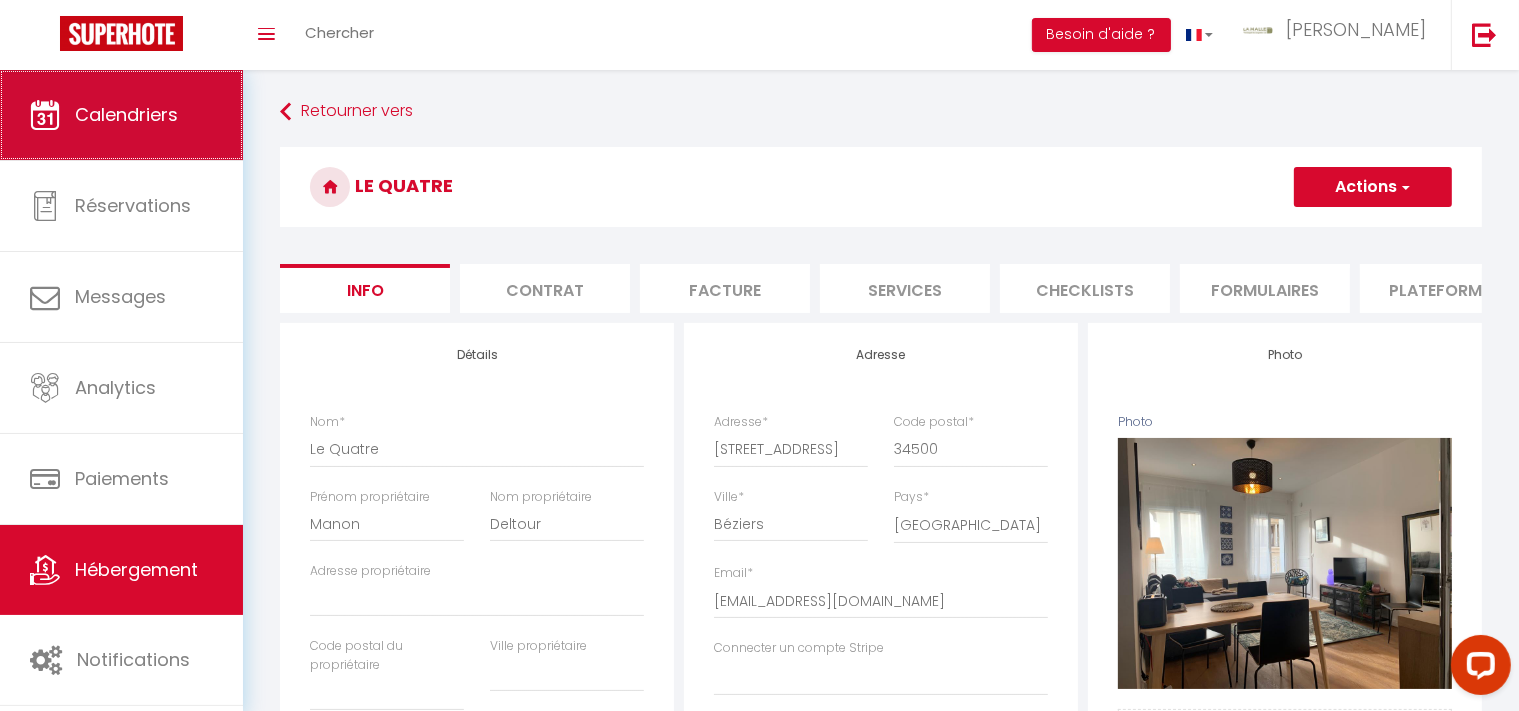 click on "Calendriers" at bounding box center [126, 114] 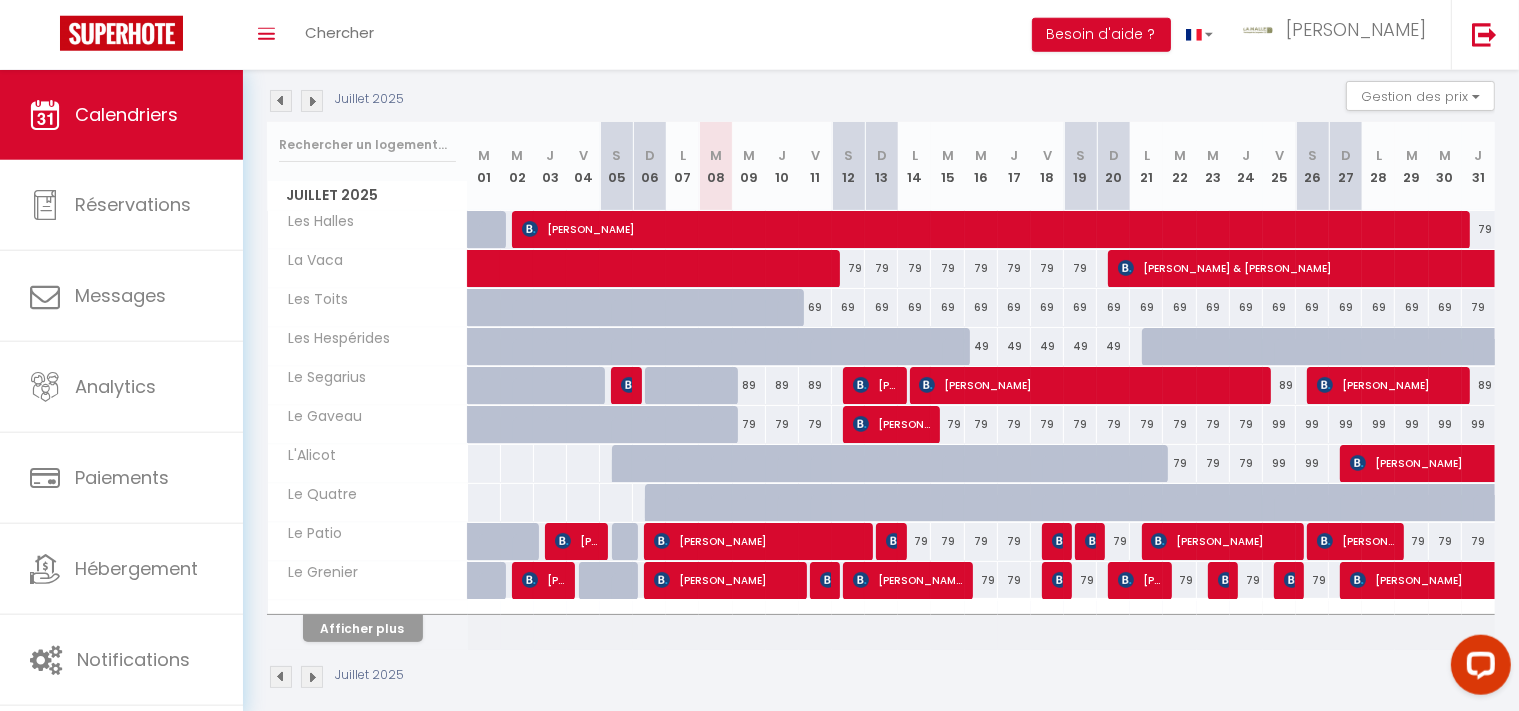 scroll, scrollTop: 211, scrollLeft: 0, axis: vertical 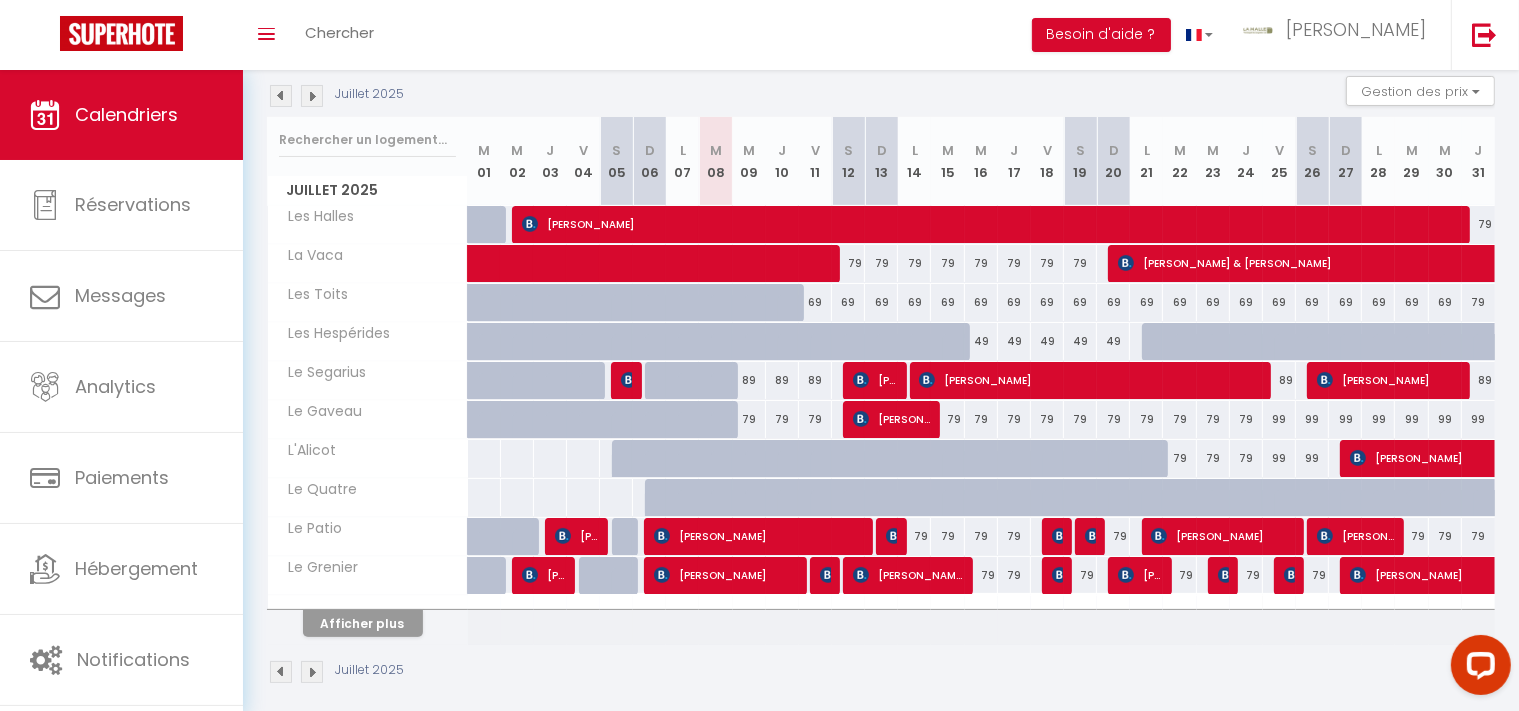 click at bounding box center [1158, 509] 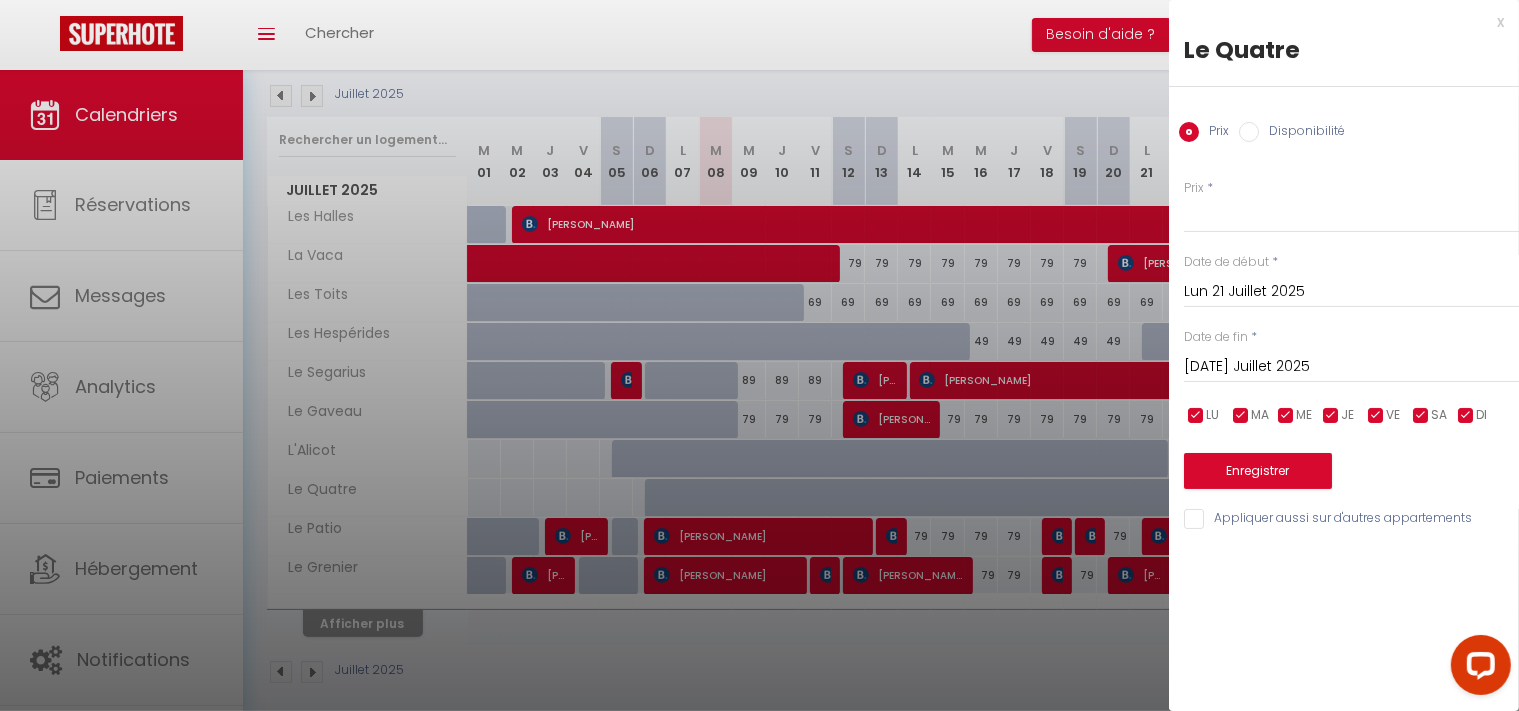 click on "Disponibilité" at bounding box center (1302, 133) 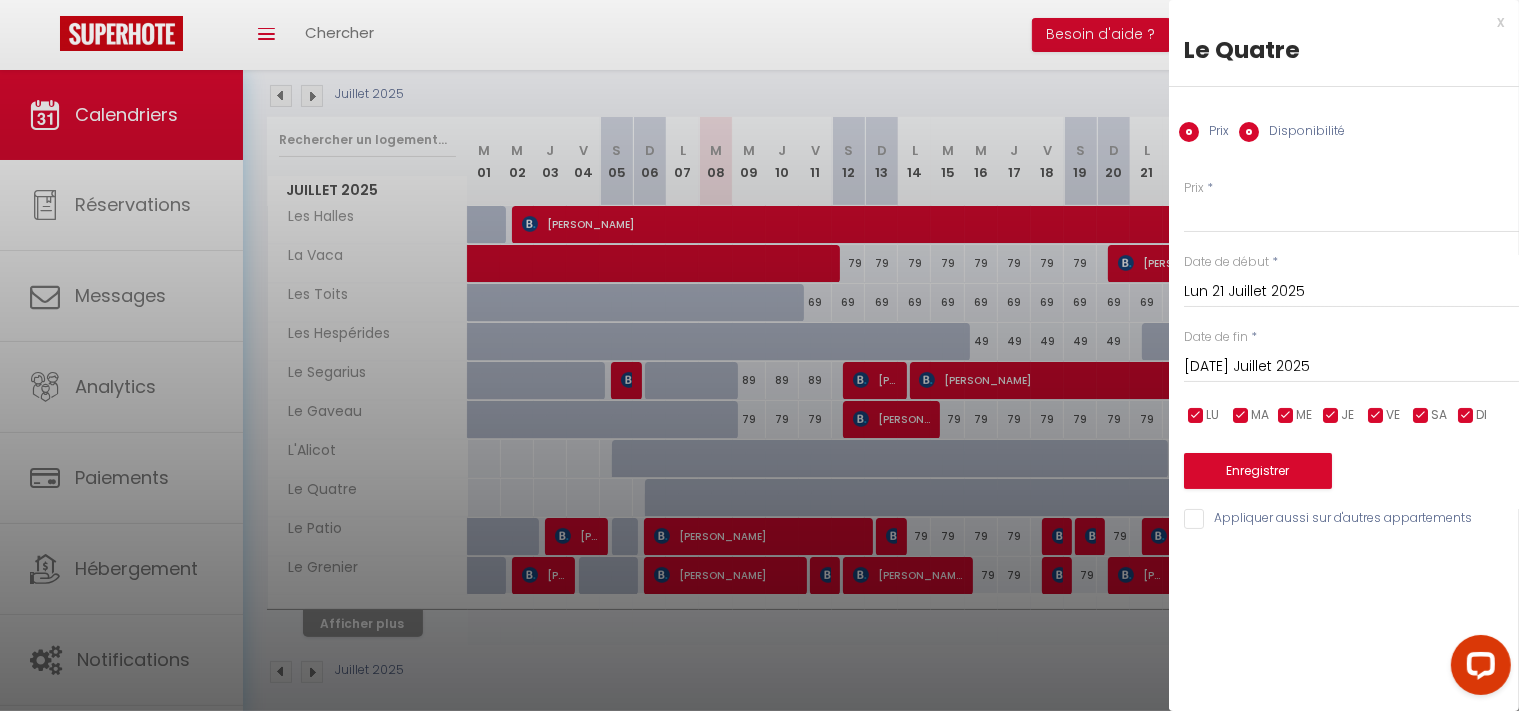 radio on "false" 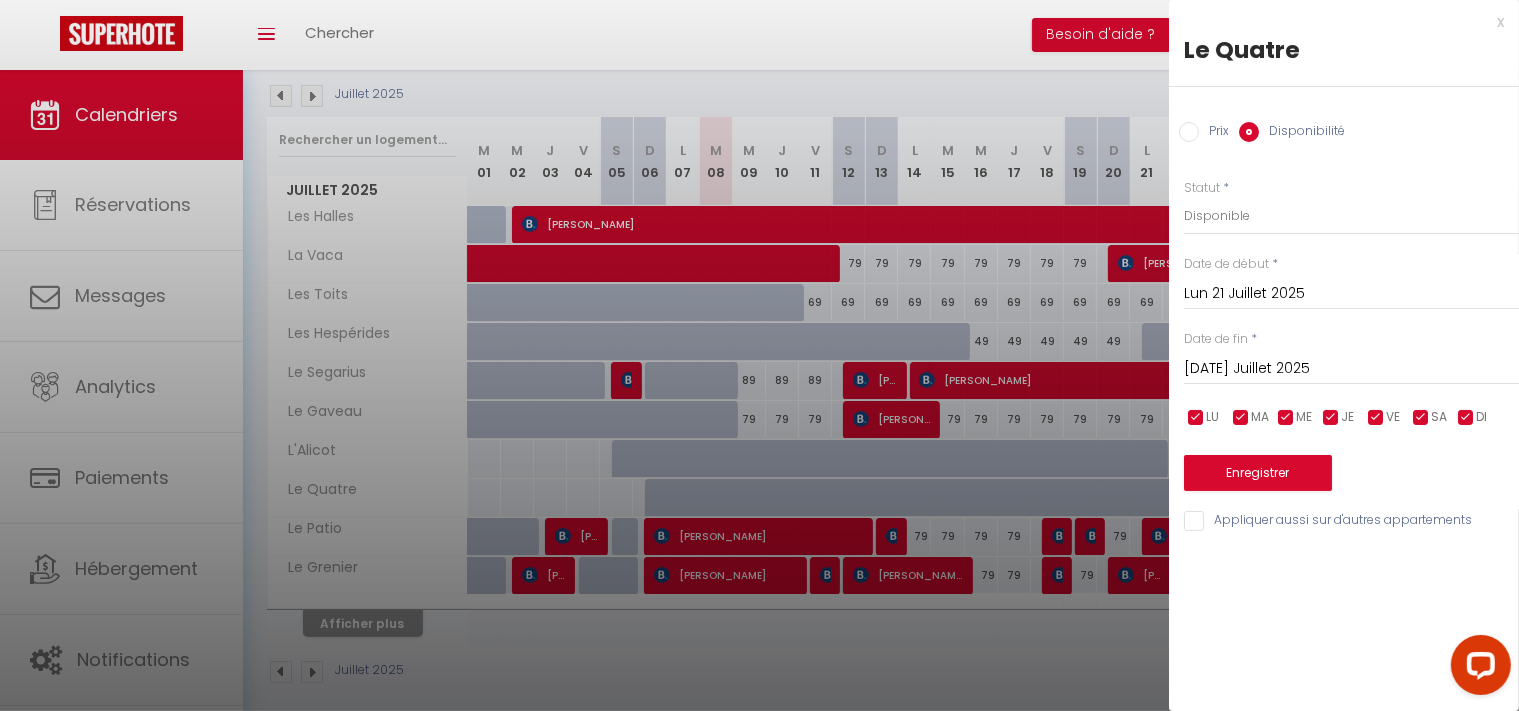 click on "Mar 22 Juillet 2025" at bounding box center [1351, 369] 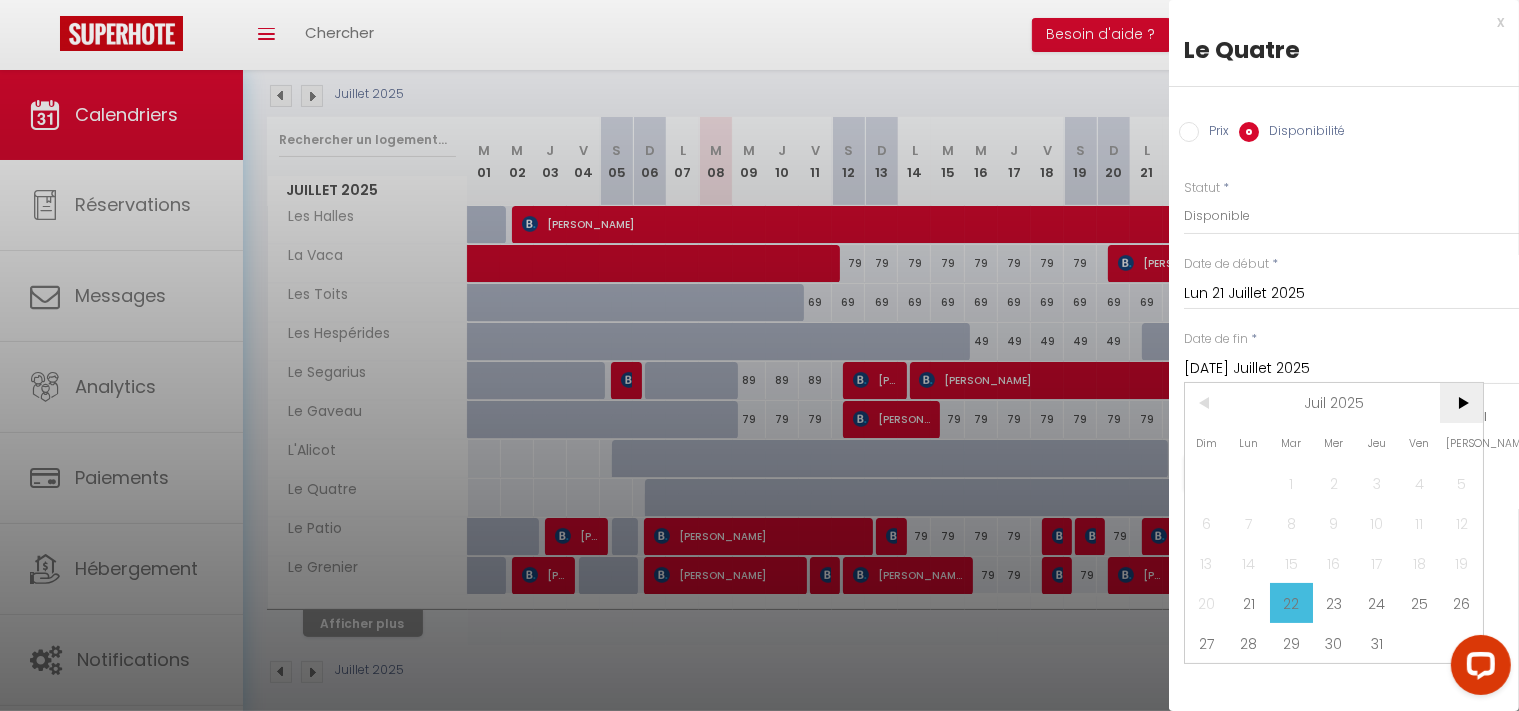 click on ">" at bounding box center [1461, 403] 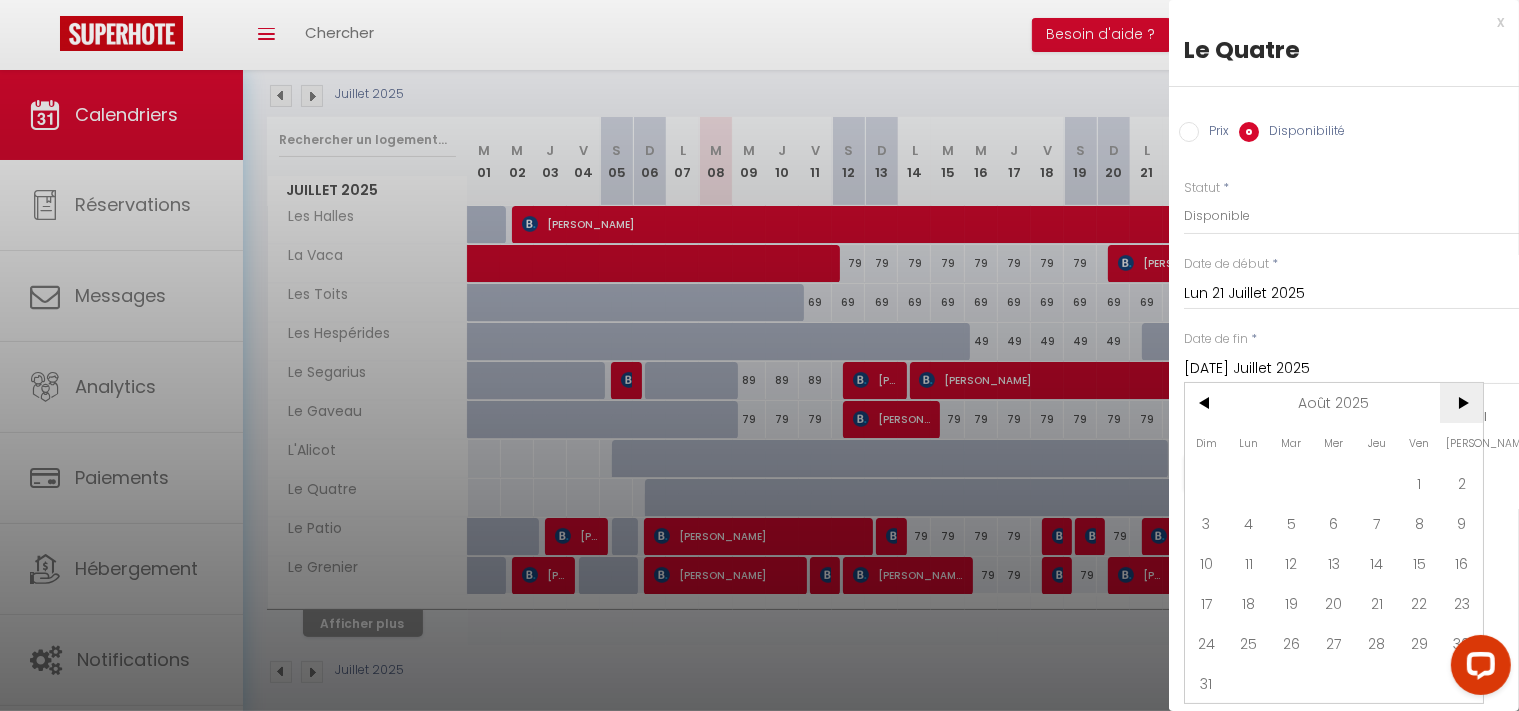 click on ">" at bounding box center [1461, 403] 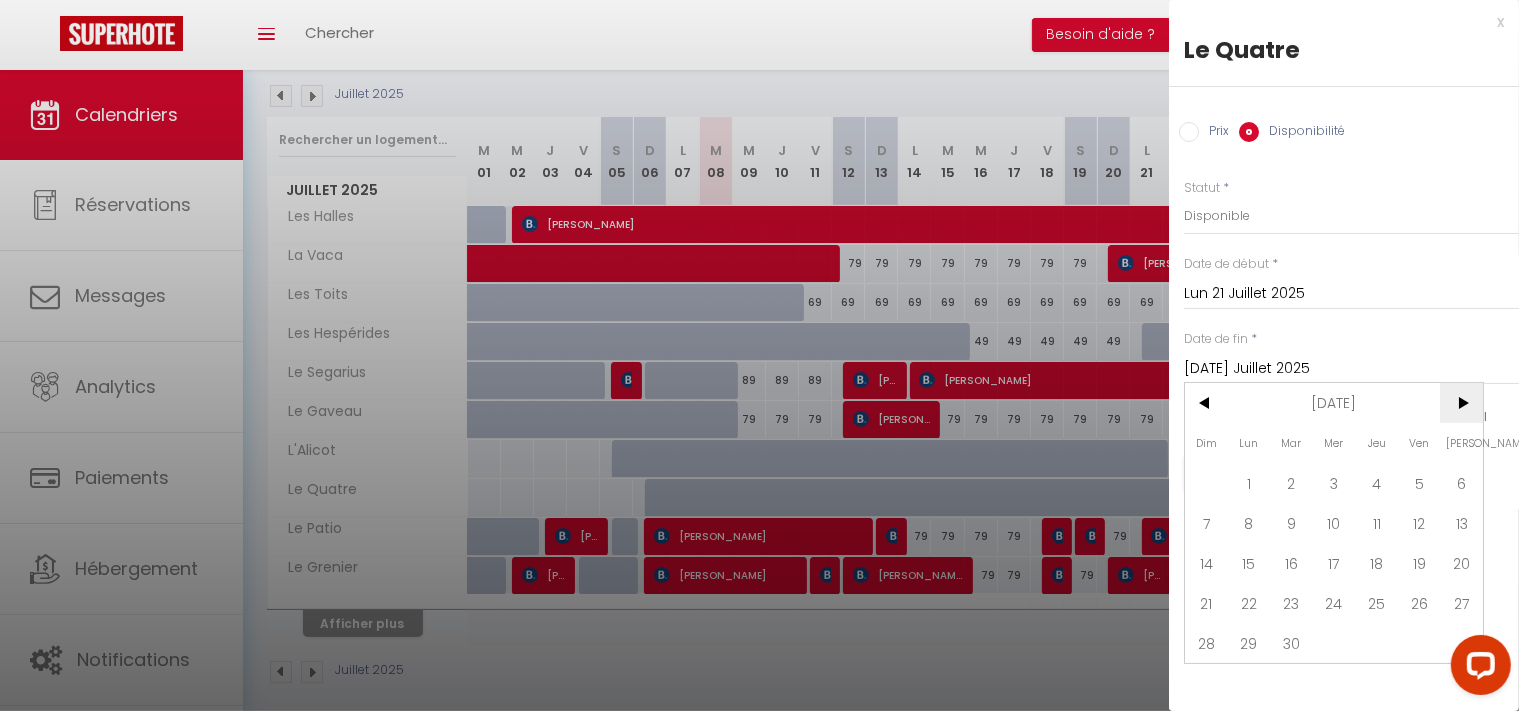 click on ">" at bounding box center (1461, 403) 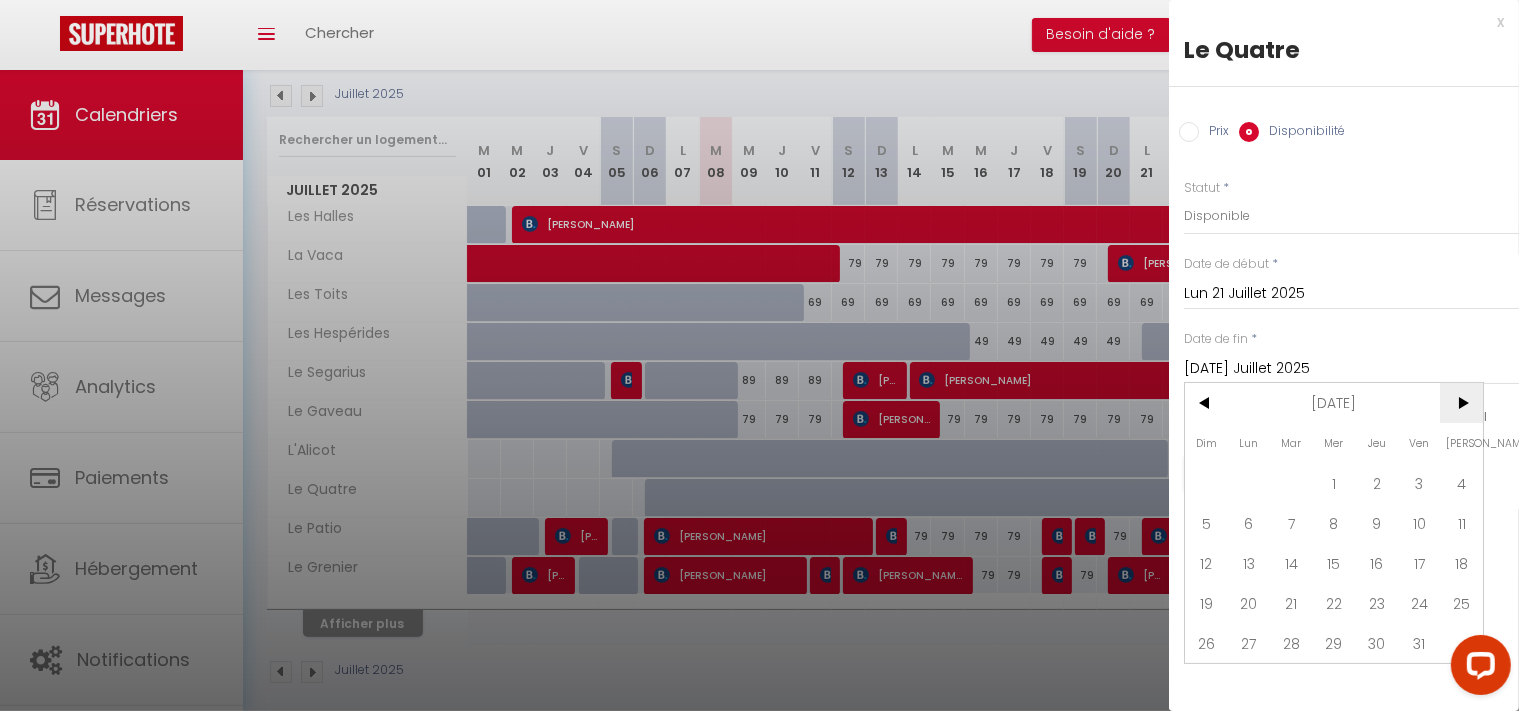 click on ">" at bounding box center [1461, 403] 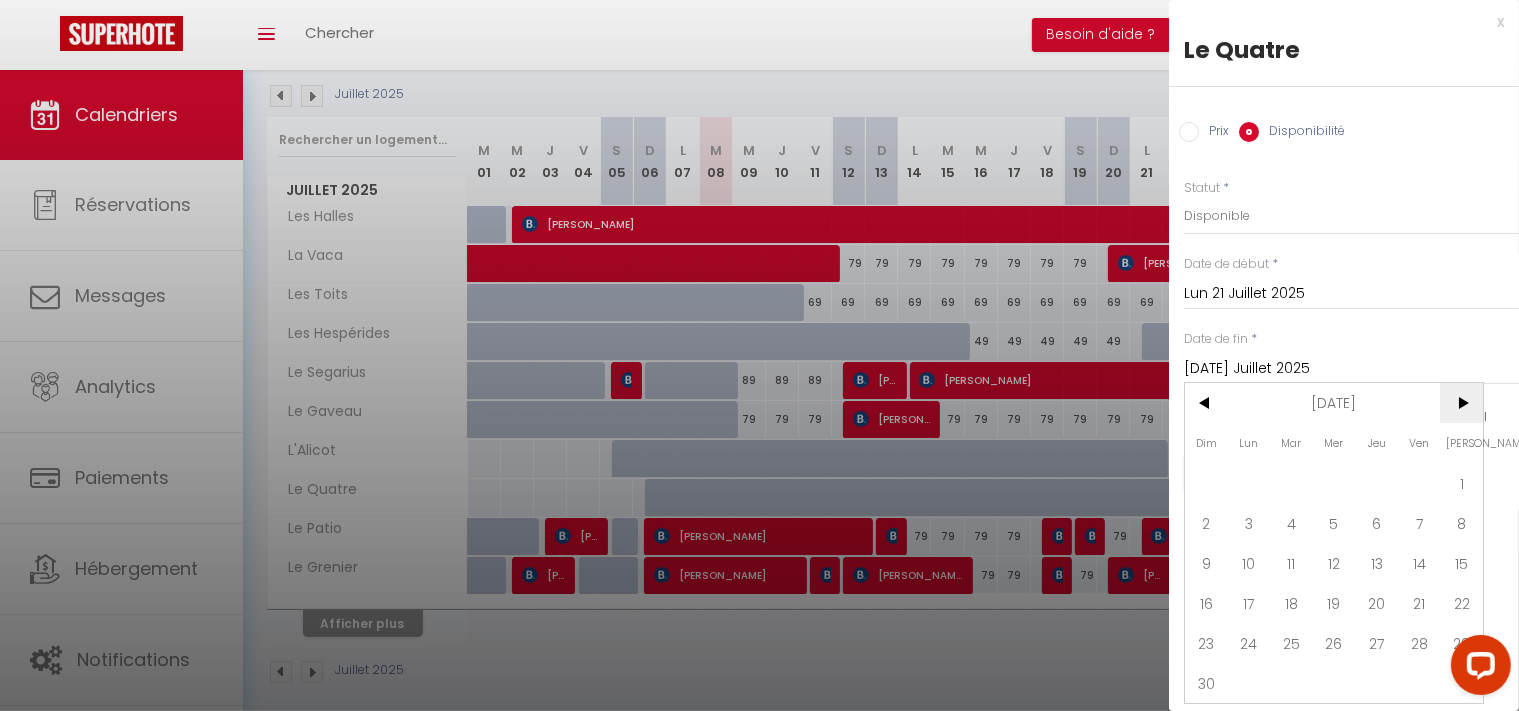 click on ">" at bounding box center [1461, 403] 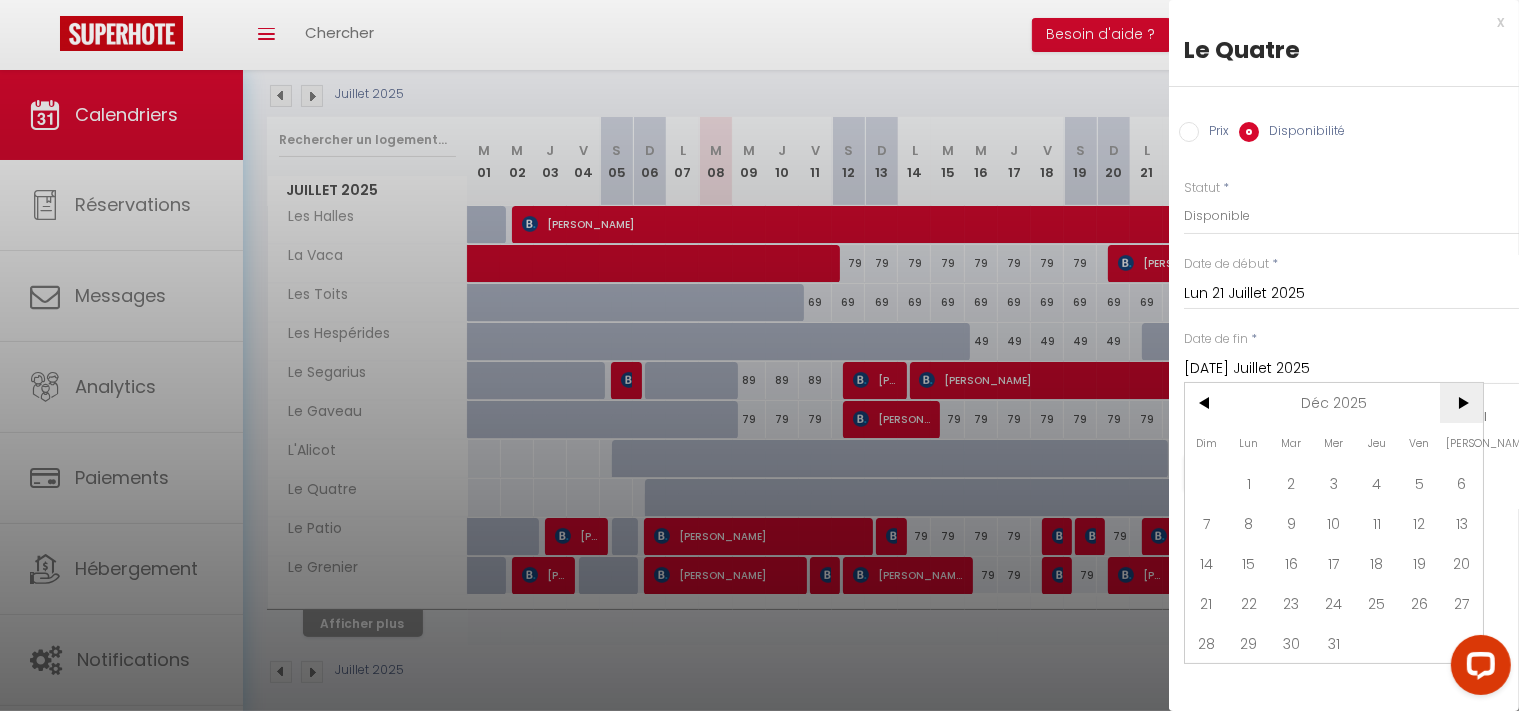 click on ">" at bounding box center (1461, 403) 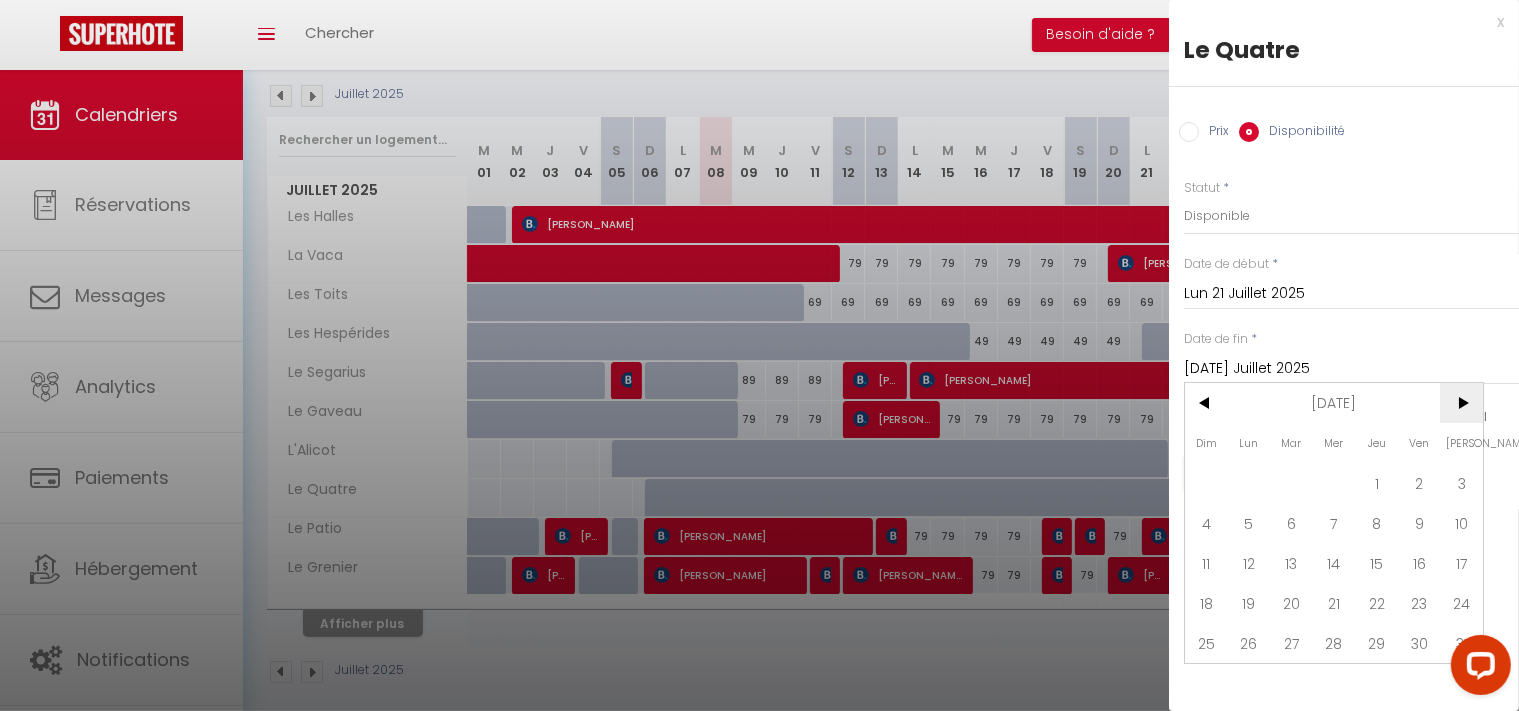 click on ">" at bounding box center [1461, 403] 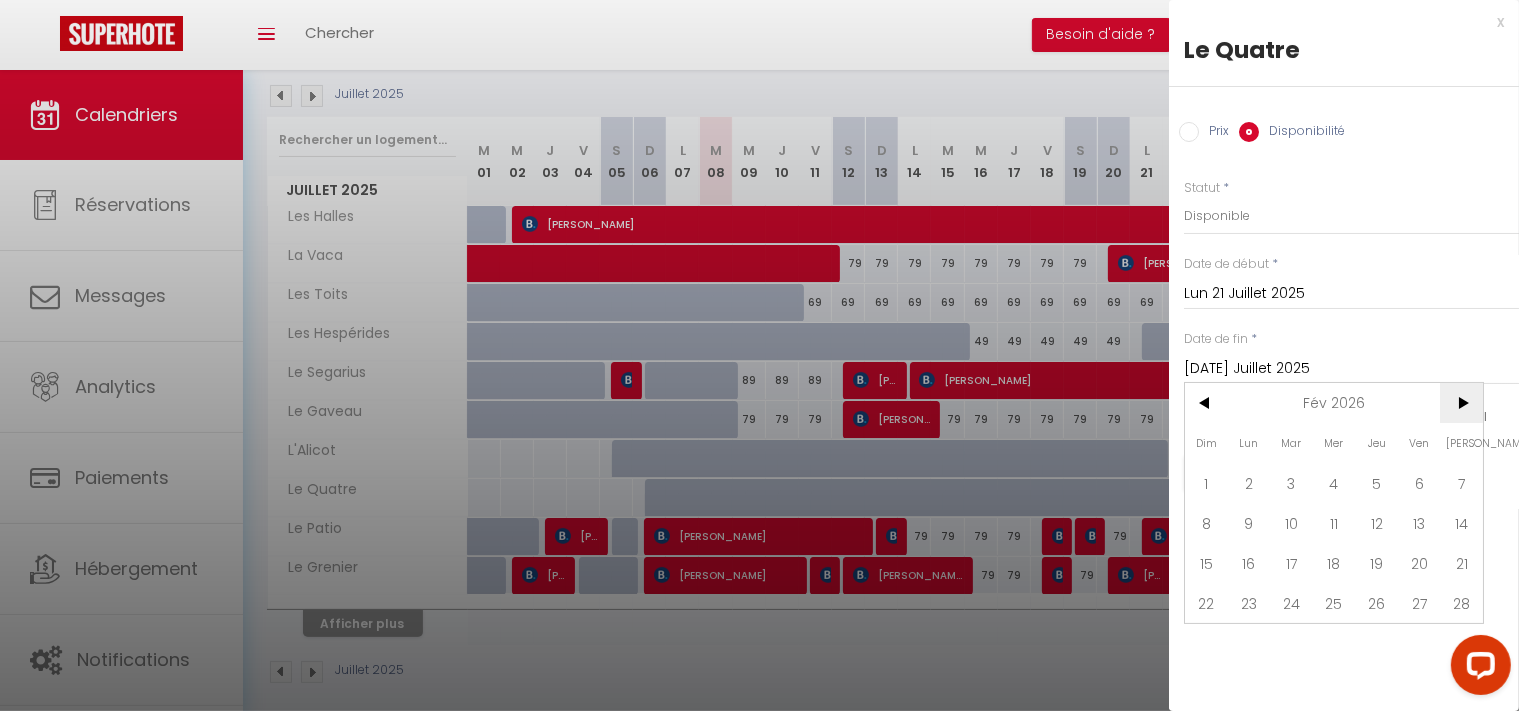 click on ">" at bounding box center [1461, 403] 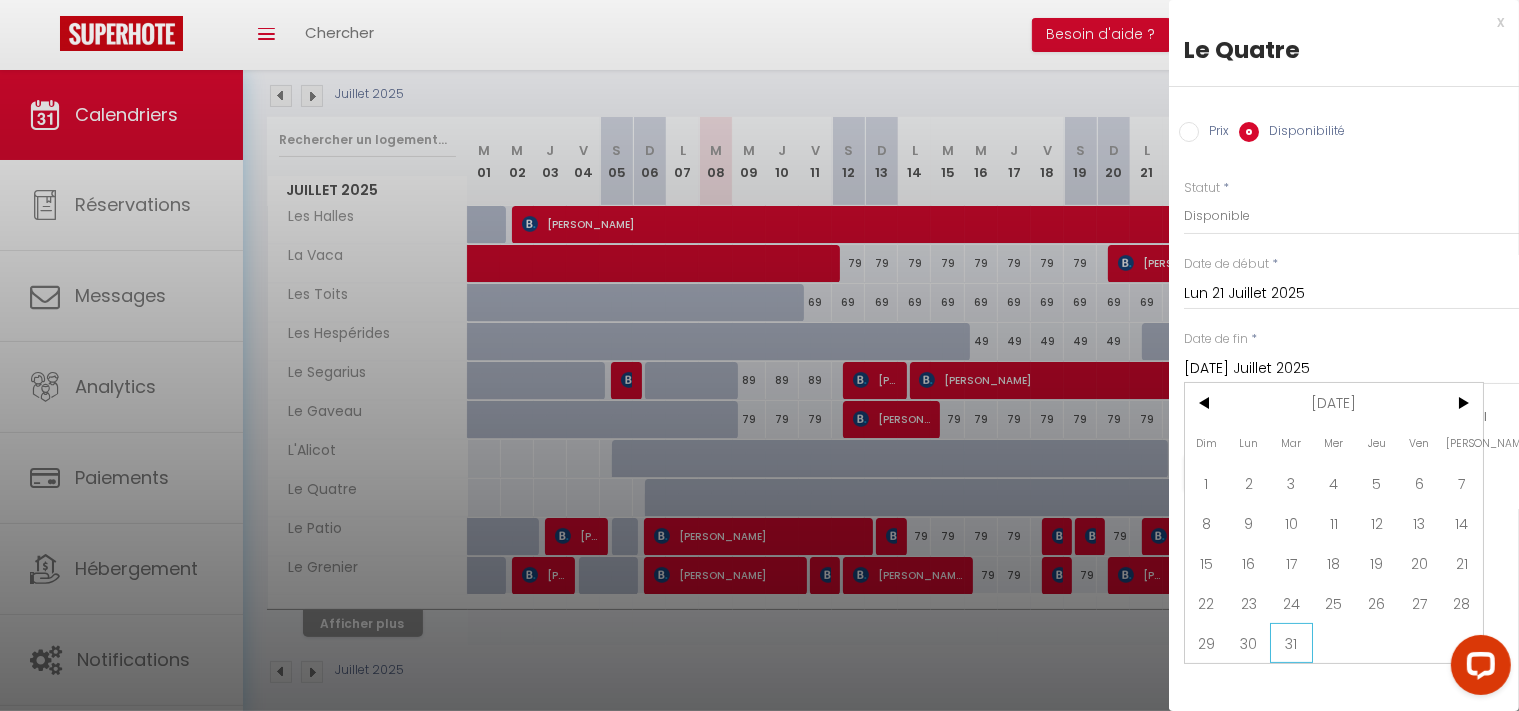 click on "31" at bounding box center (1291, 643) 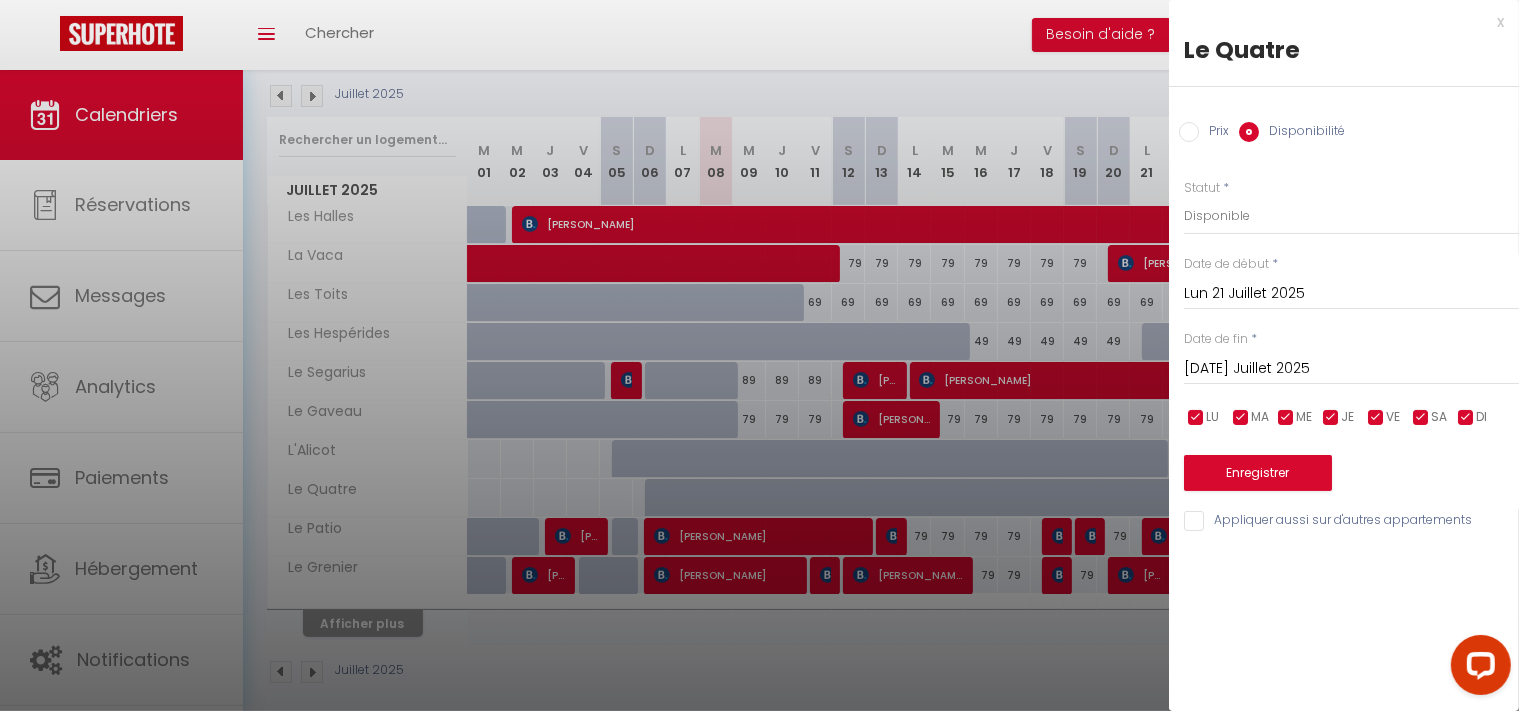 type on "Mar 31 Mars 2026" 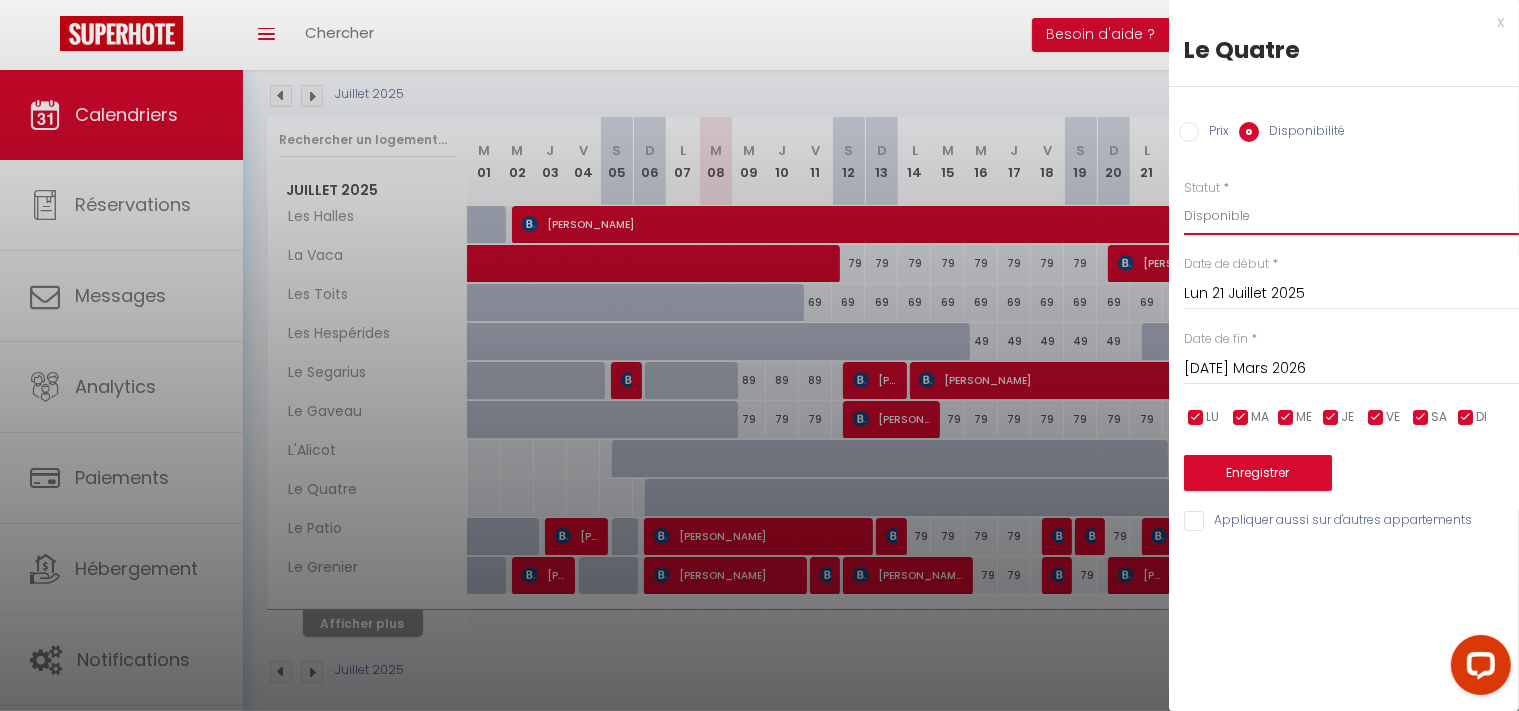 click on "Disponible
Indisponible" at bounding box center (1351, 216) 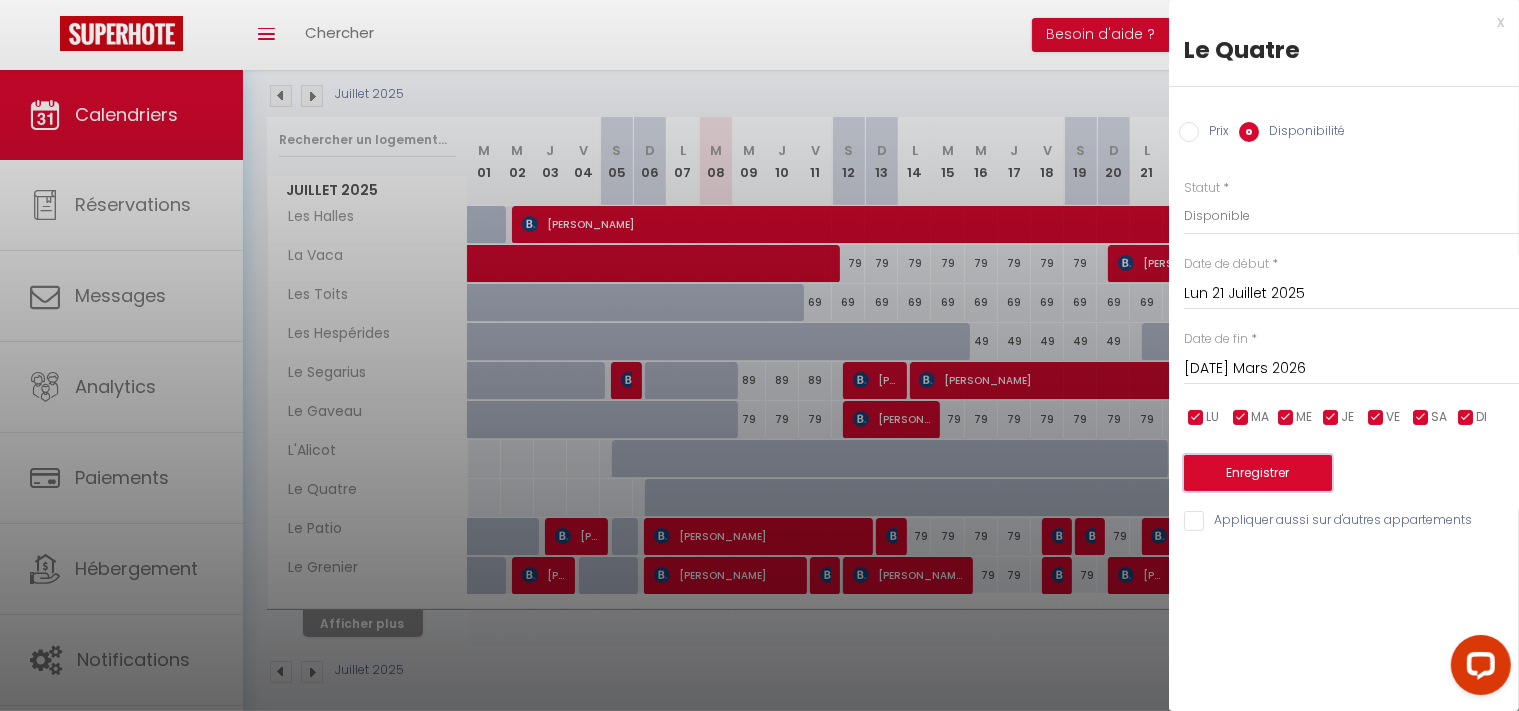 click on "Enregistrer" at bounding box center (1258, 473) 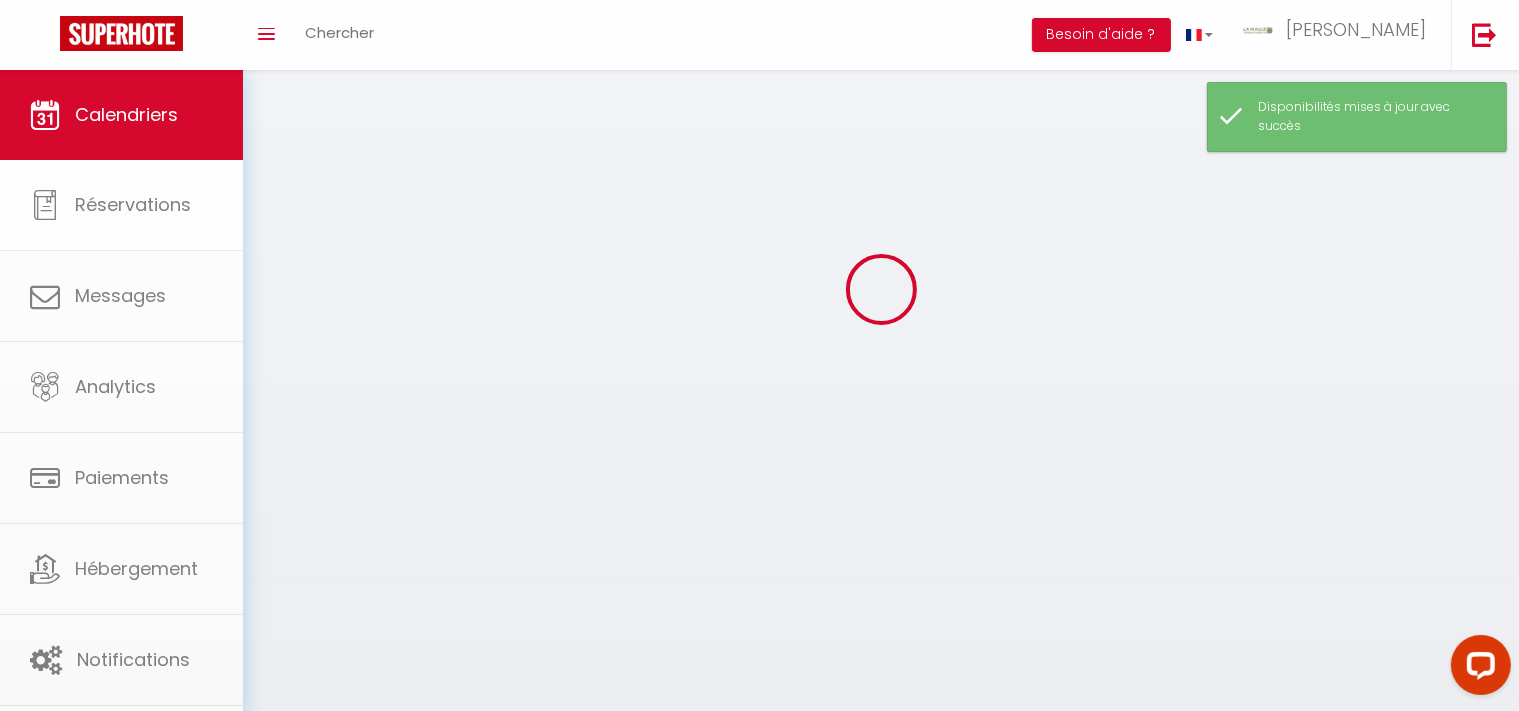 scroll, scrollTop: 70, scrollLeft: 0, axis: vertical 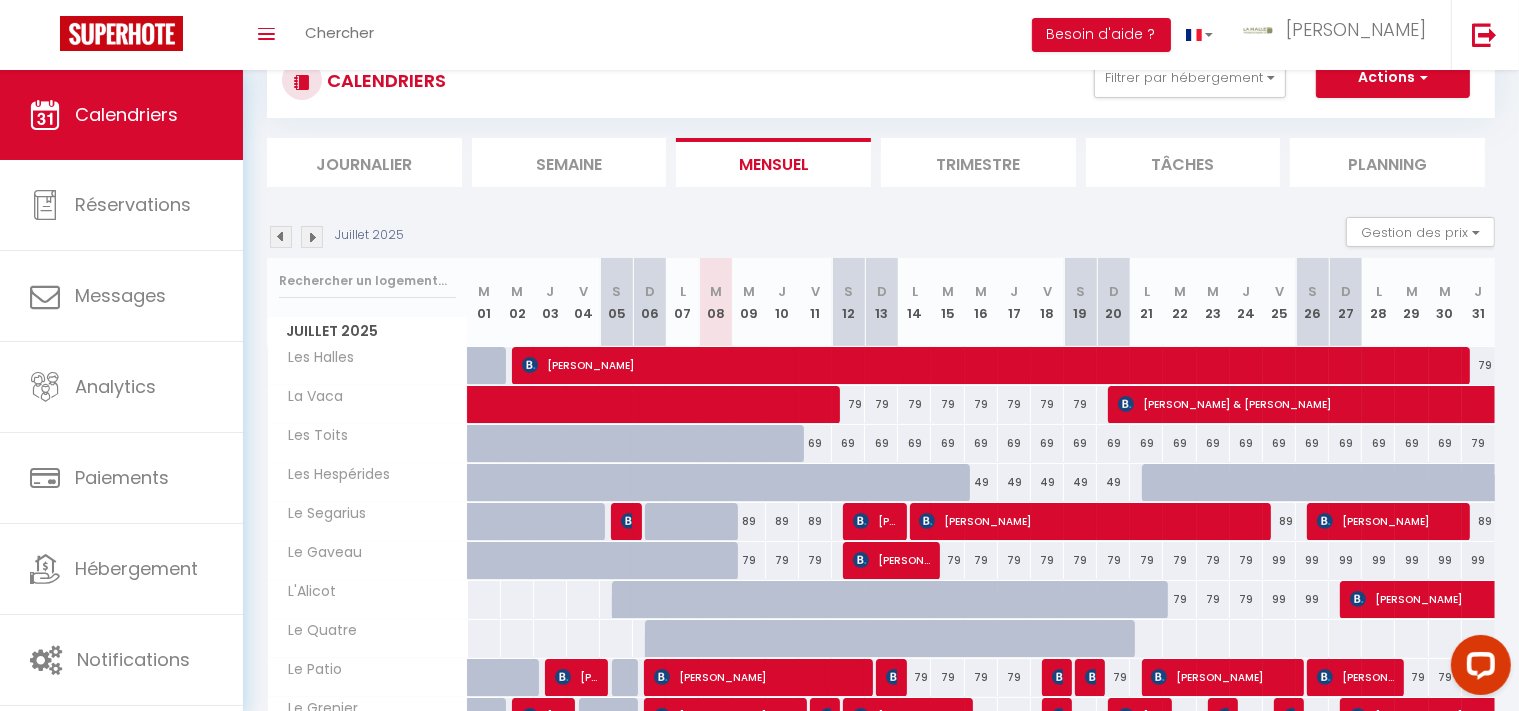 click at bounding box center [1146, 638] 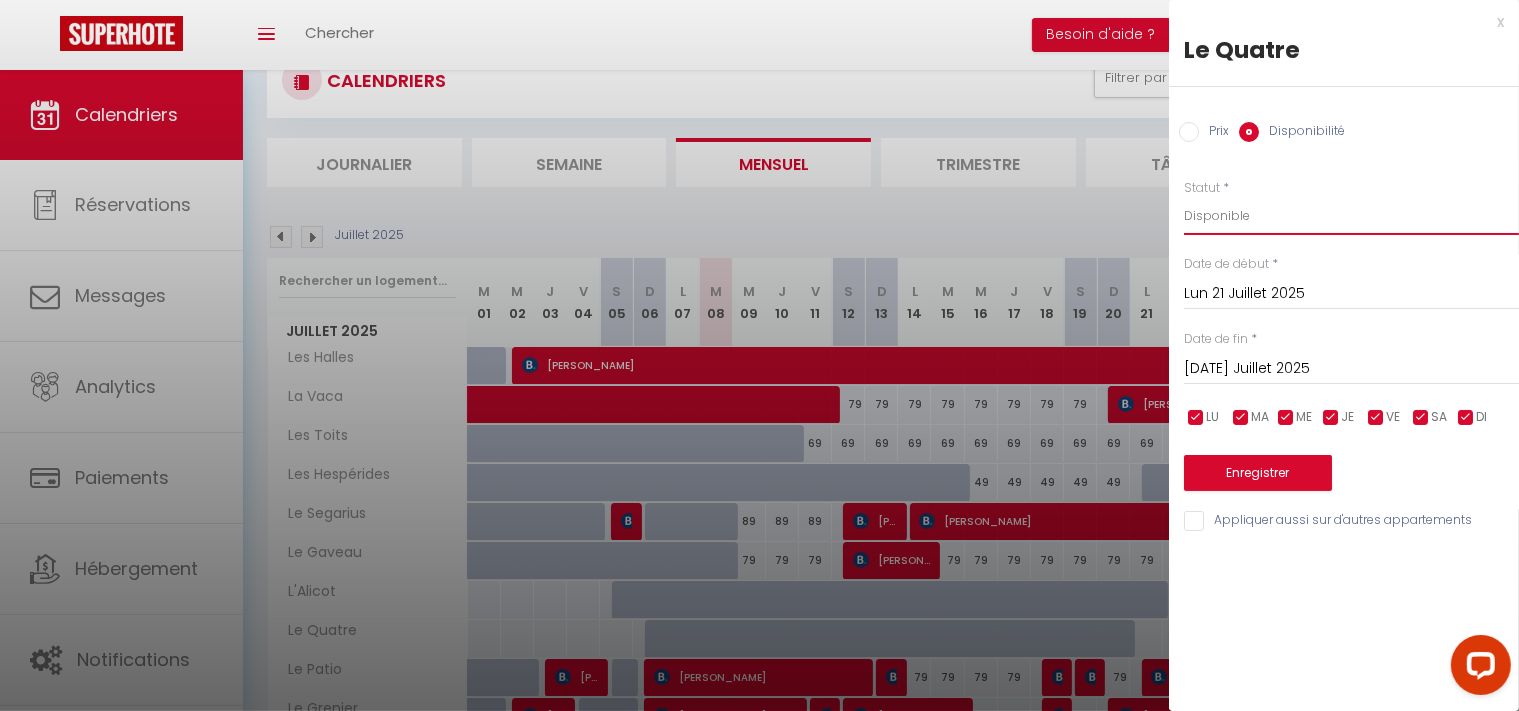 click on "Disponible
Indisponible" at bounding box center (1351, 216) 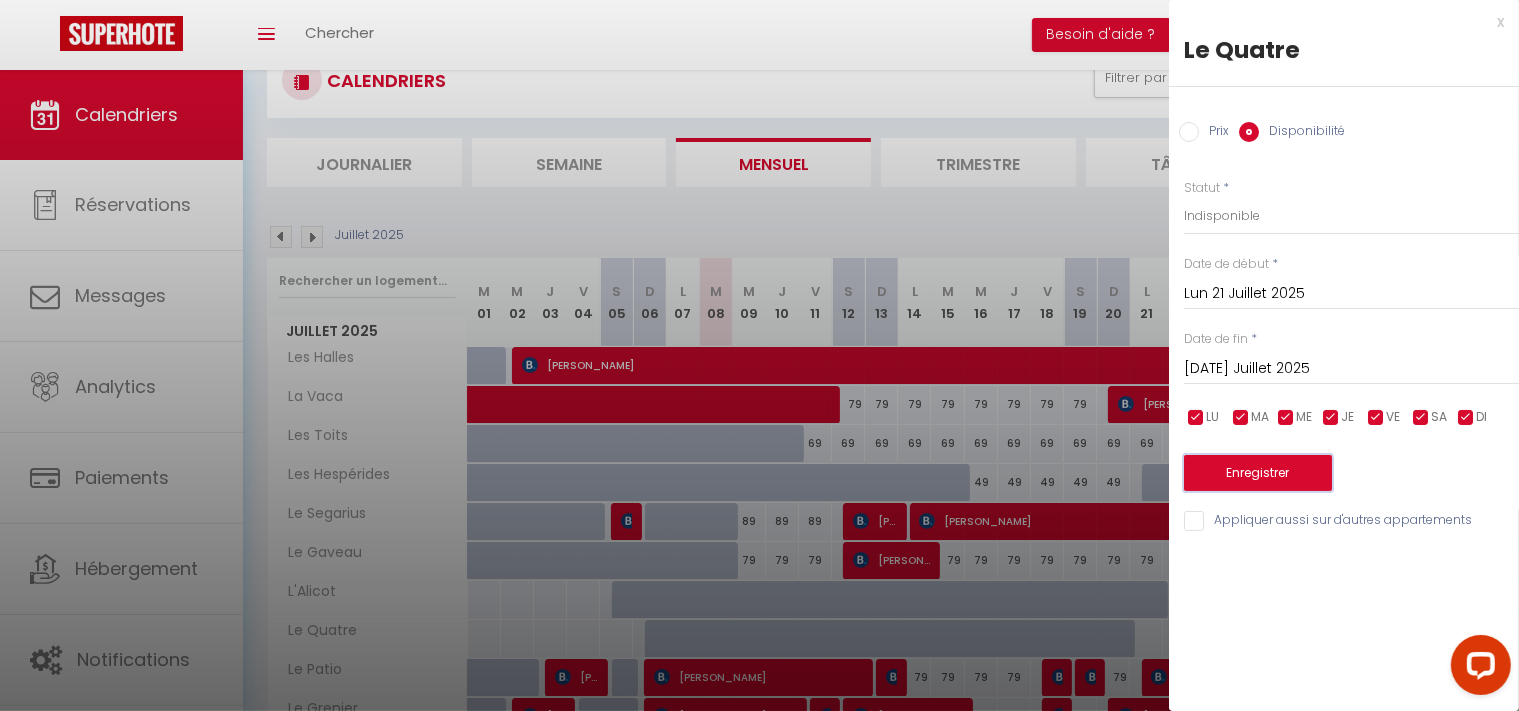 click on "Enregistrer" at bounding box center [1258, 473] 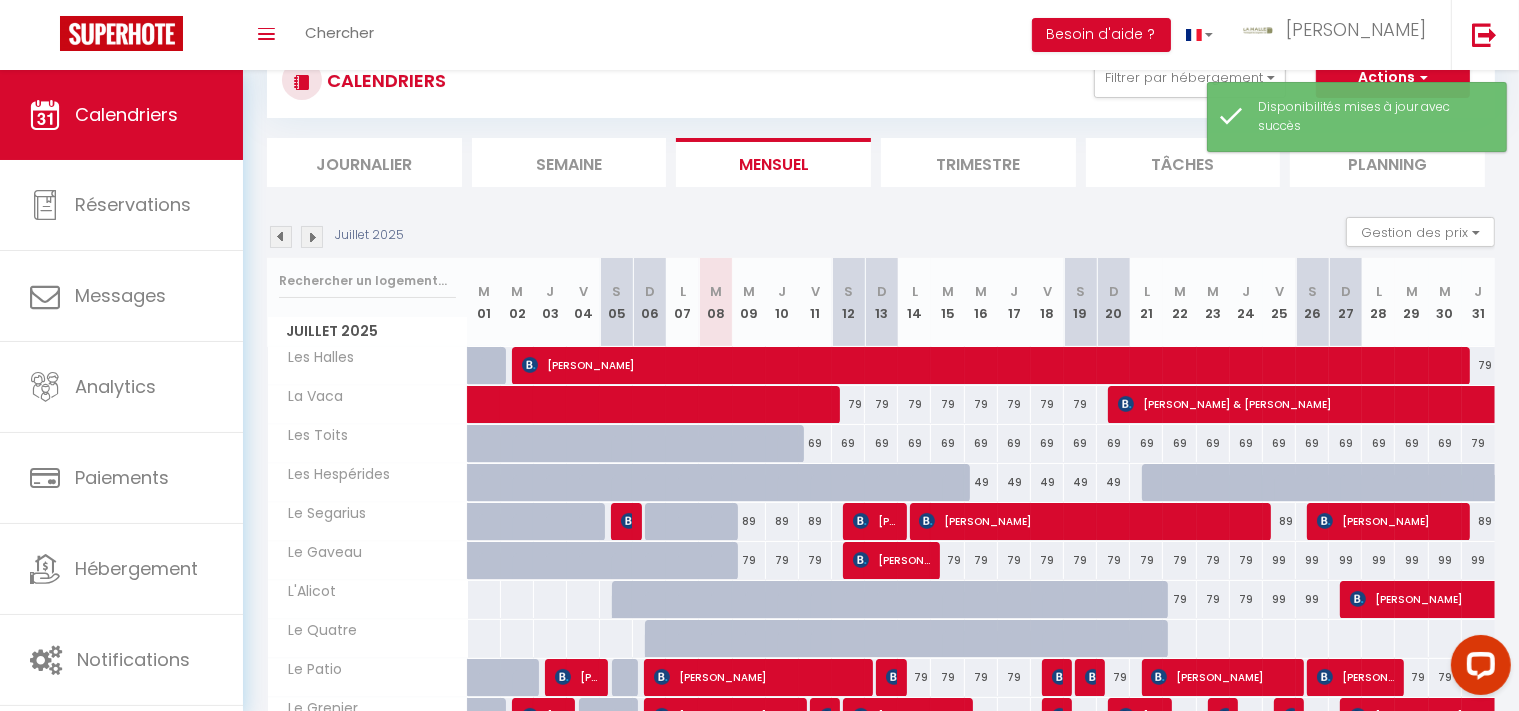 click at bounding box center (1179, 638) 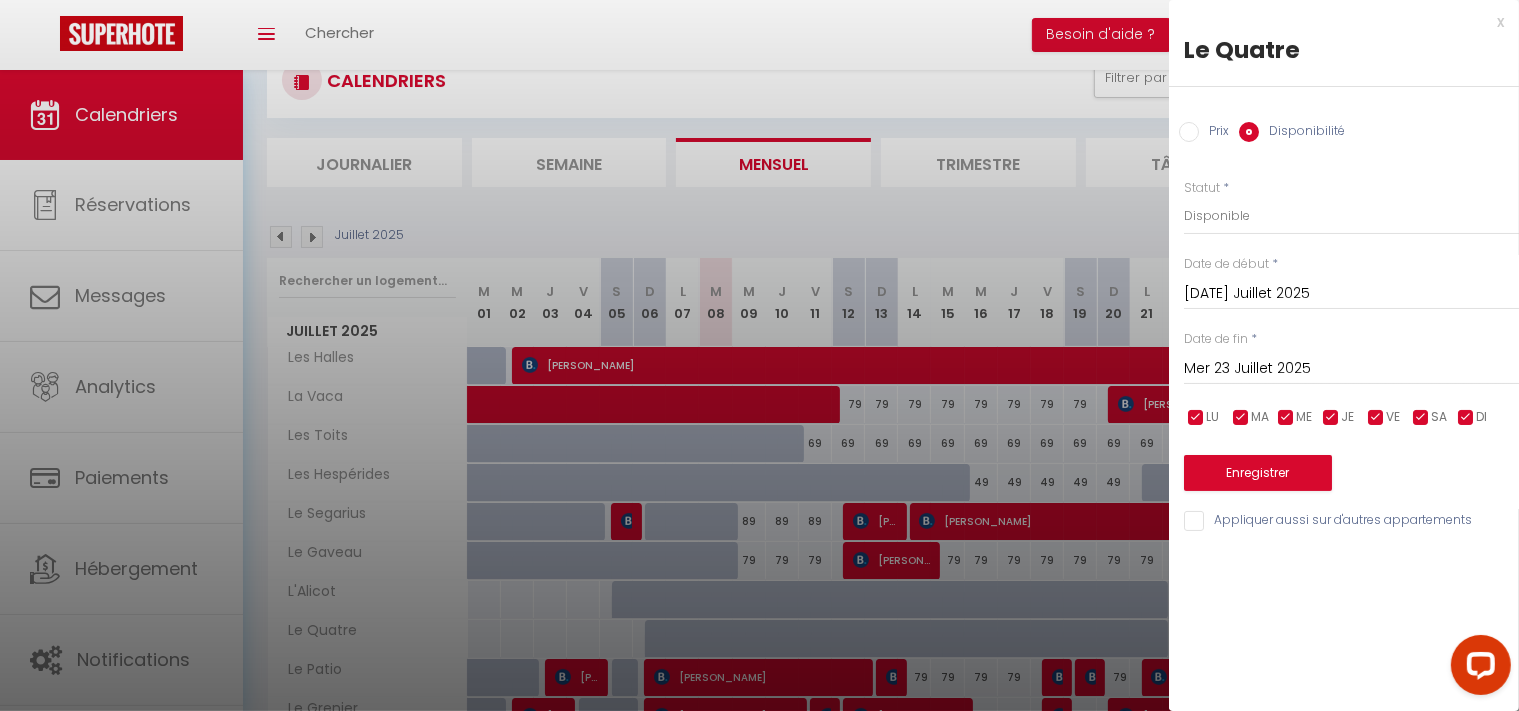 click at bounding box center [759, 355] 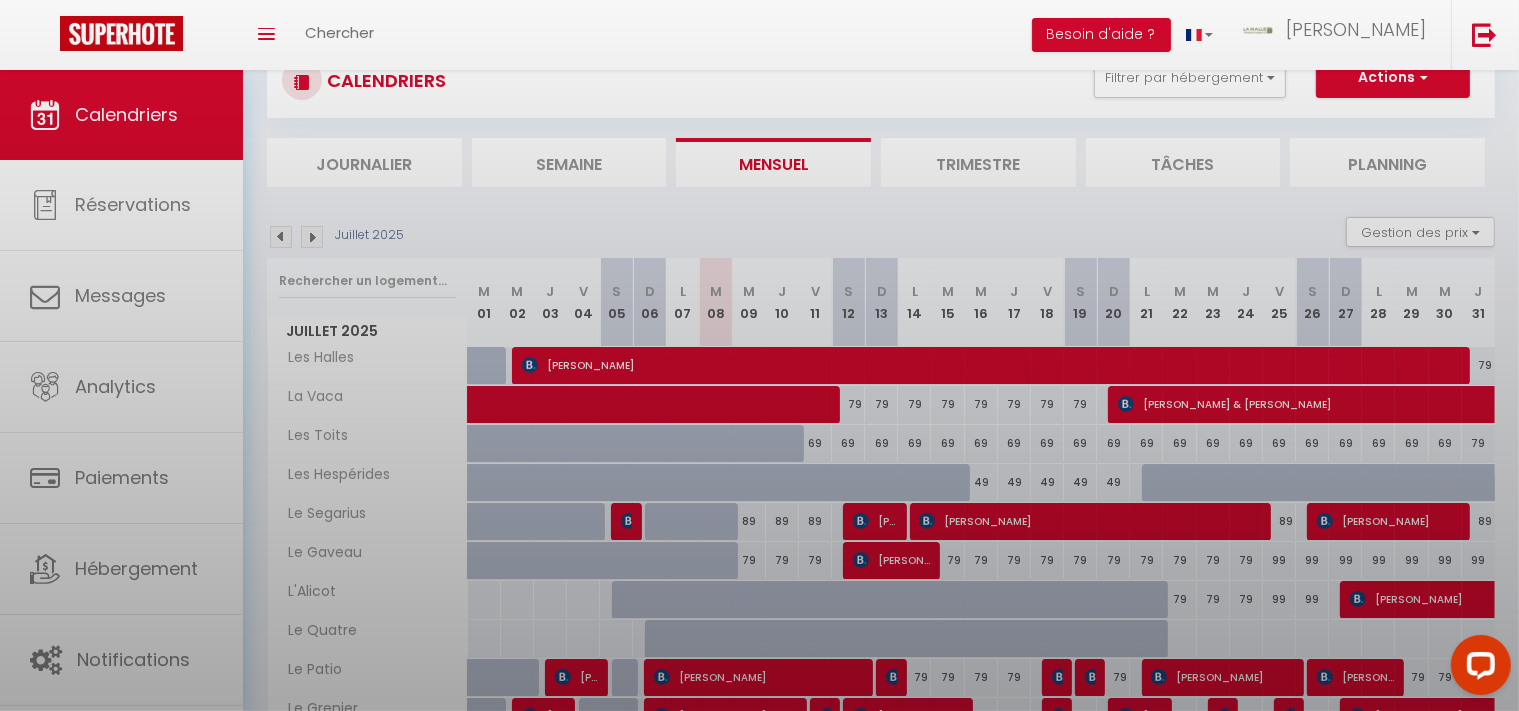 select 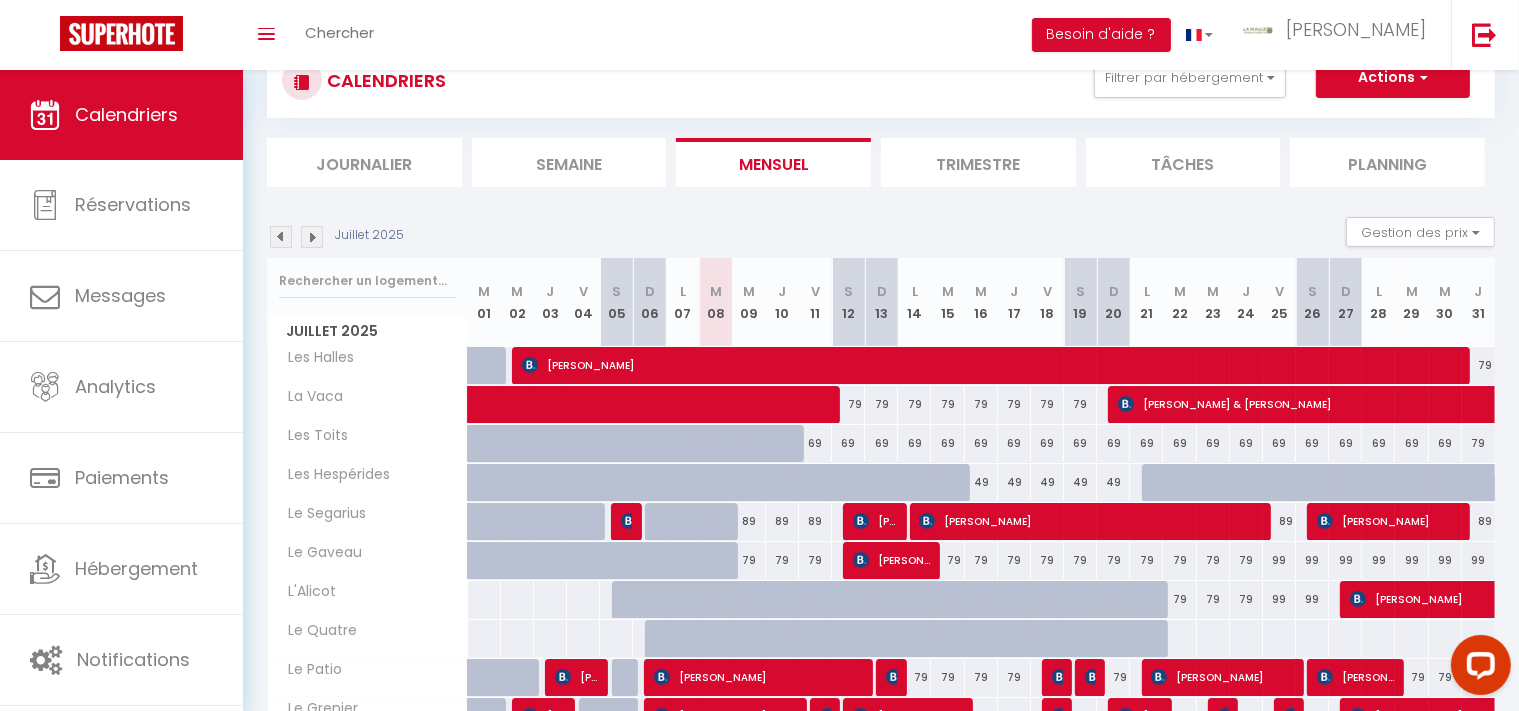 click at bounding box center (1179, 638) 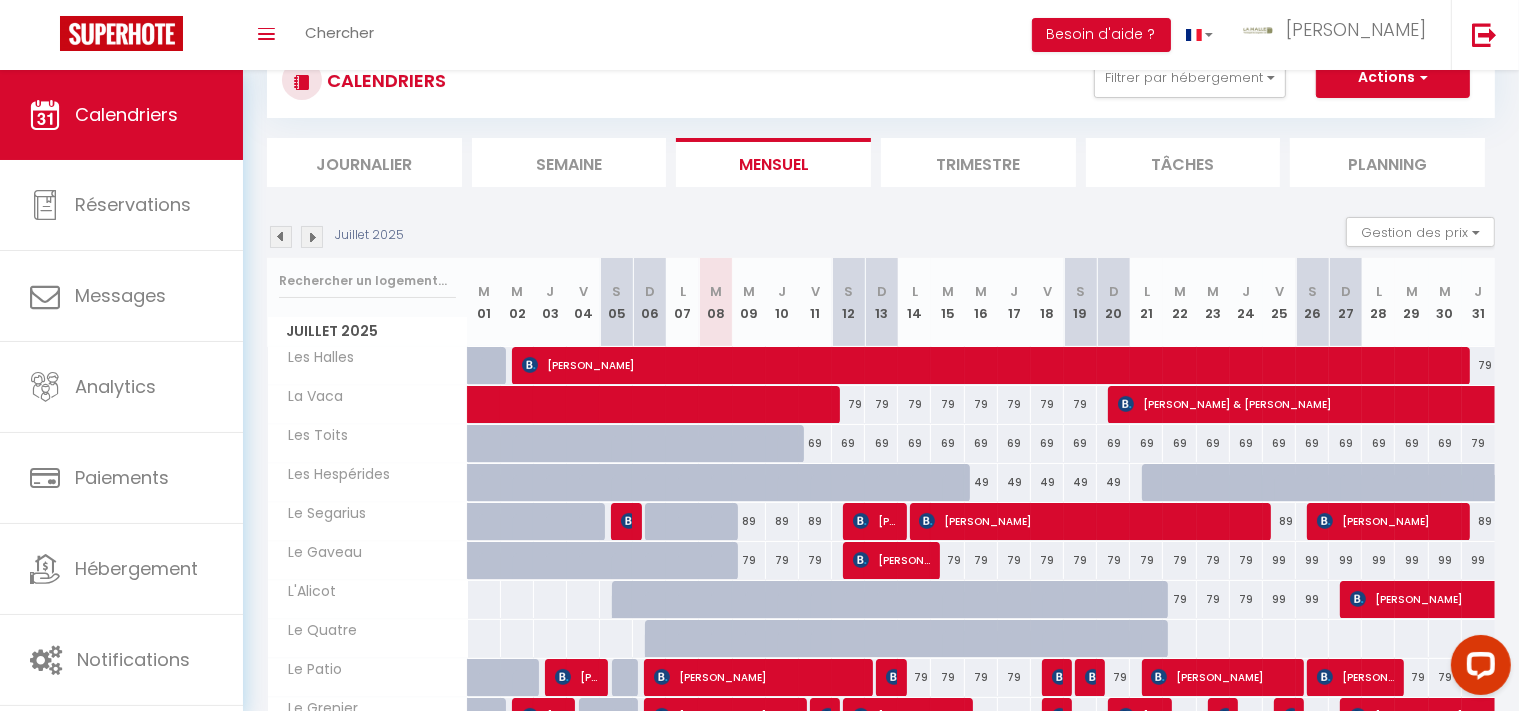 select on "1" 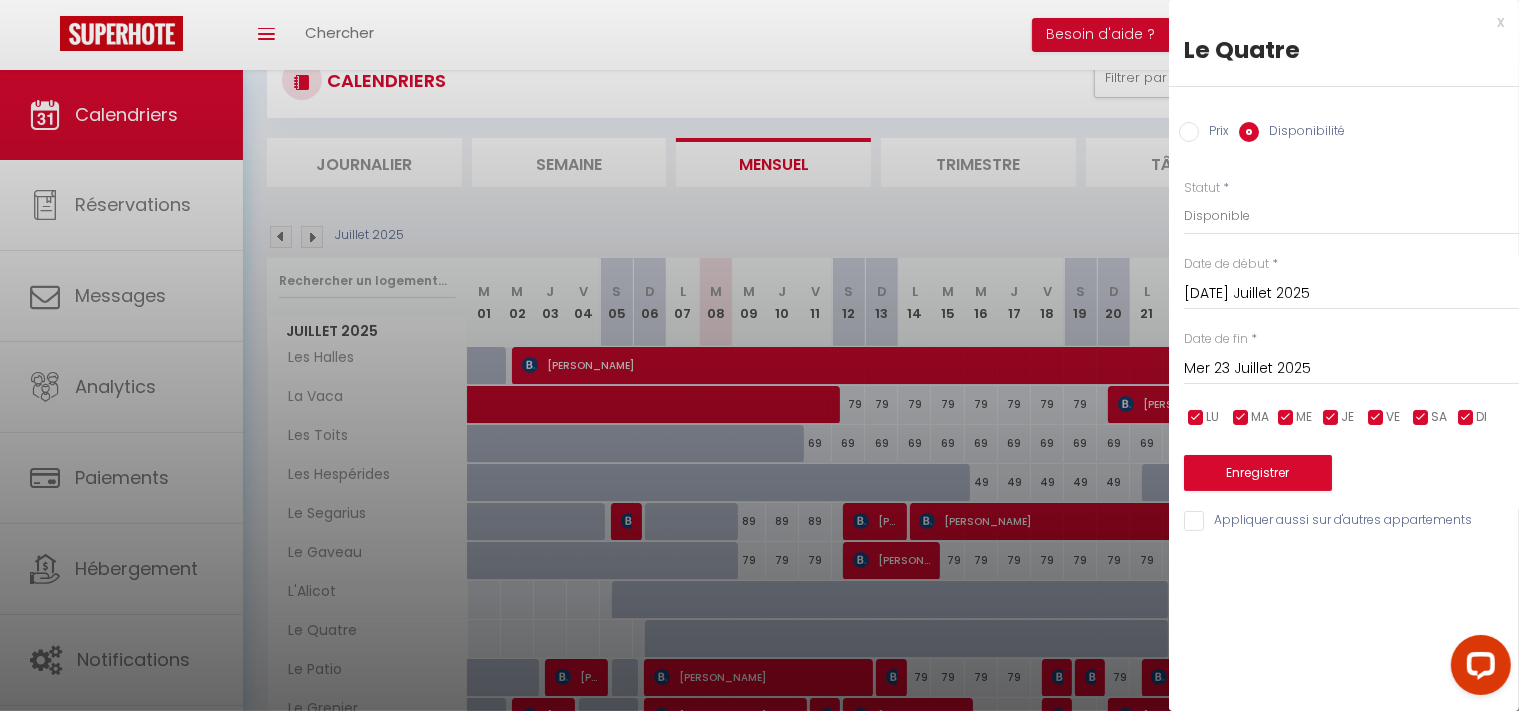 click at bounding box center (759, 355) 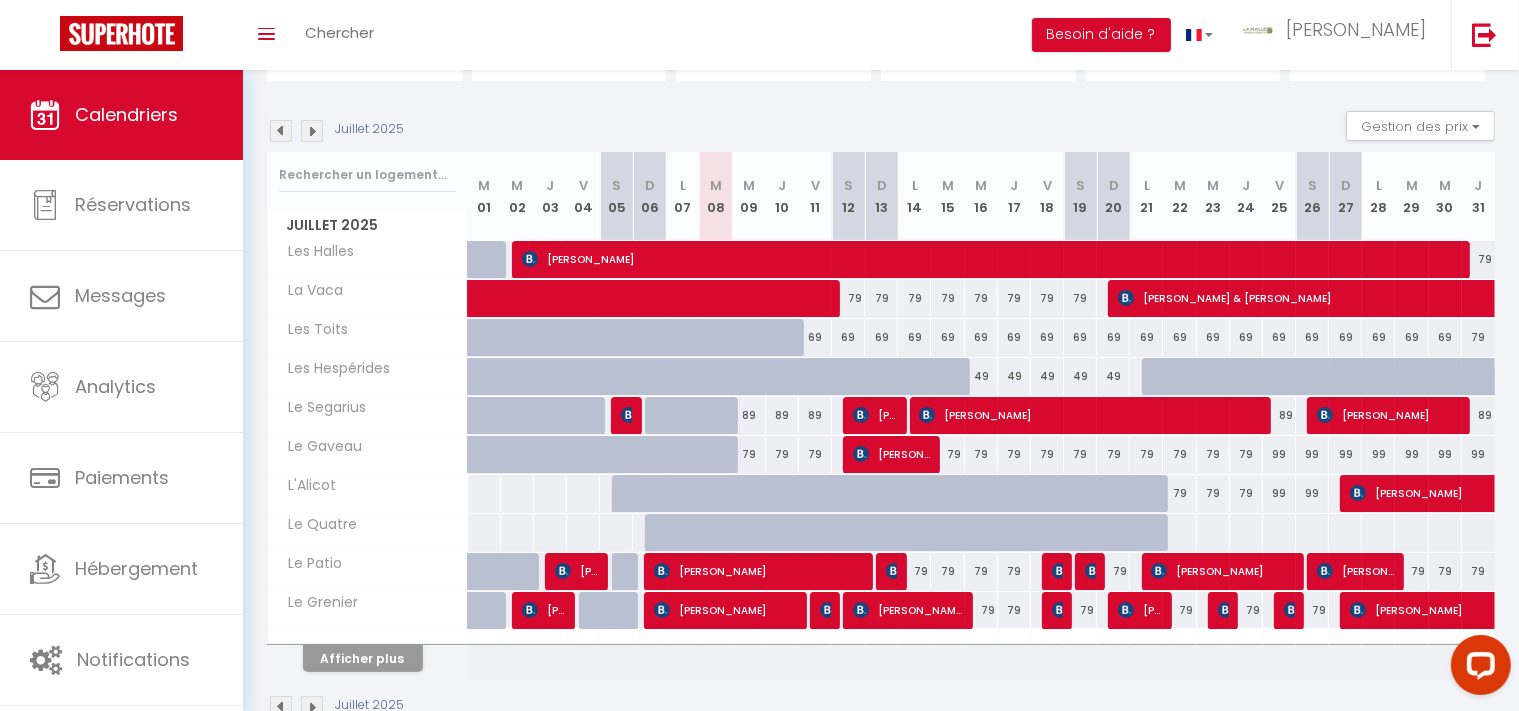 scroll, scrollTop: 223, scrollLeft: 0, axis: vertical 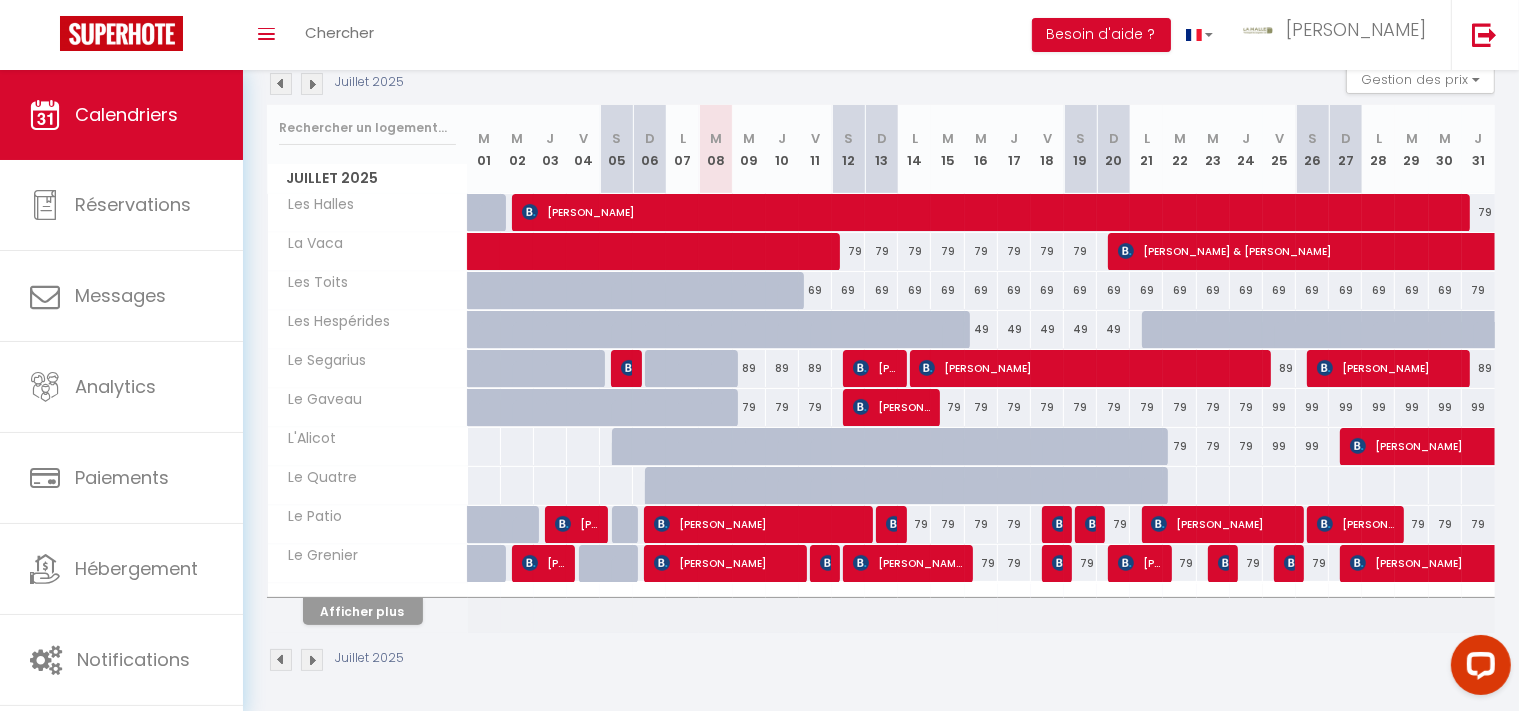 click at bounding box center (312, 84) 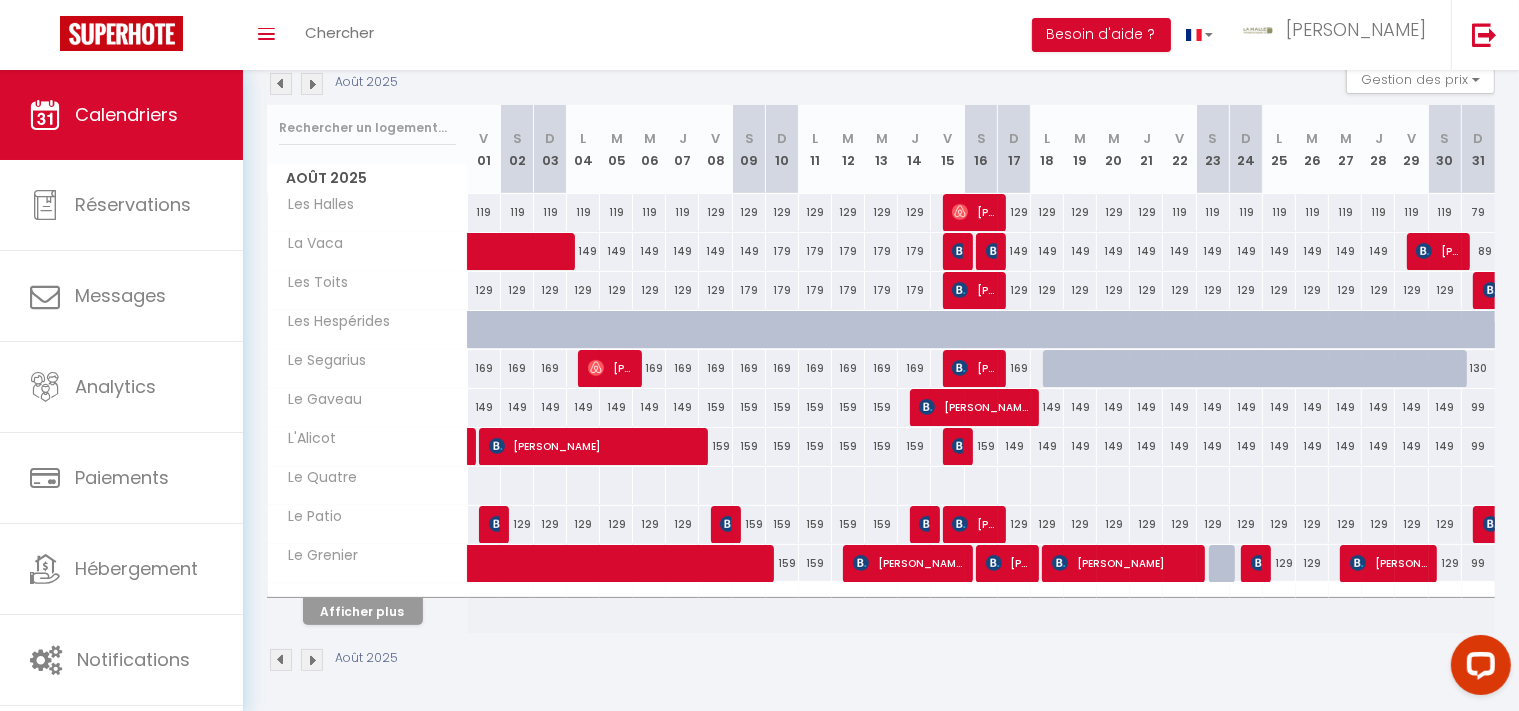scroll, scrollTop: 70, scrollLeft: 0, axis: vertical 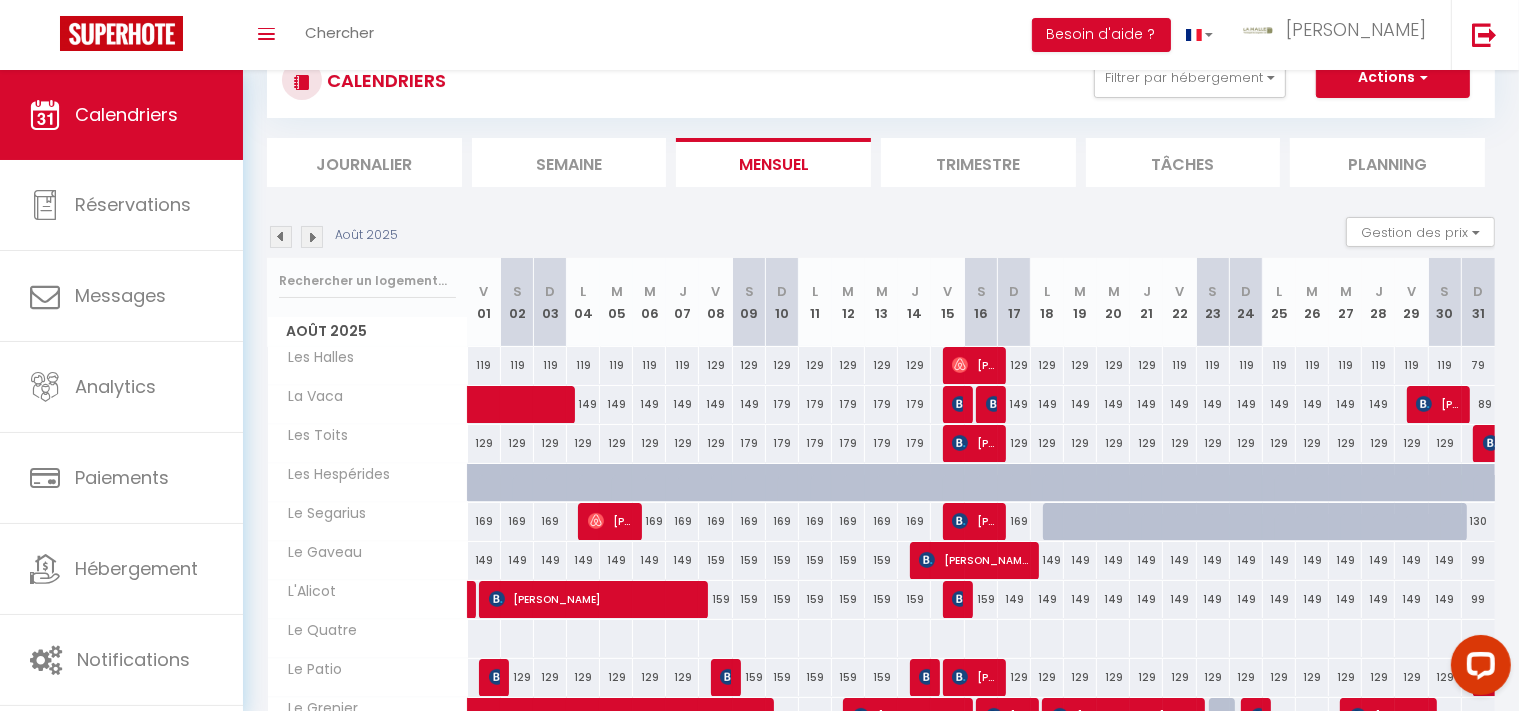 click at bounding box center (281, 237) 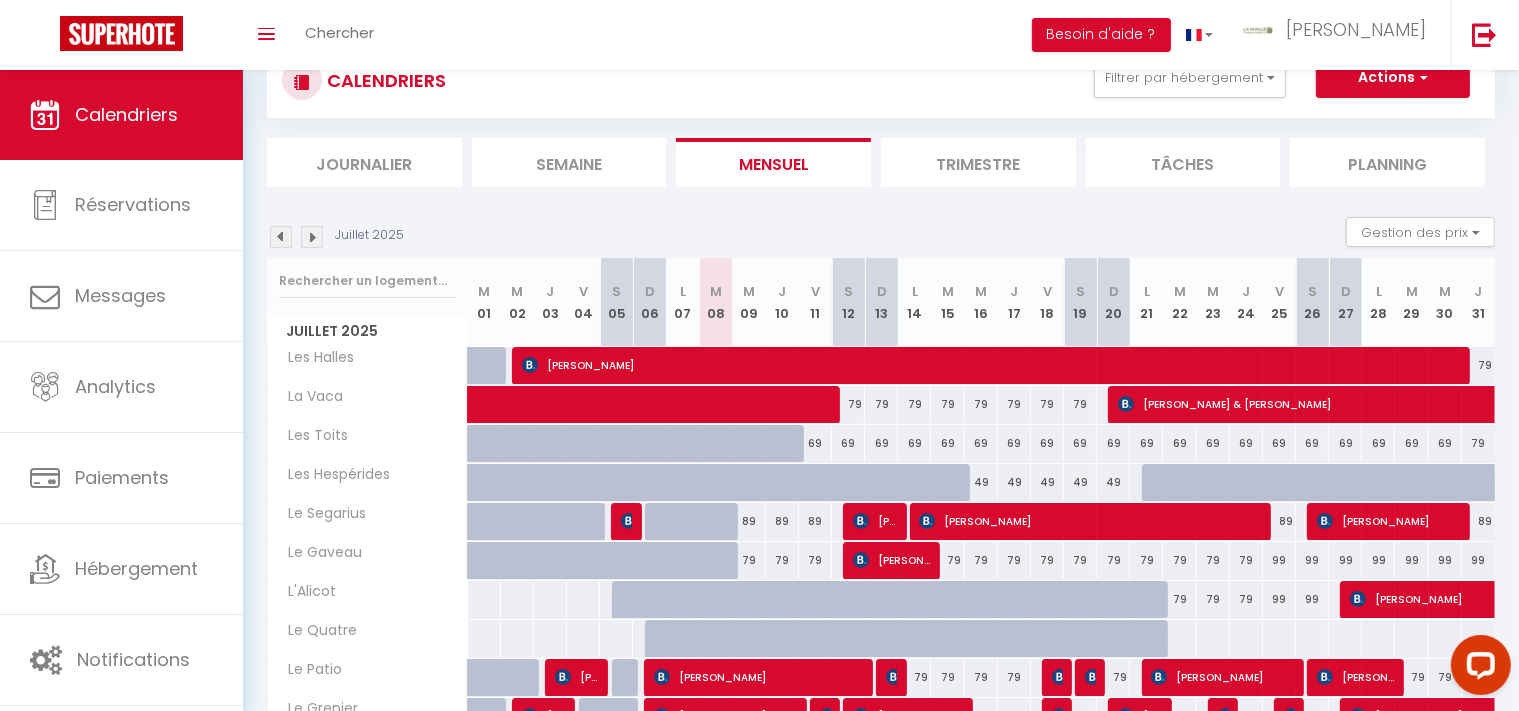 click at bounding box center (1179, 638) 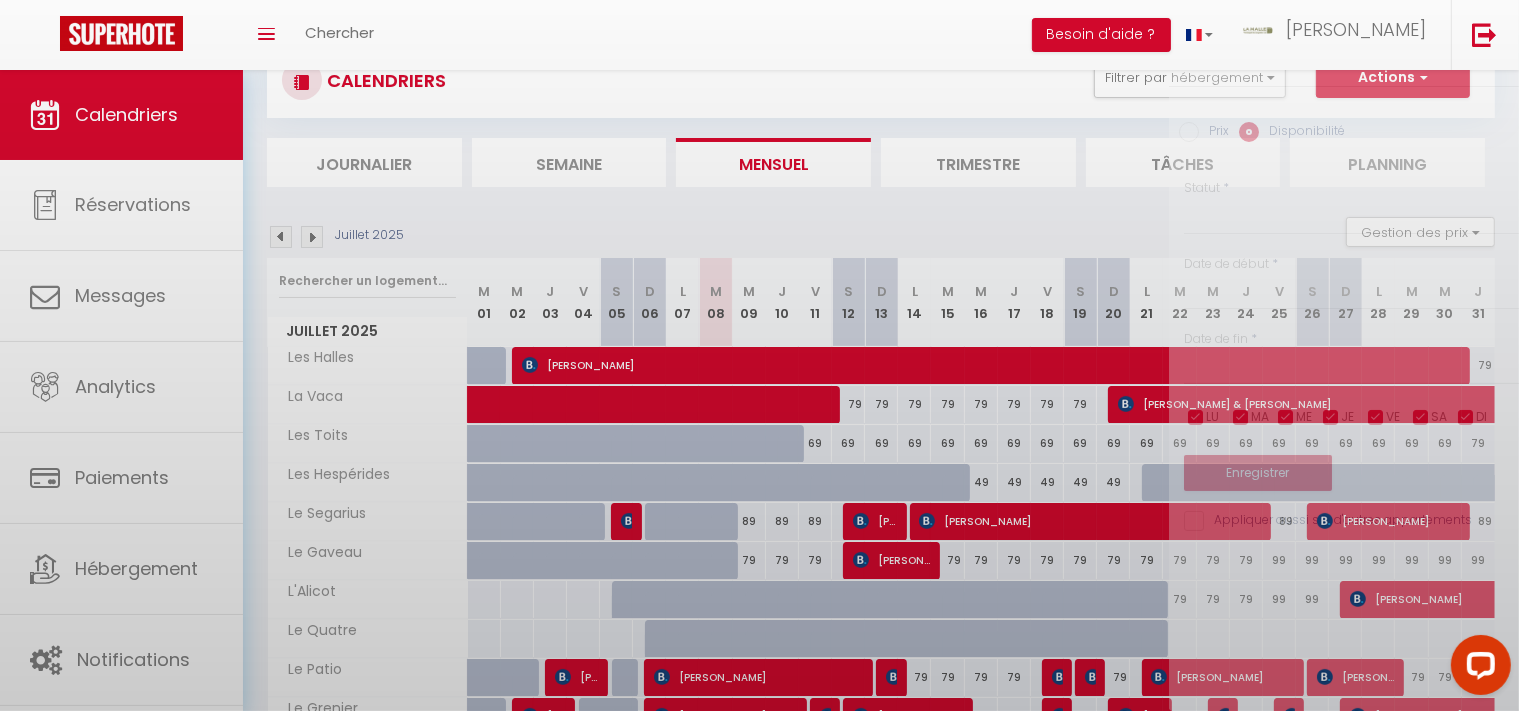 select on "1" 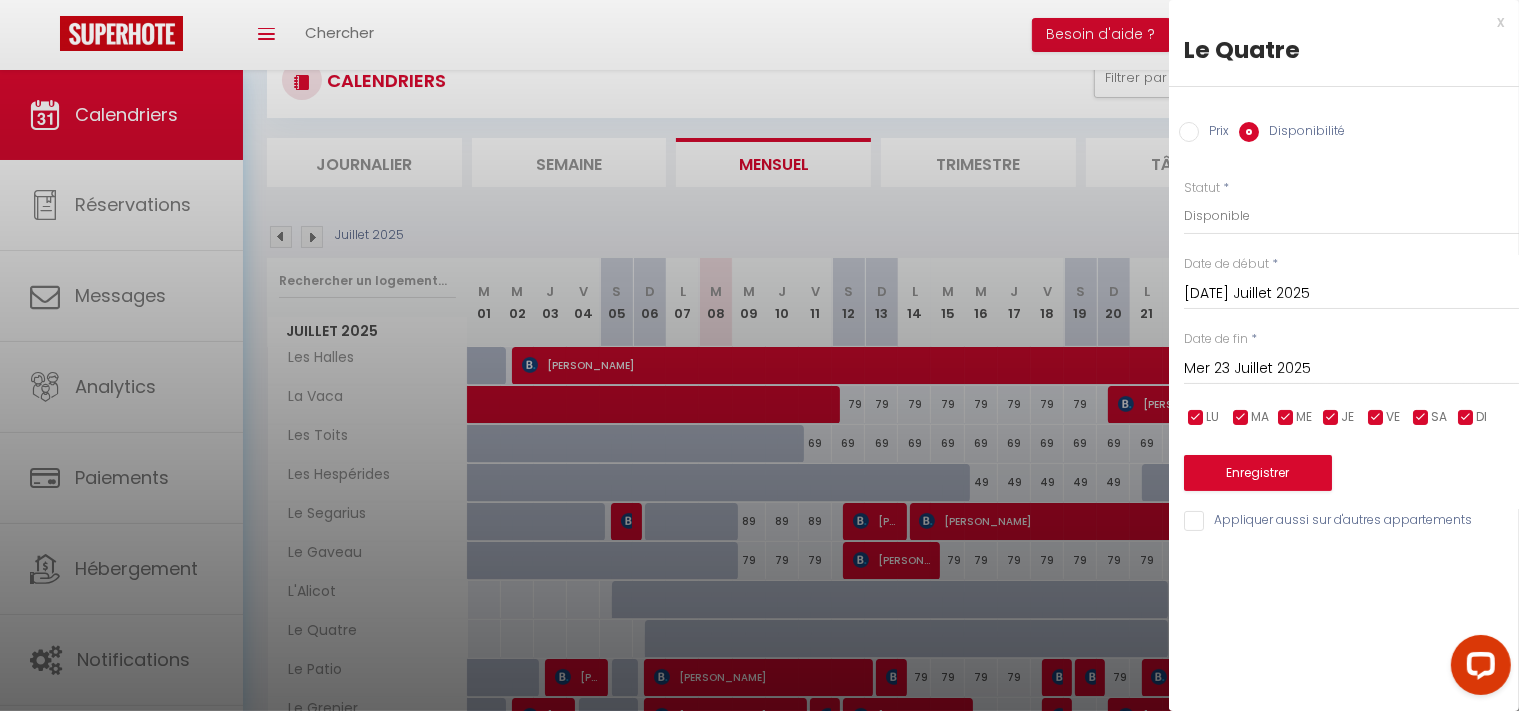 click on "Mer 23 Juillet 2025" at bounding box center (1351, 369) 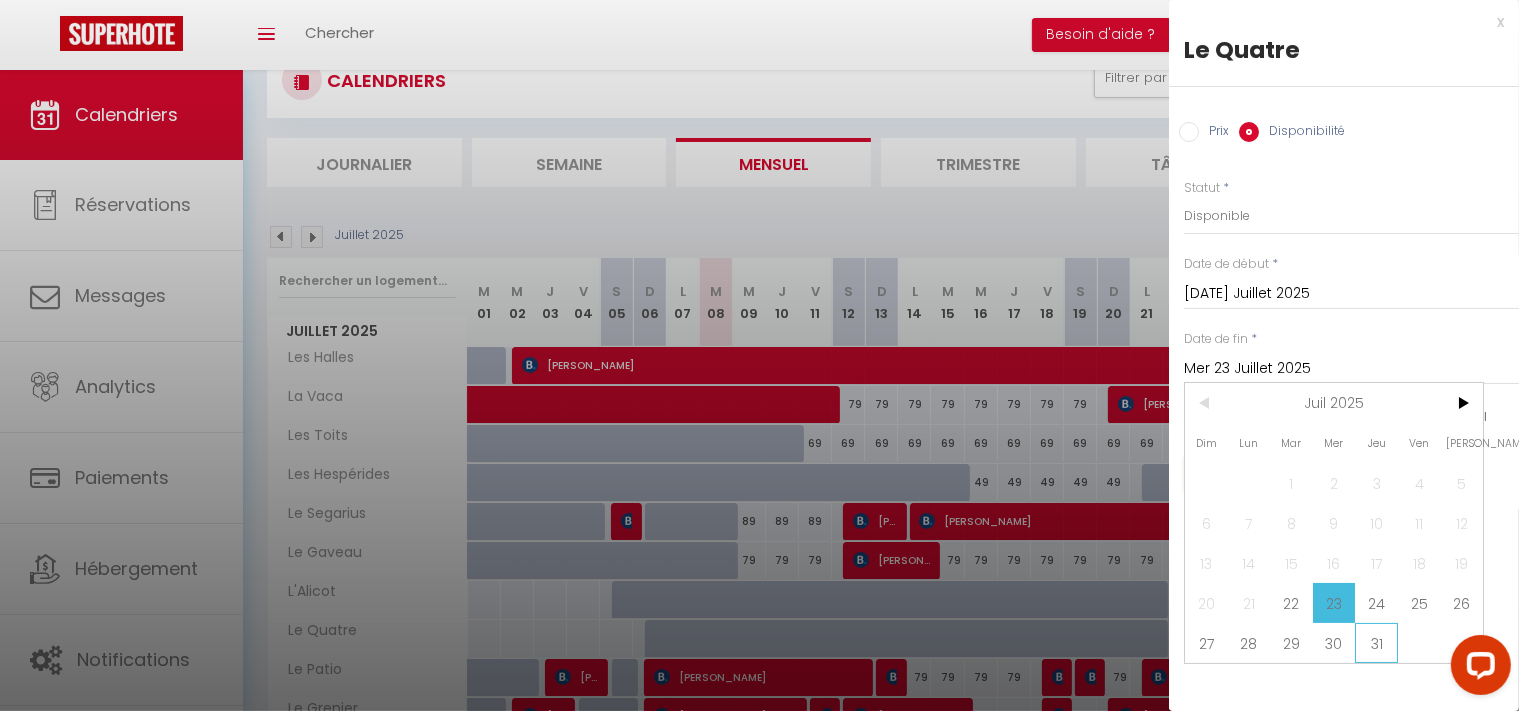 click on "31" at bounding box center [1376, 643] 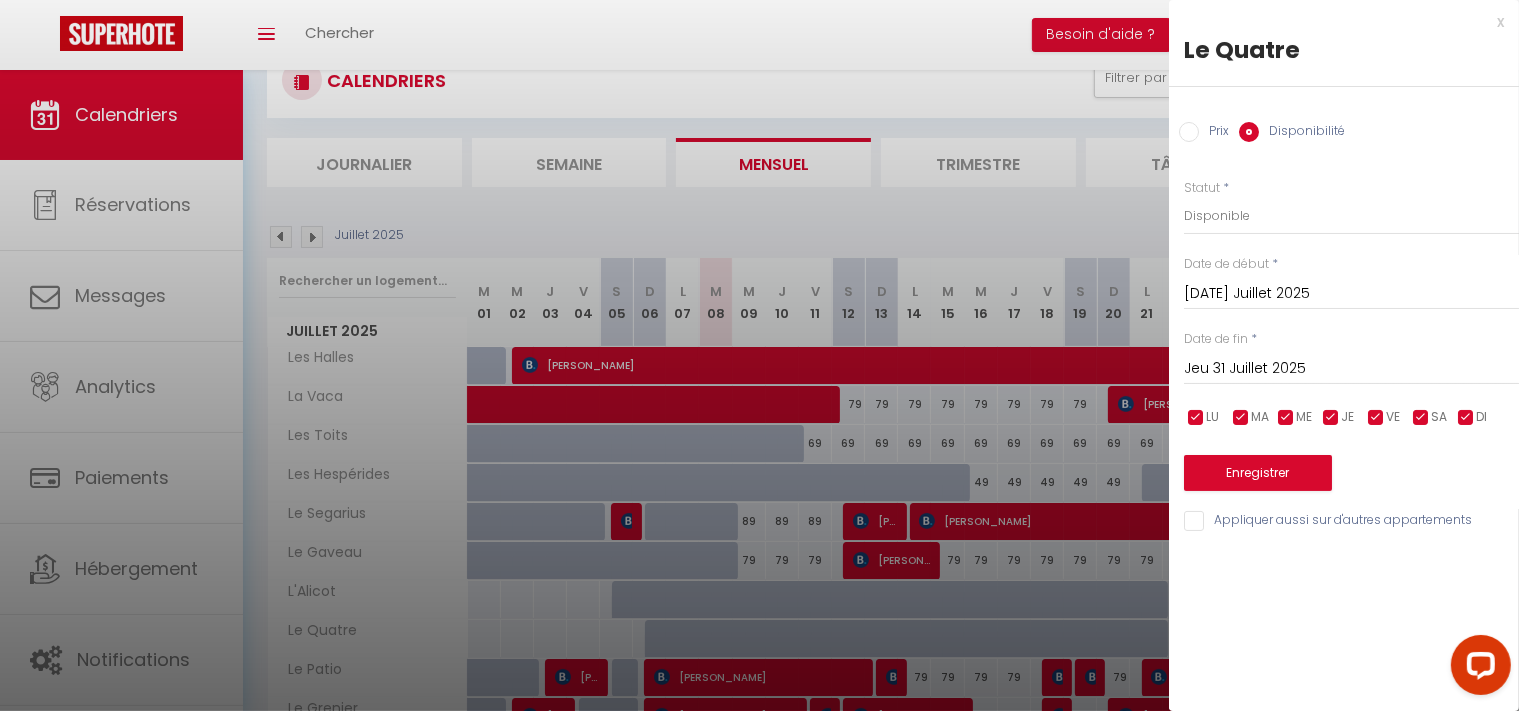 click on "Prix" at bounding box center [1214, 133] 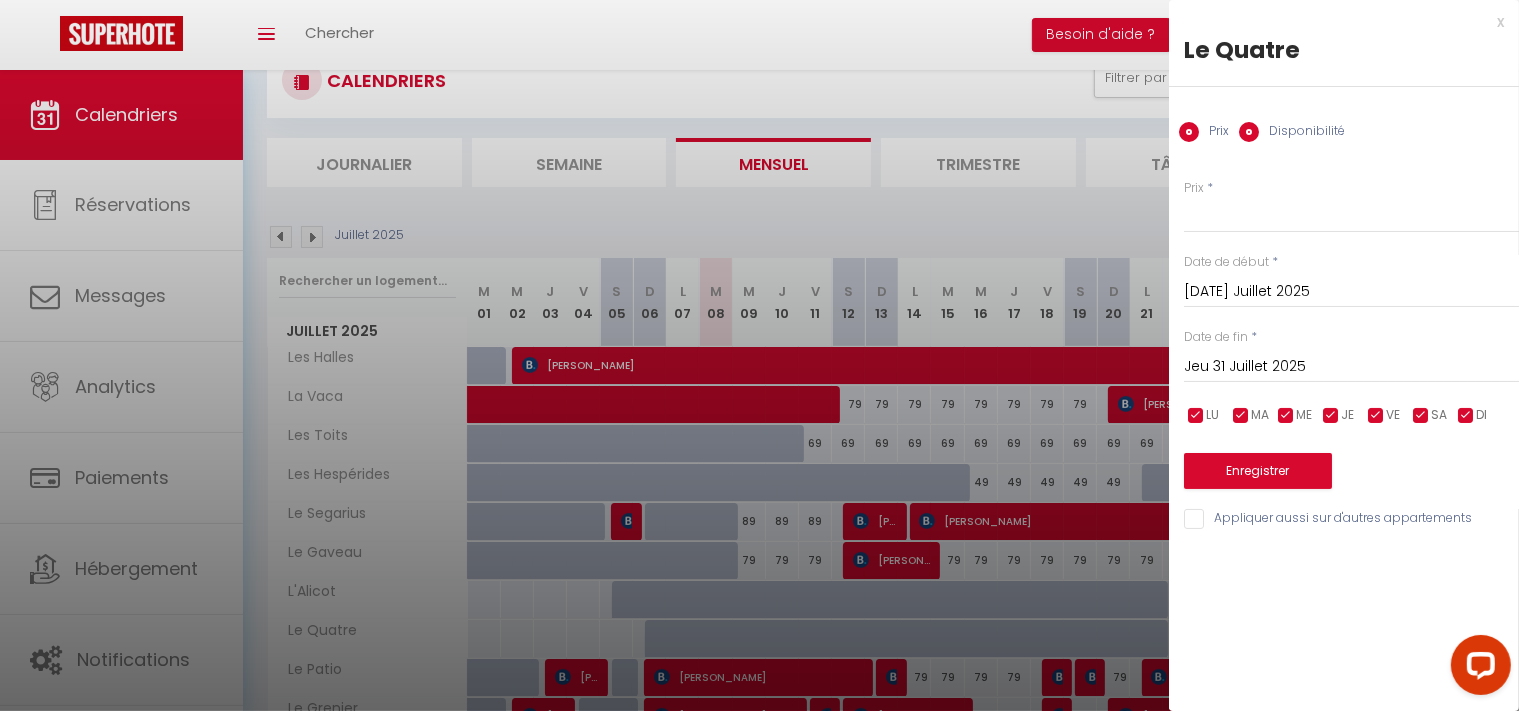 radio on "false" 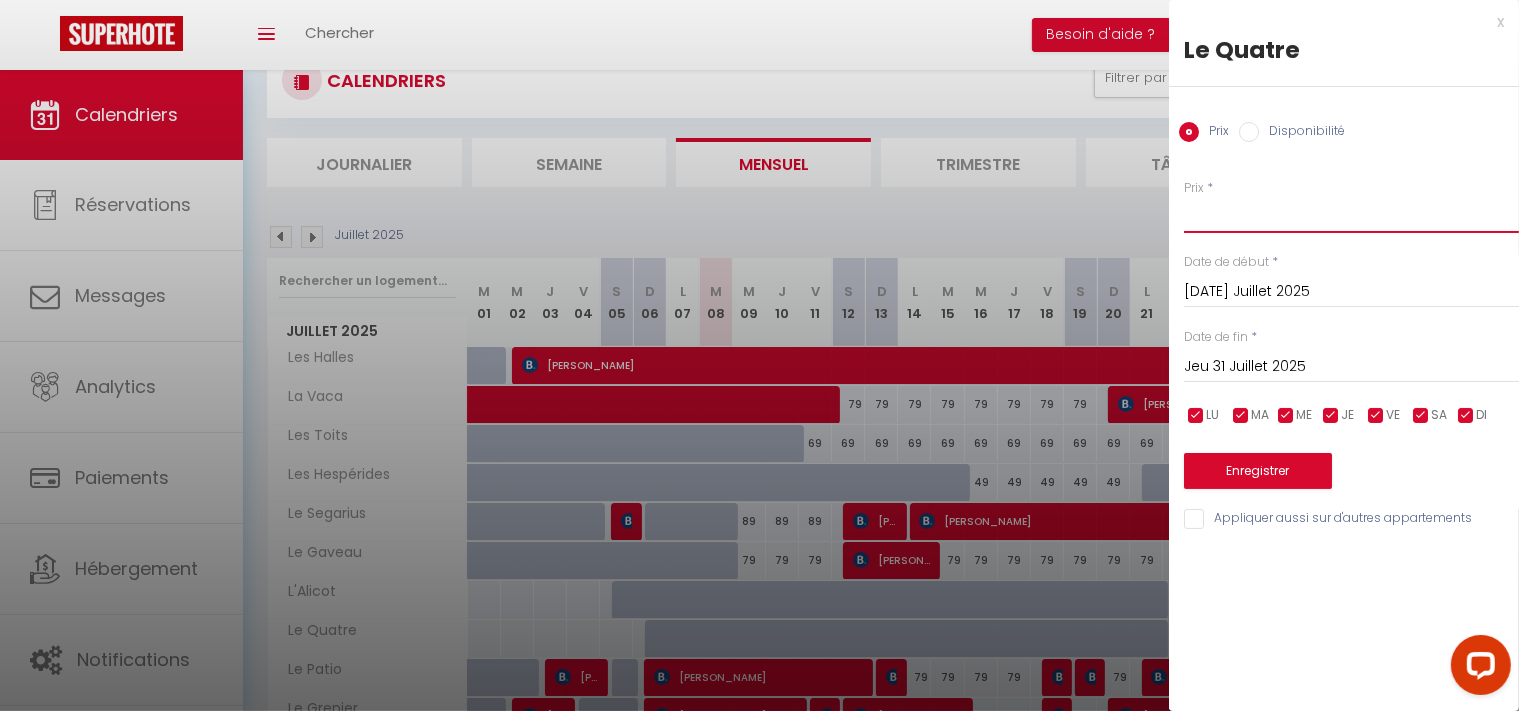 click on "Prix" at bounding box center [1351, 215] 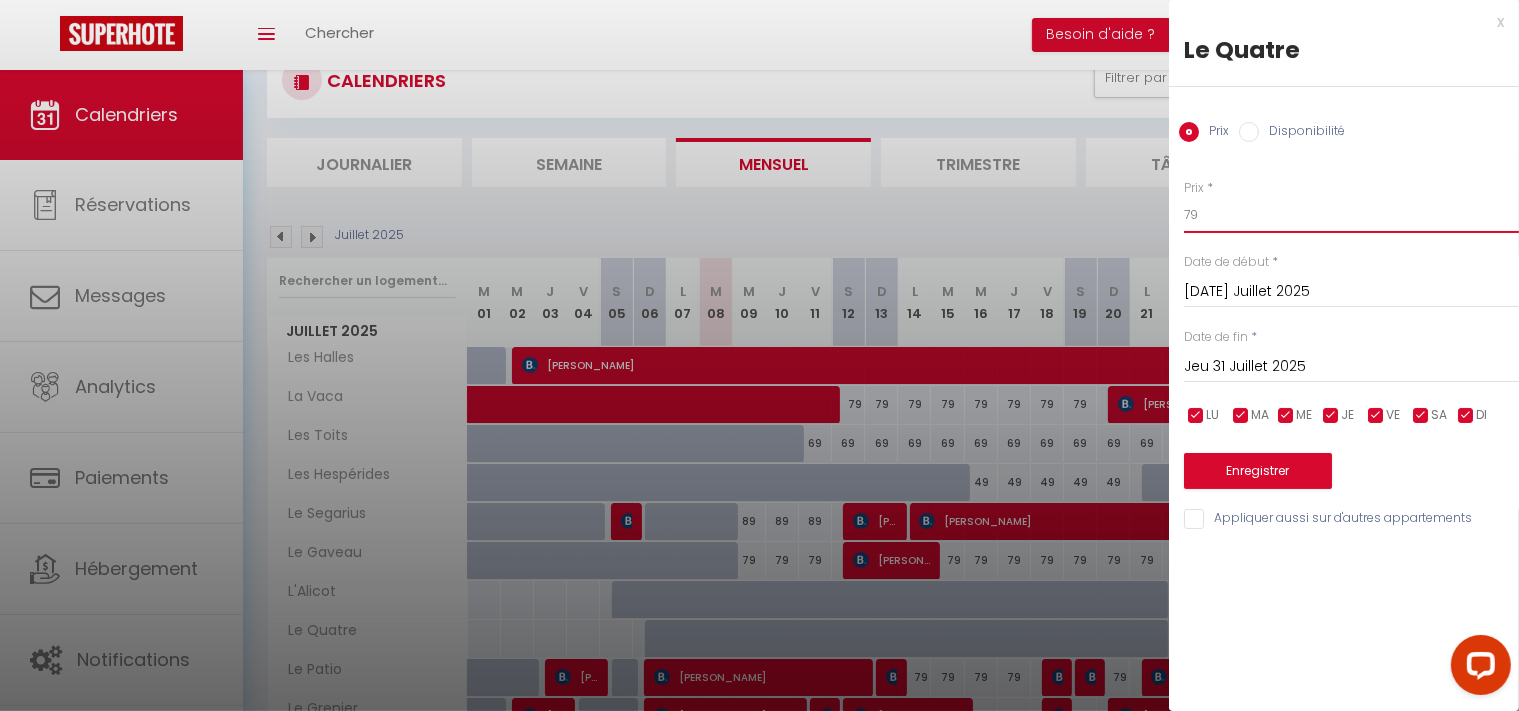 type on "79" 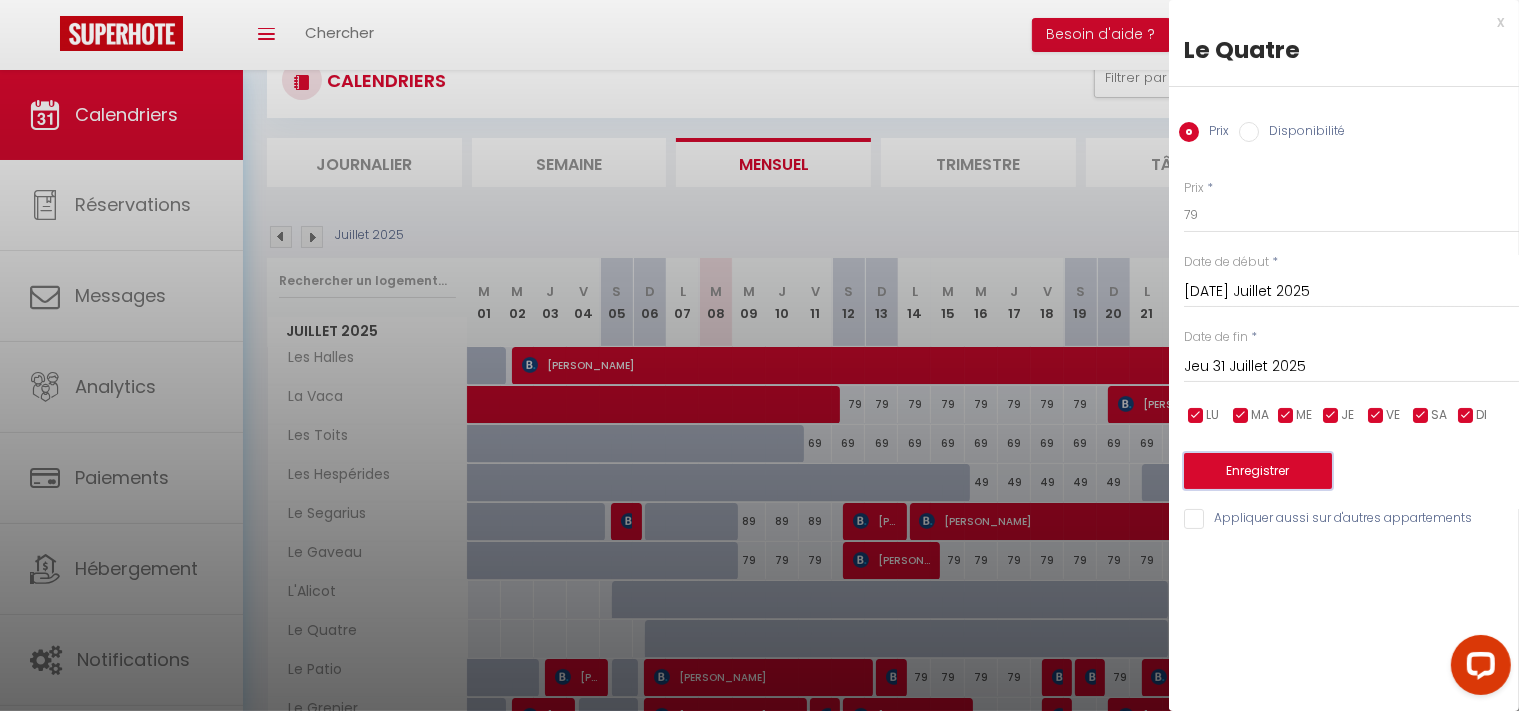 click on "Enregistrer" at bounding box center [1258, 471] 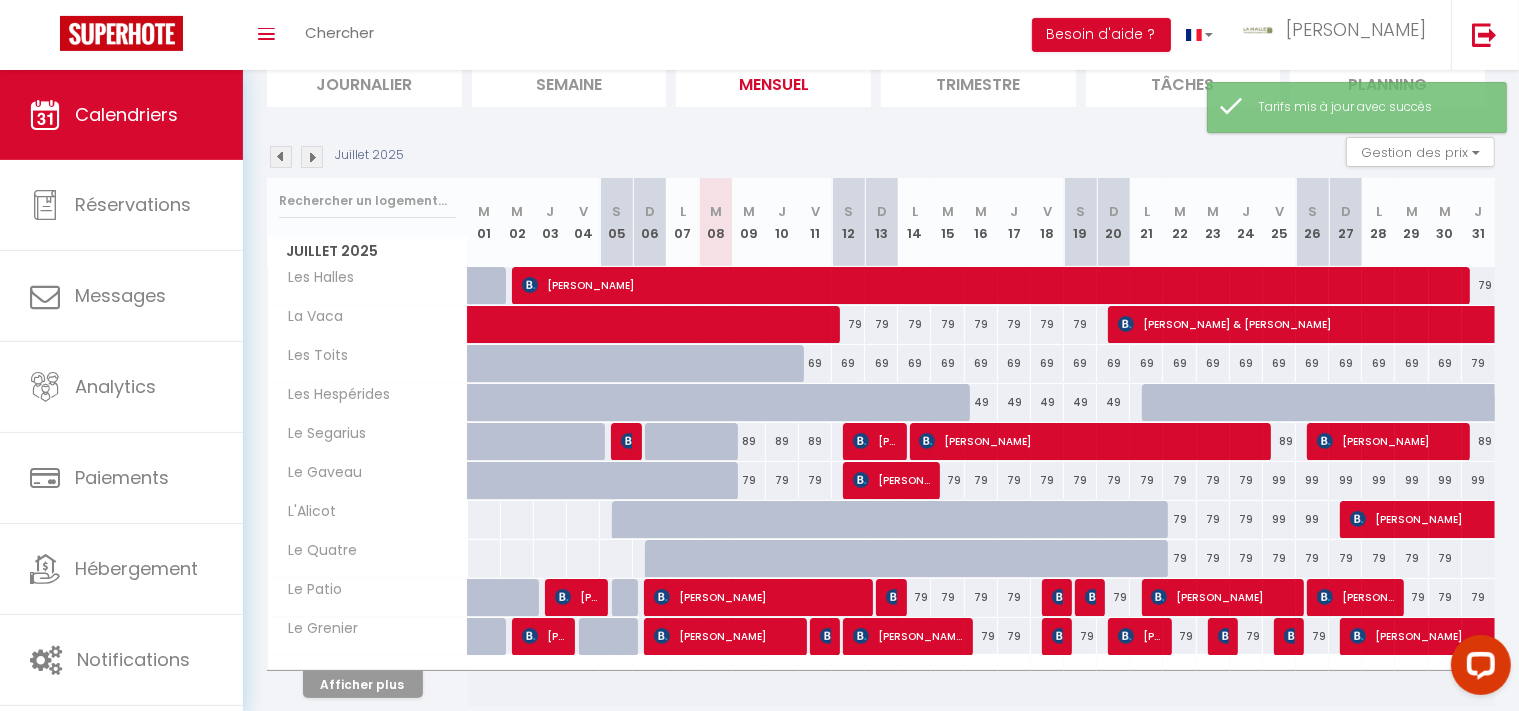 scroll, scrollTop: 223, scrollLeft: 0, axis: vertical 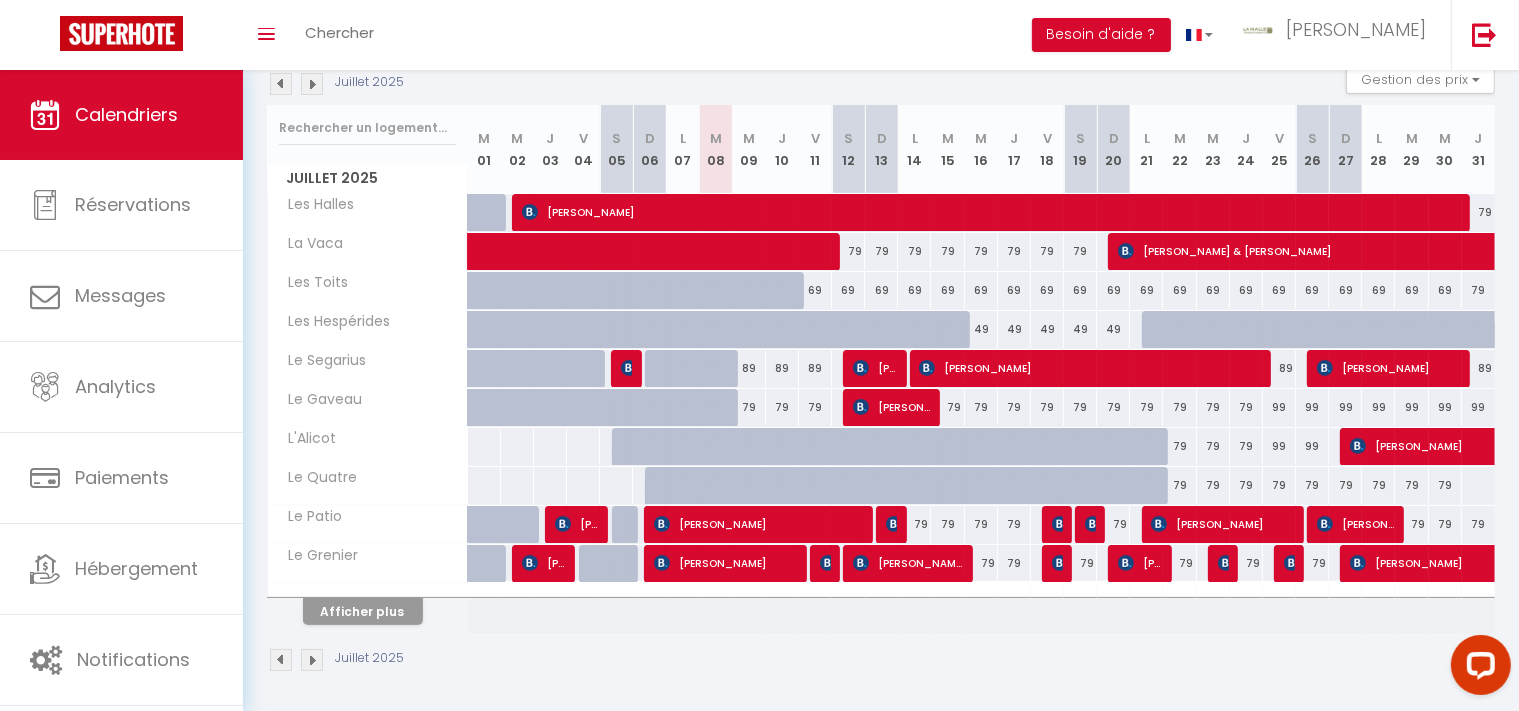 click at bounding box center (1478, 485) 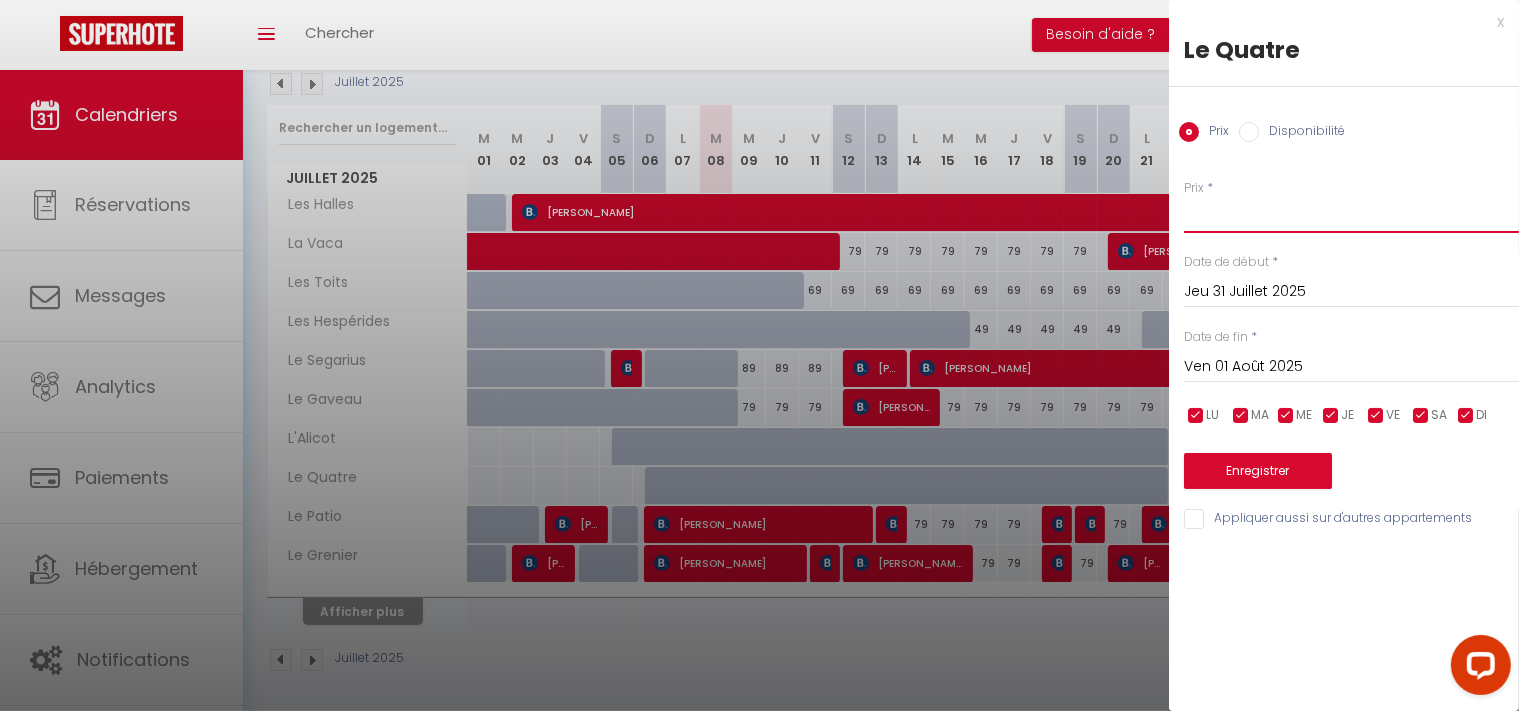 click on "Prix" at bounding box center (1351, 215) 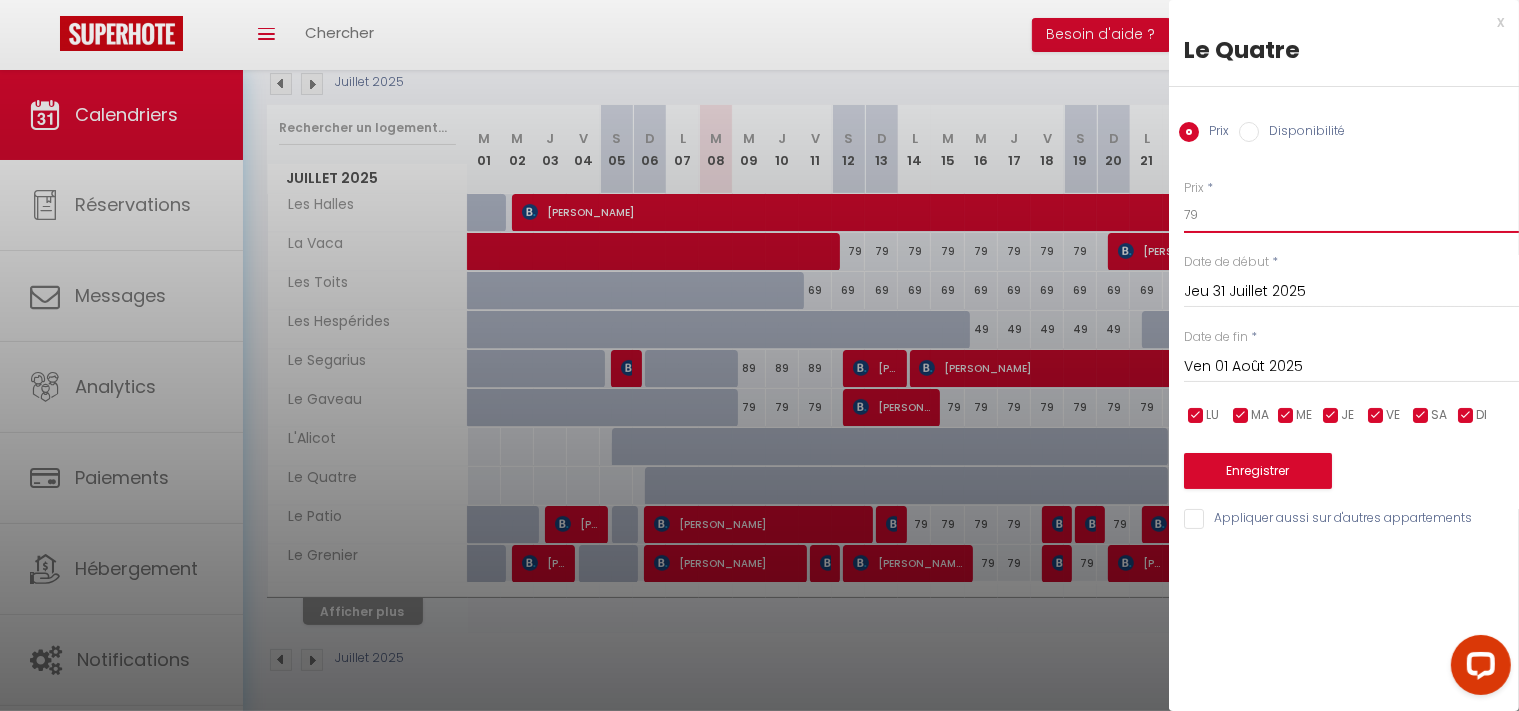 type on "79" 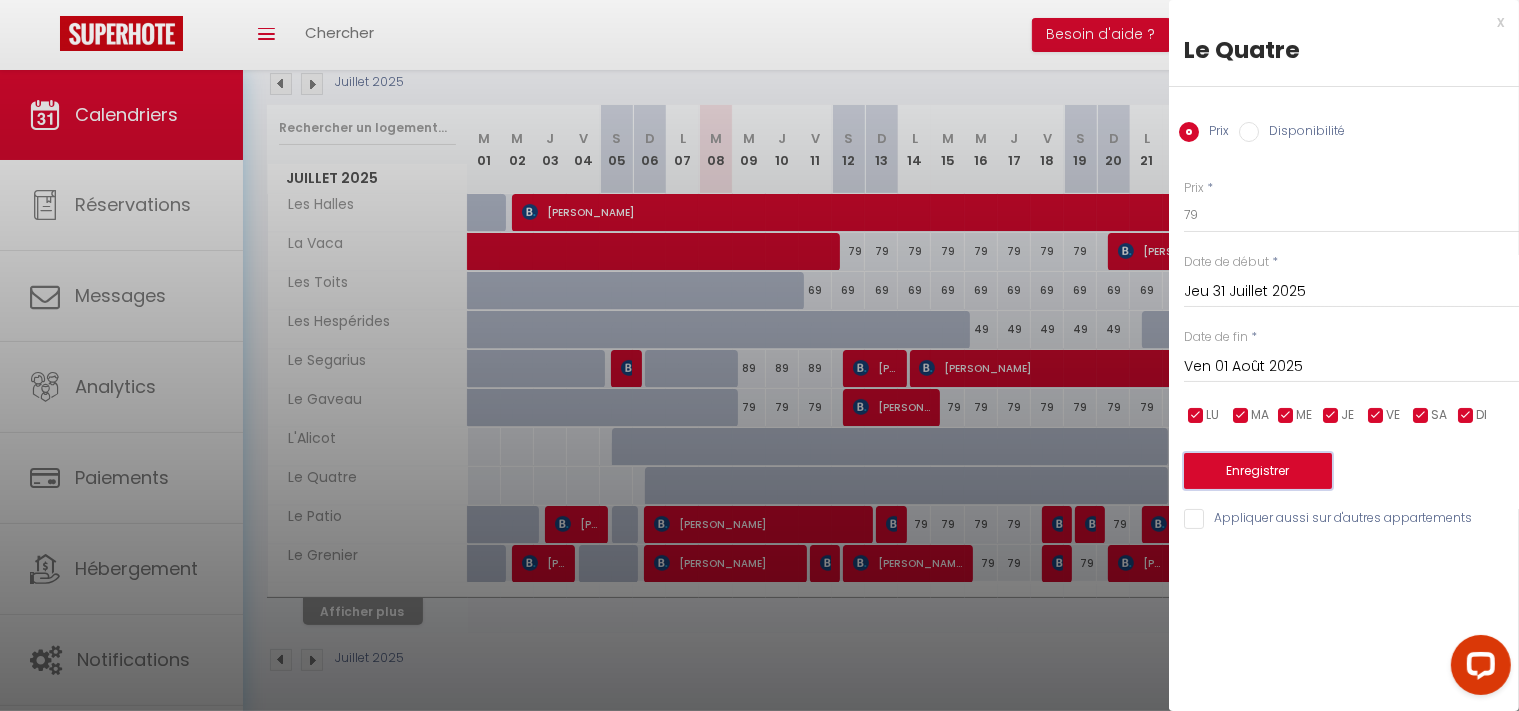 click on "Enregistrer" at bounding box center [1258, 471] 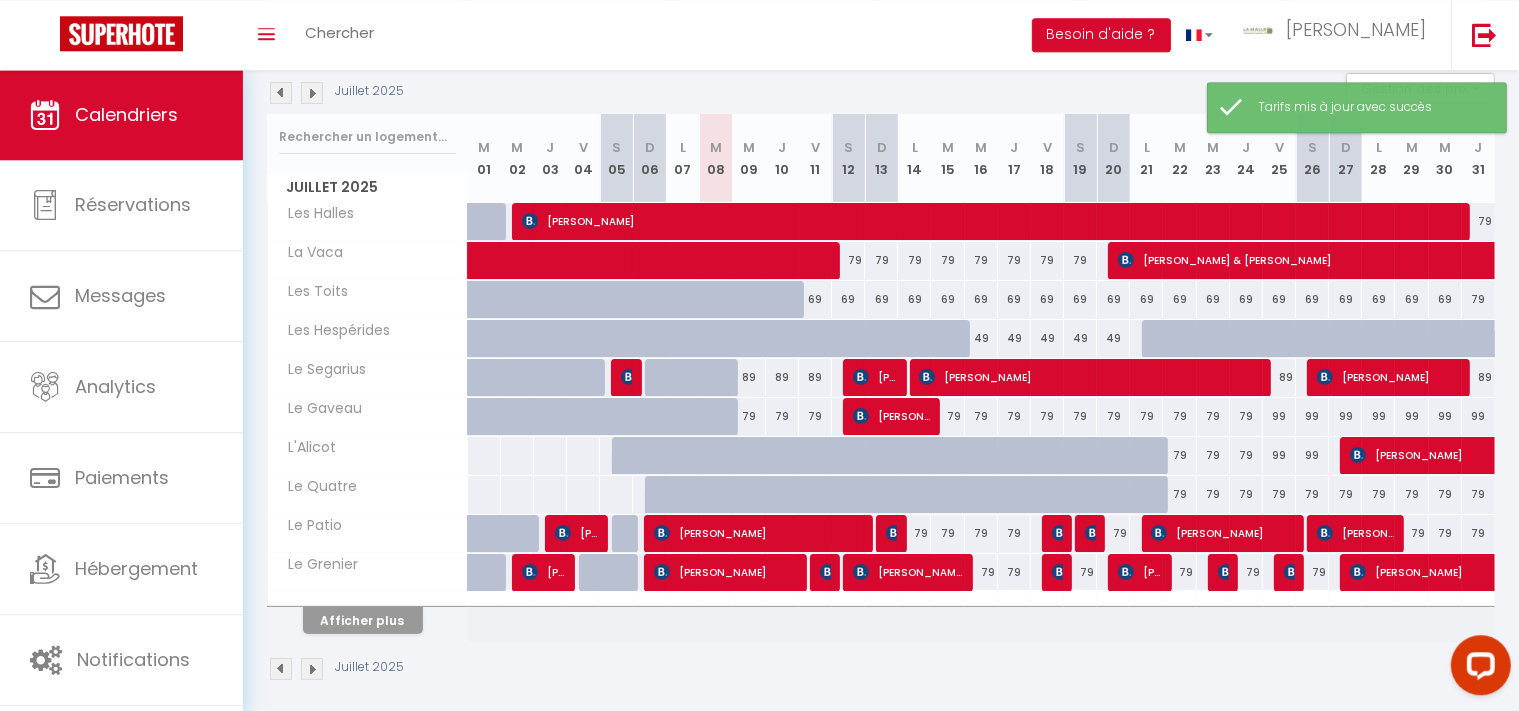 scroll, scrollTop: 223, scrollLeft: 0, axis: vertical 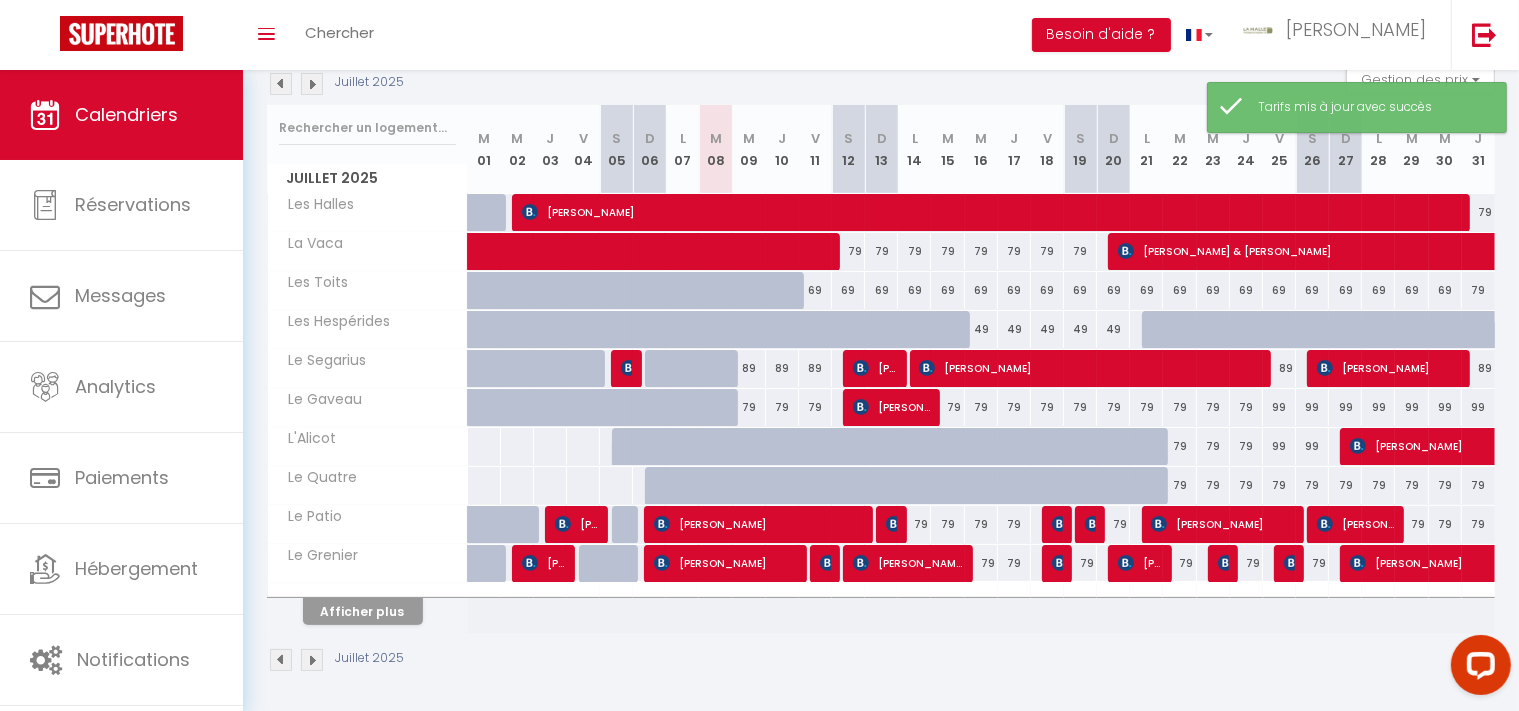 click at bounding box center [312, 84] 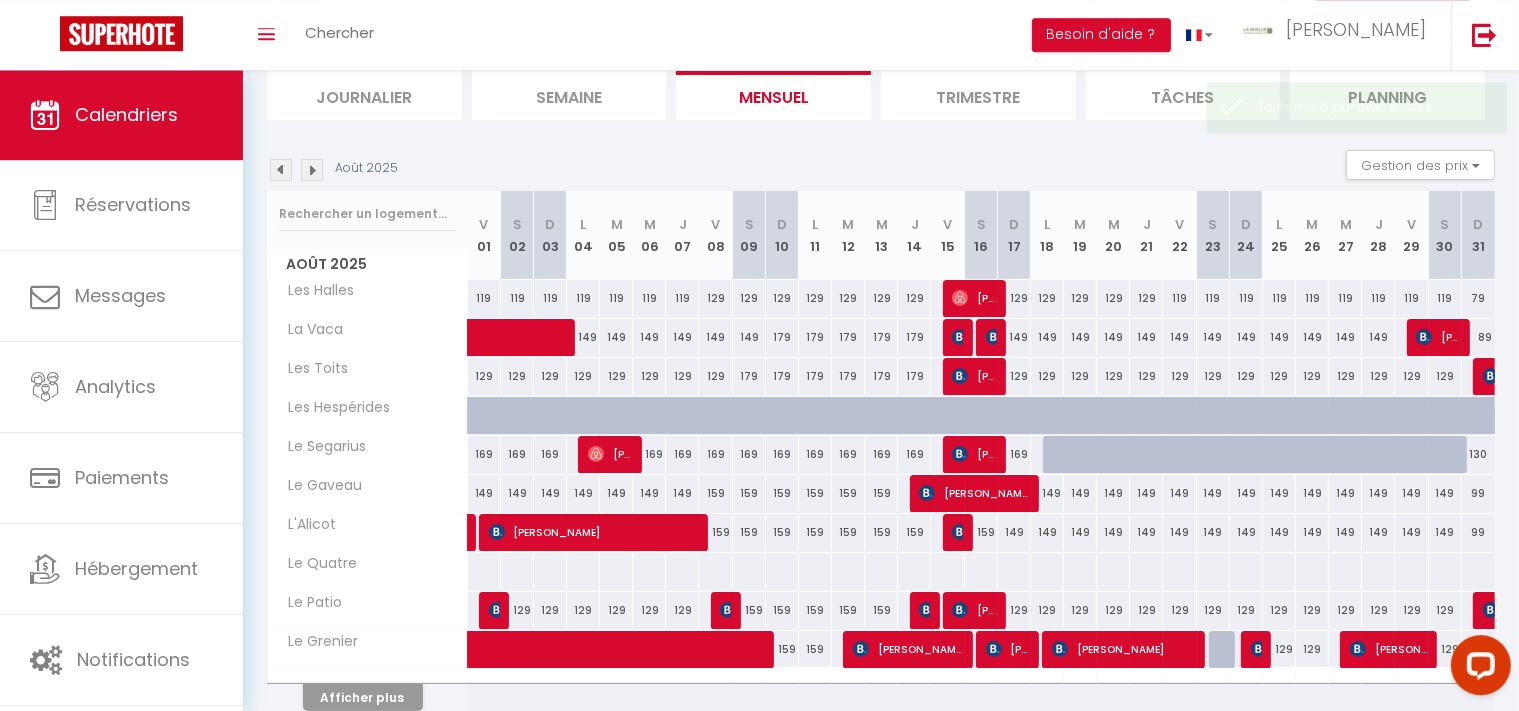 scroll, scrollTop: 176, scrollLeft: 0, axis: vertical 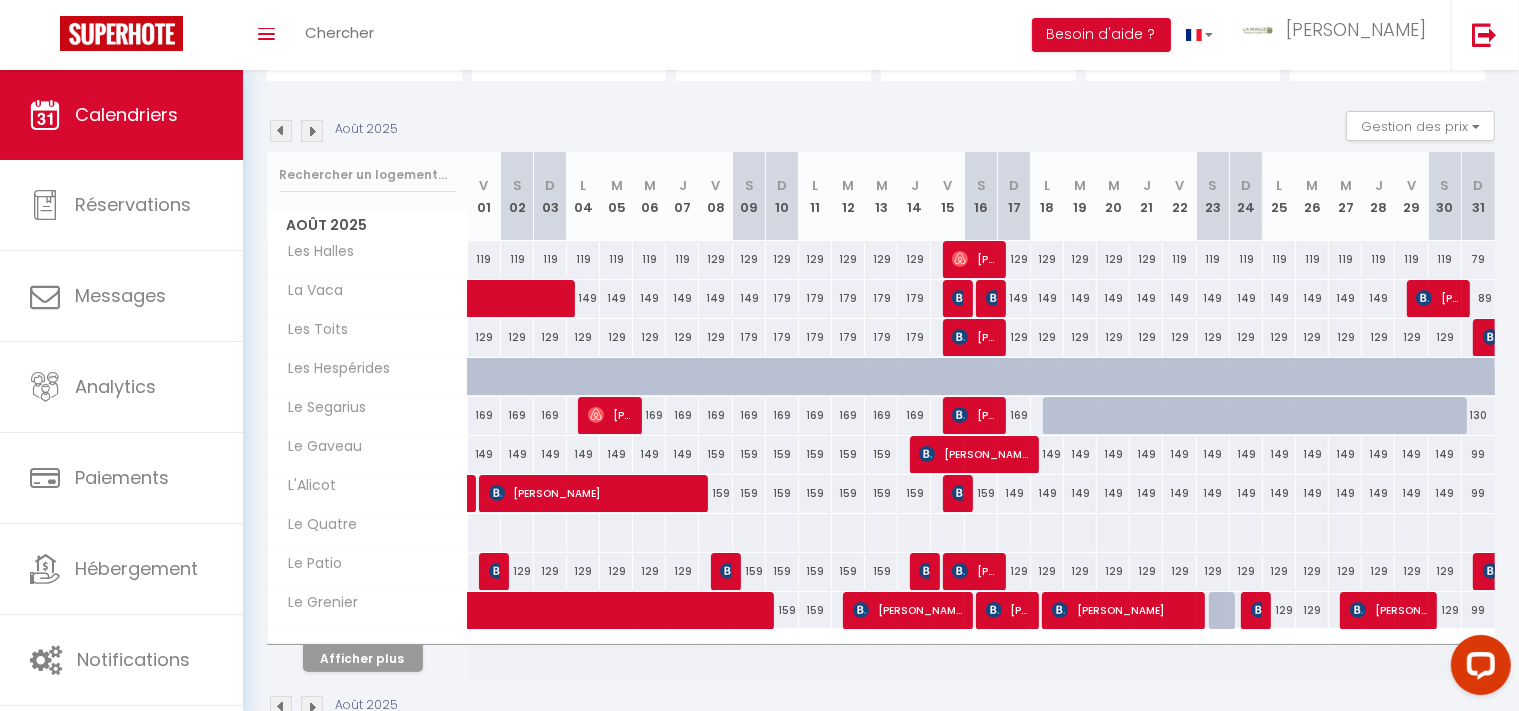 click at bounding box center (881, 532) 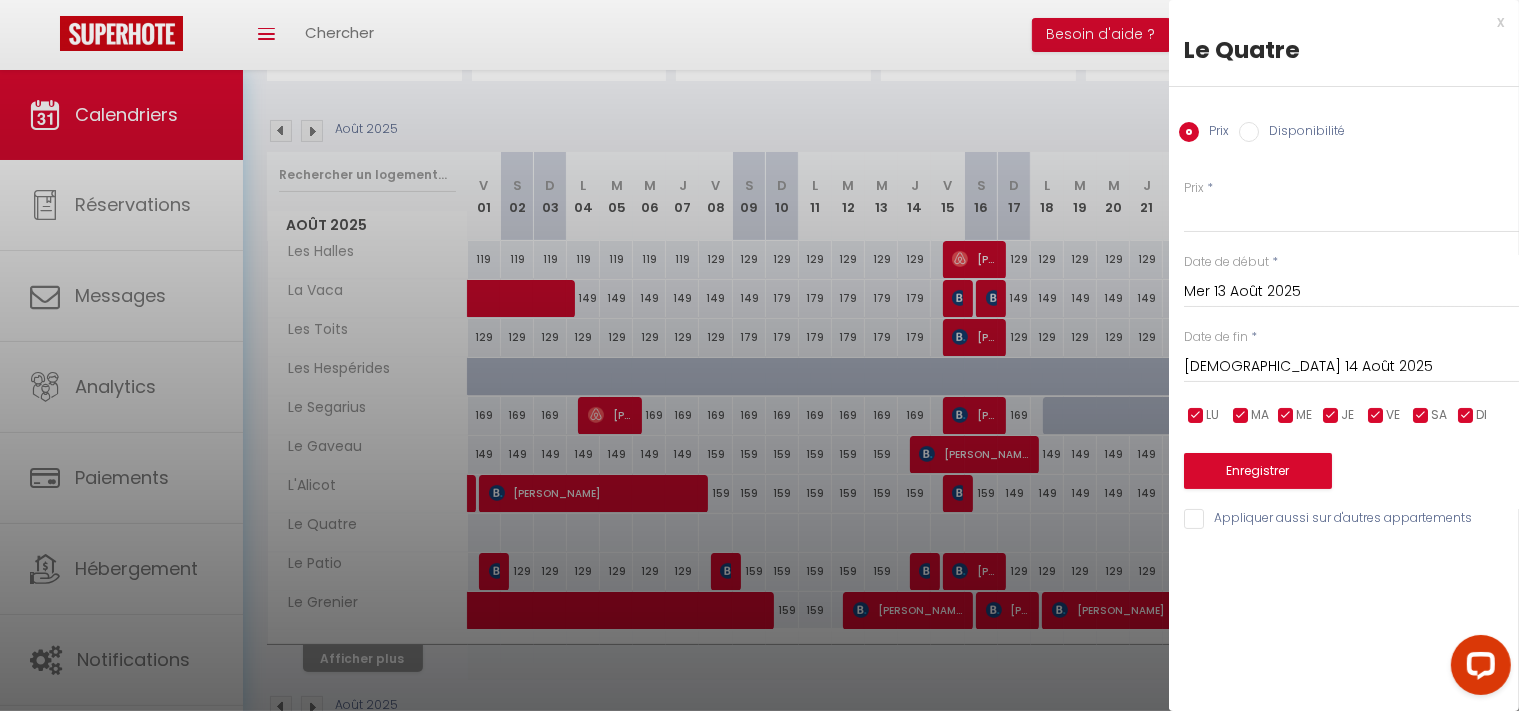 click on "Jeu 14 Août 2025" at bounding box center [1351, 367] 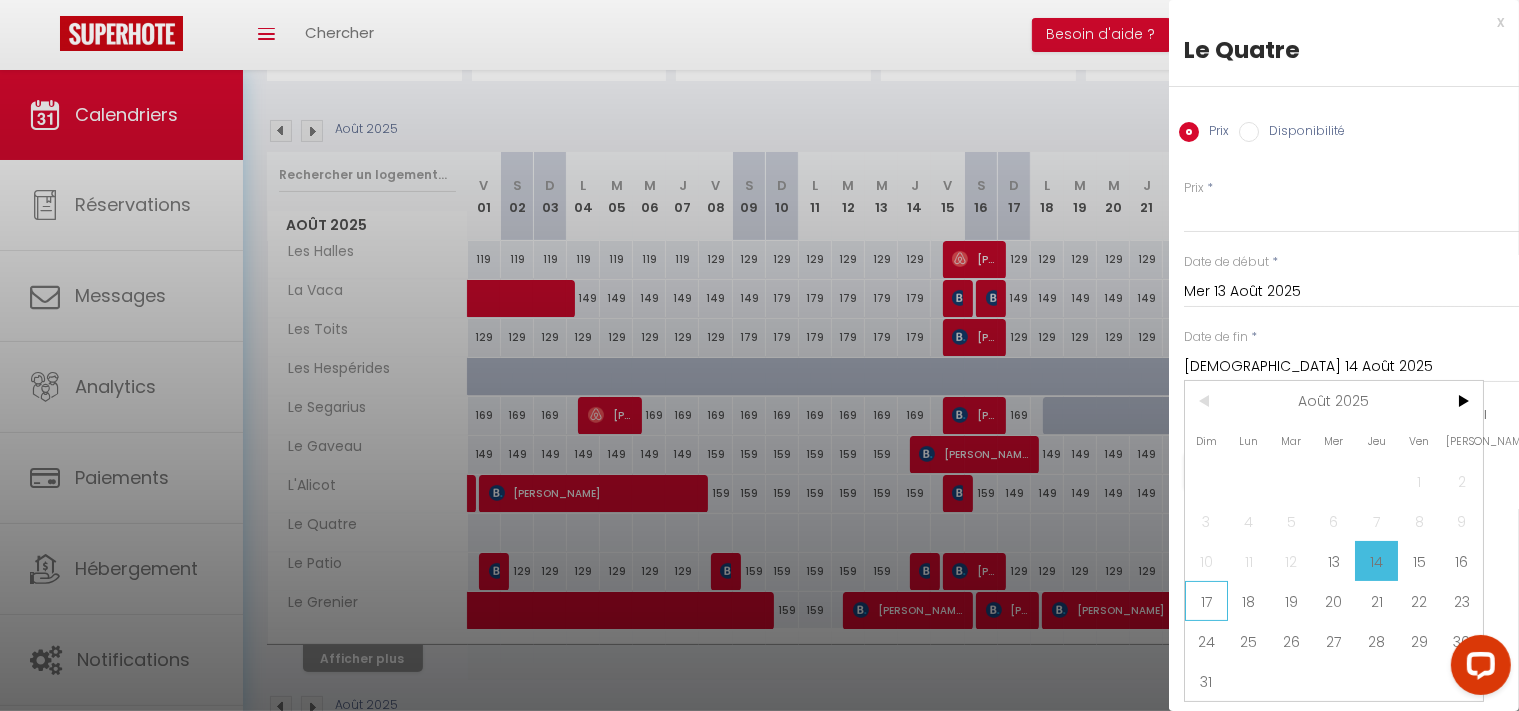 click on "17" at bounding box center [1206, 601] 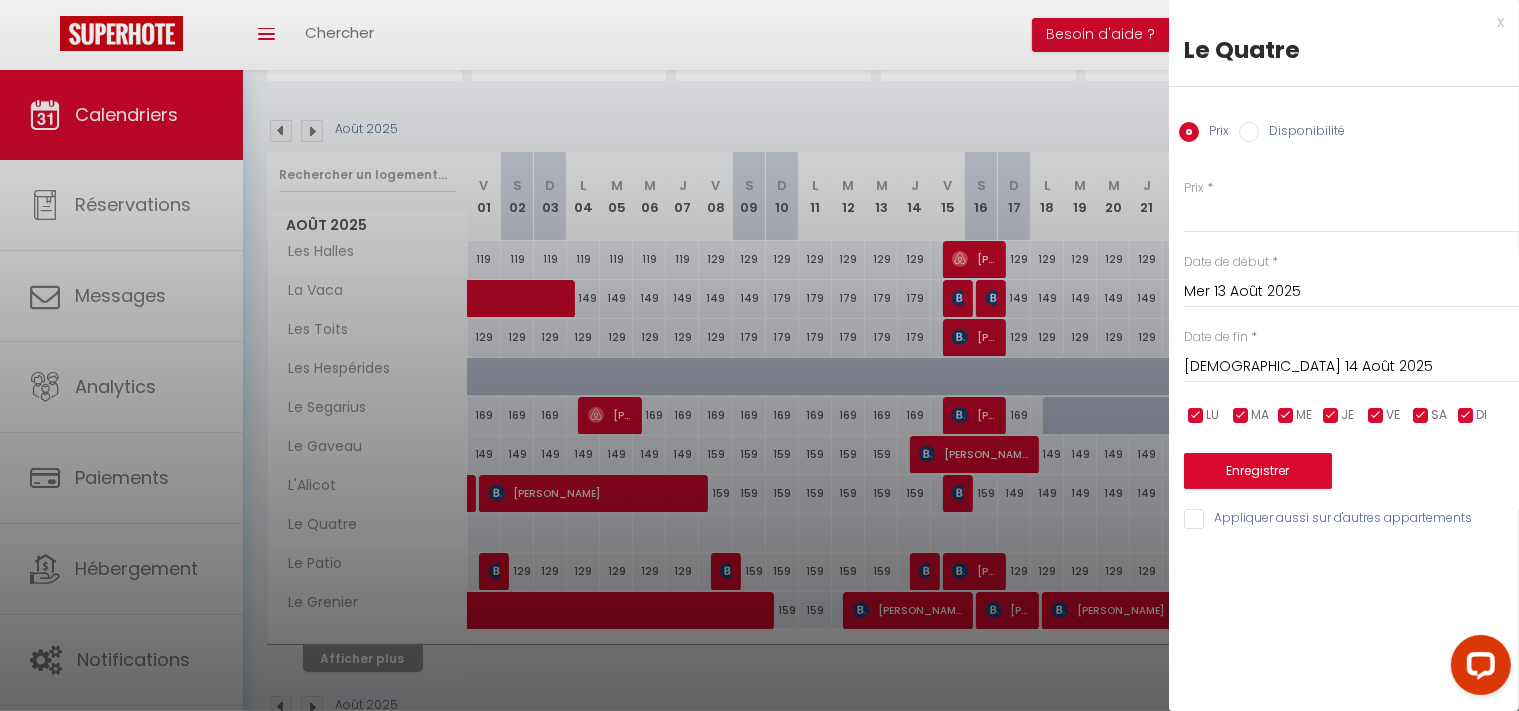 type on "Dim 17 Août 2025" 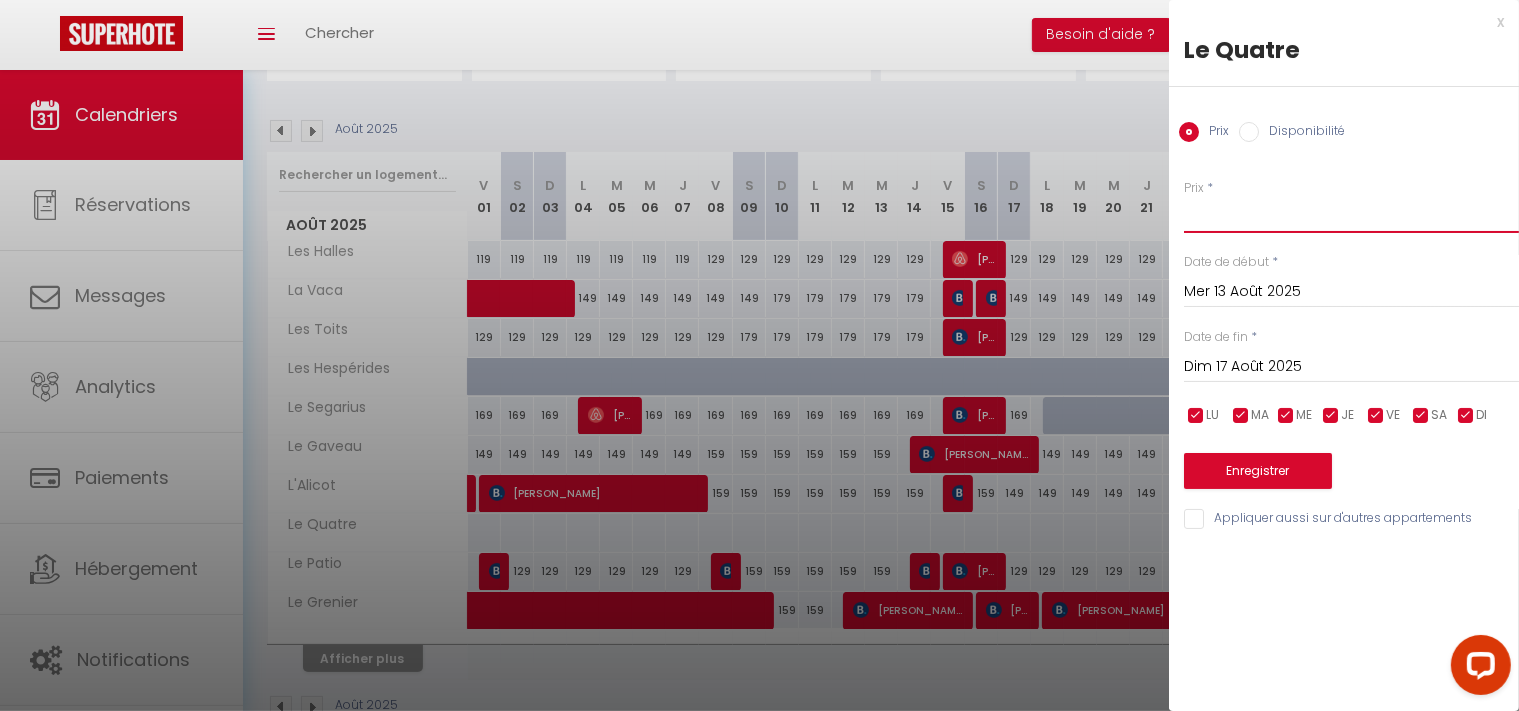 click on "Prix" at bounding box center (1351, 215) 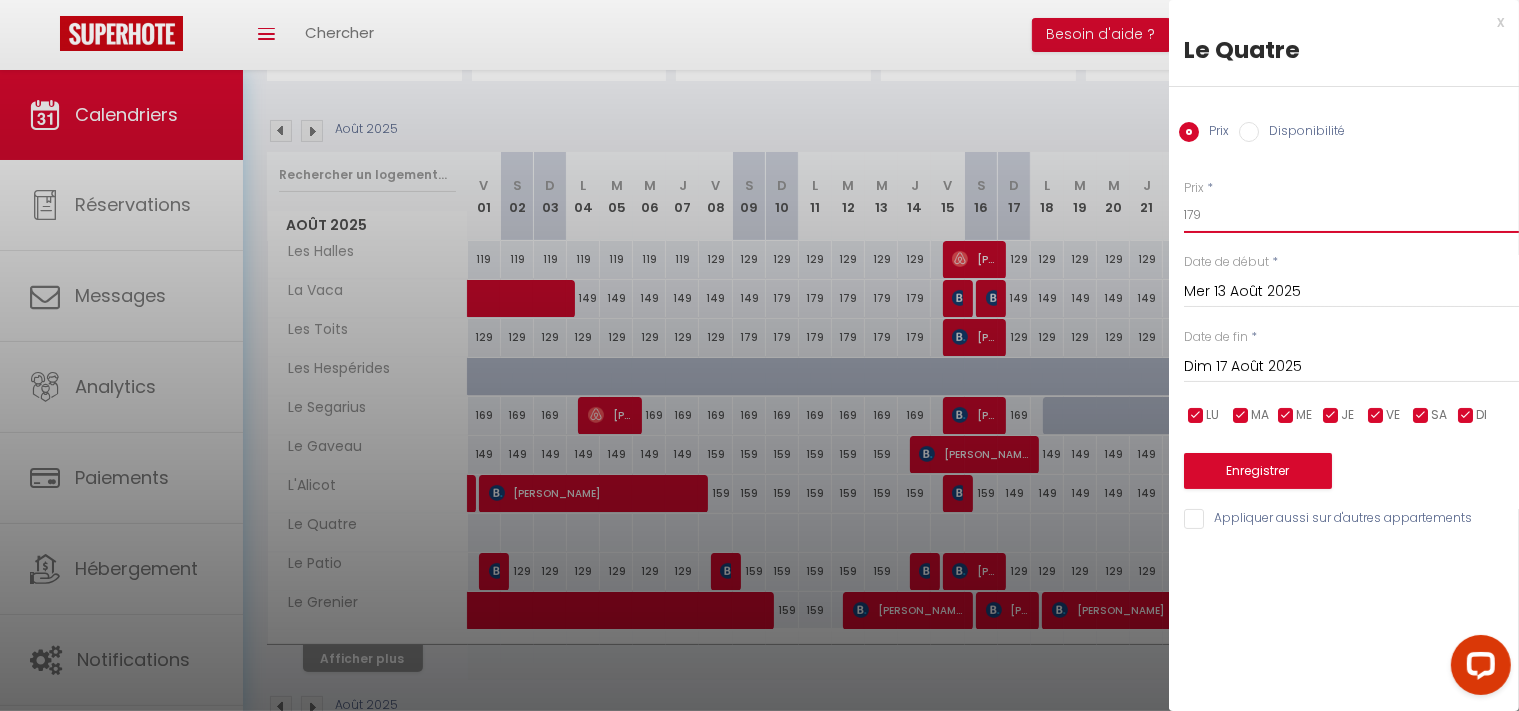 drag, startPoint x: 1210, startPoint y: 212, endPoint x: 1186, endPoint y: 212, distance: 24 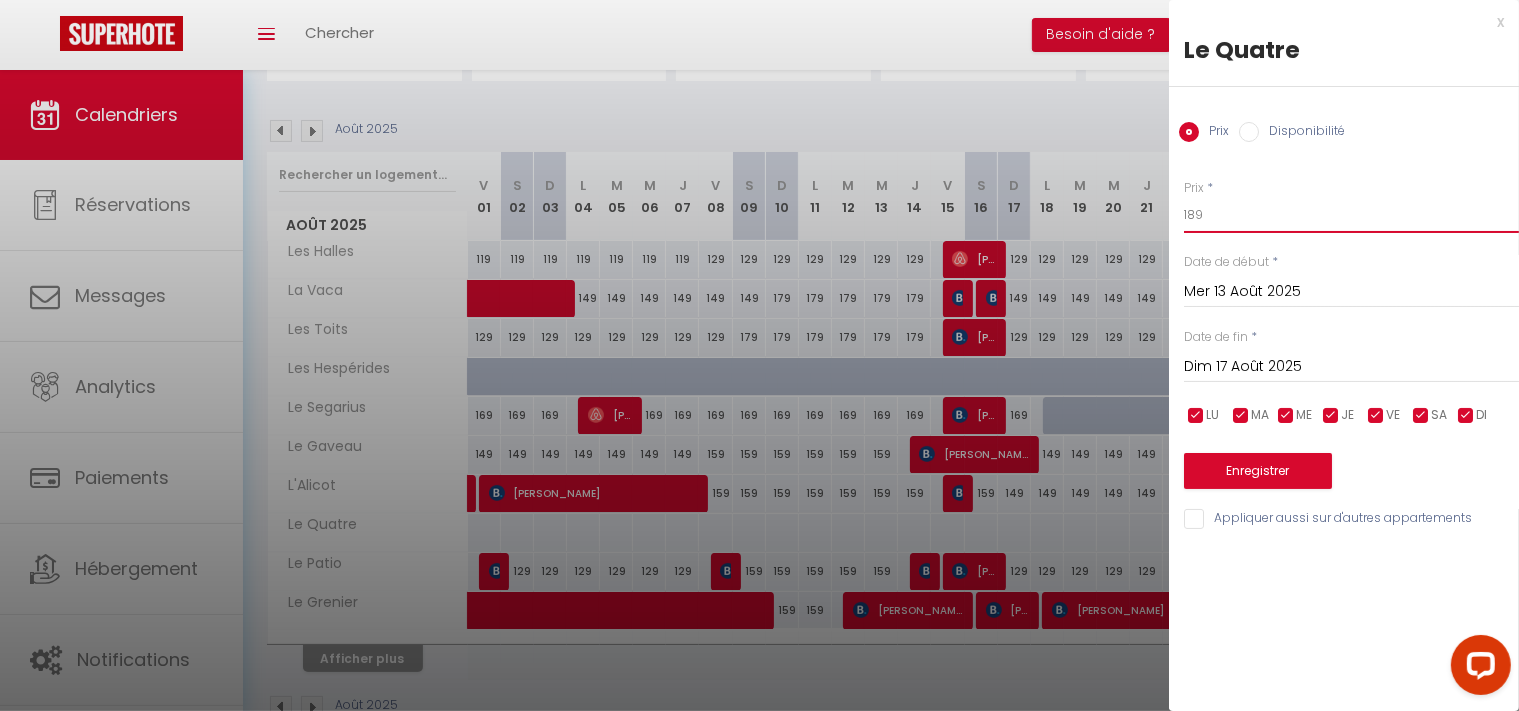 type on "189" 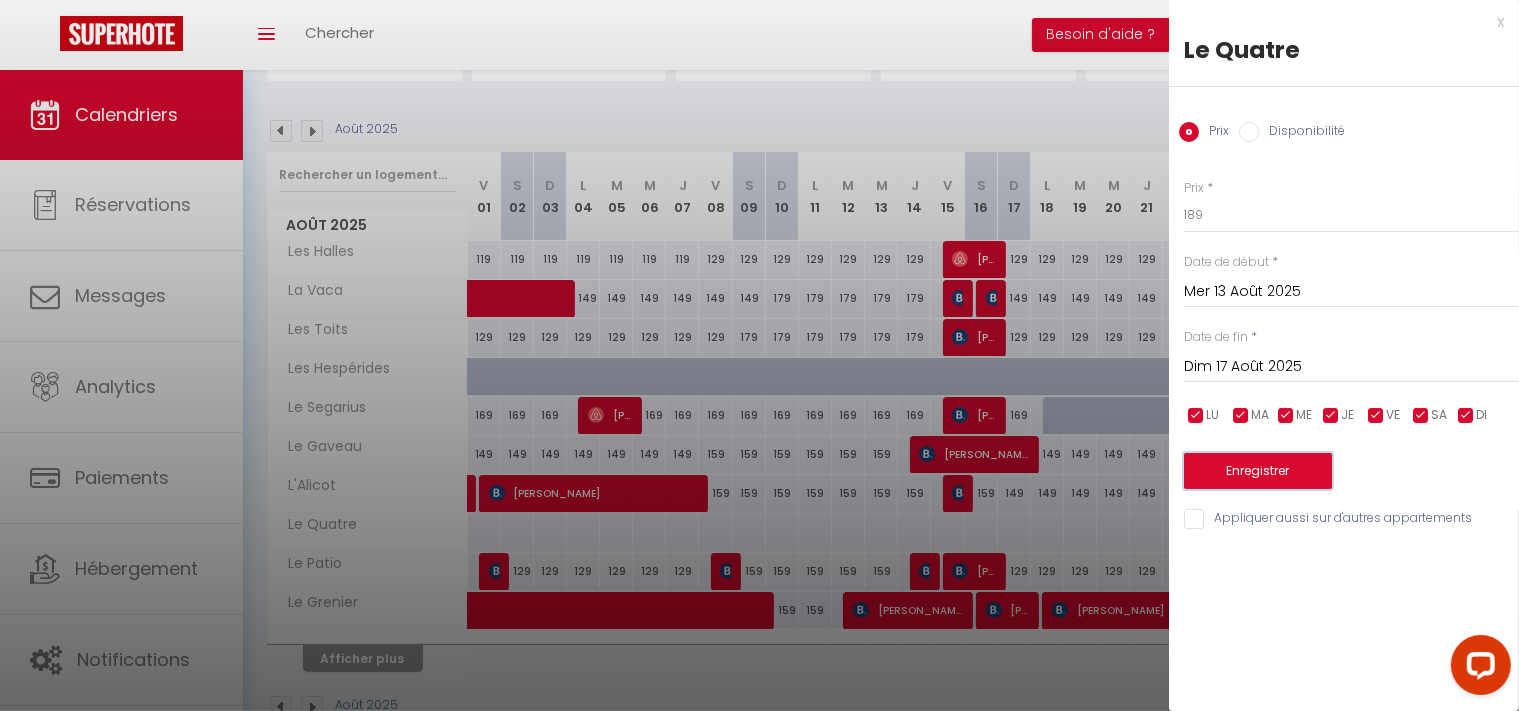 click on "Enregistrer" at bounding box center (1258, 471) 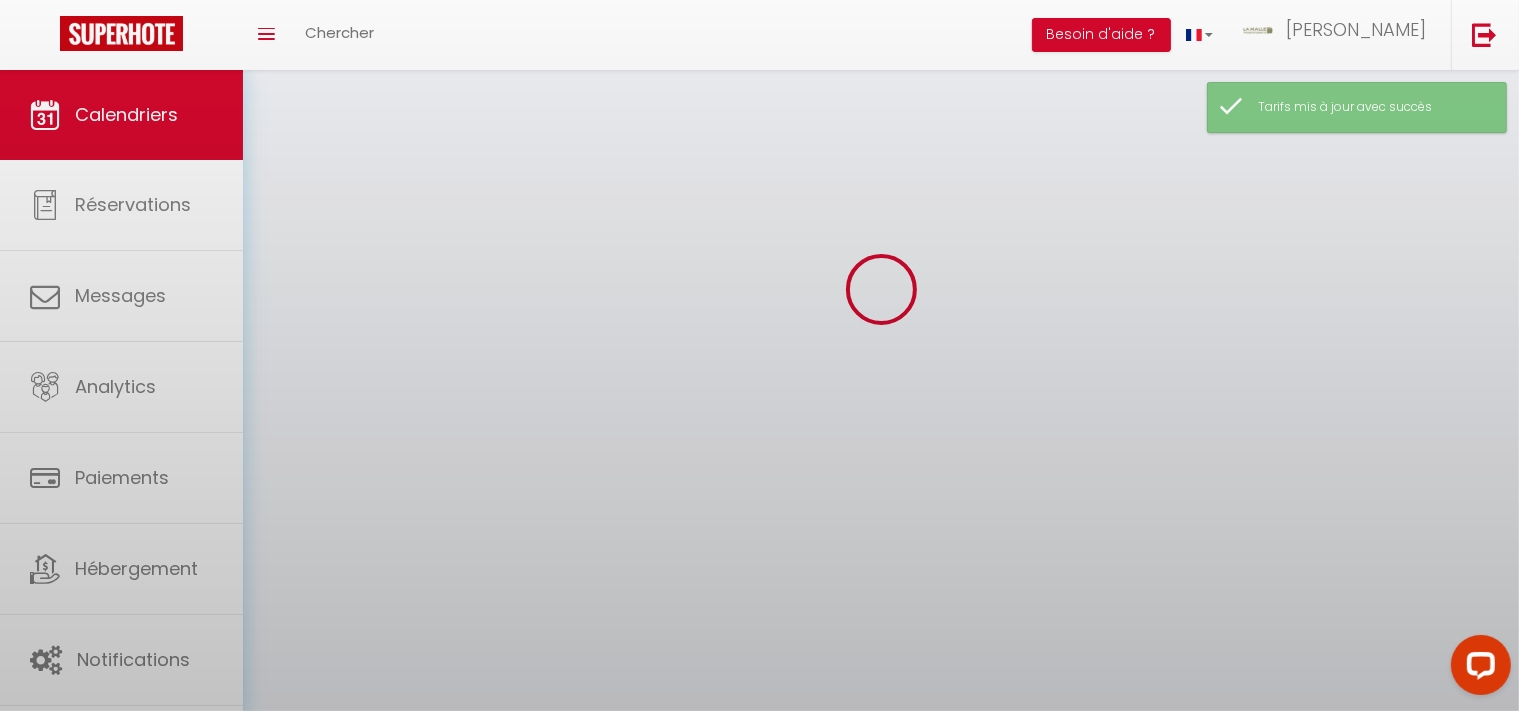 scroll, scrollTop: 70, scrollLeft: 0, axis: vertical 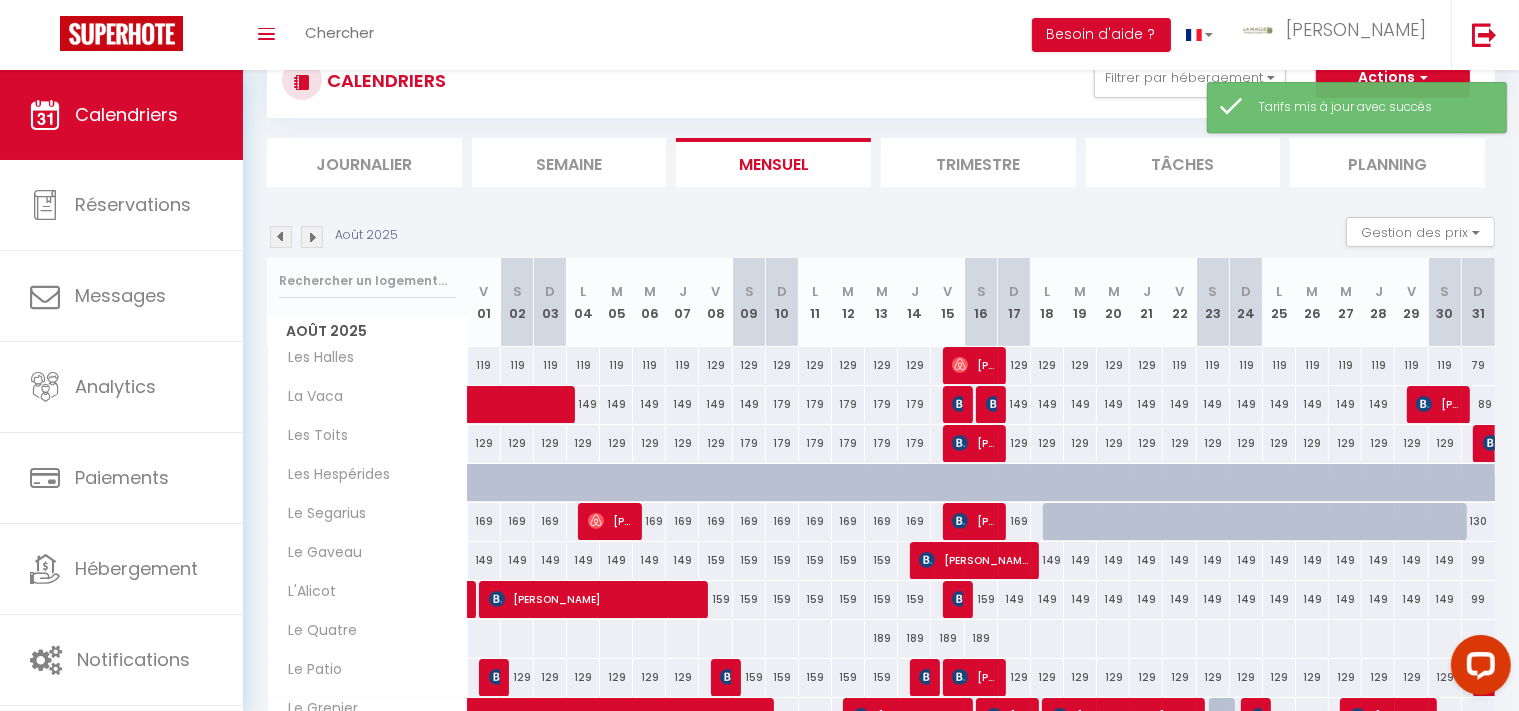 click at bounding box center [484, 638] 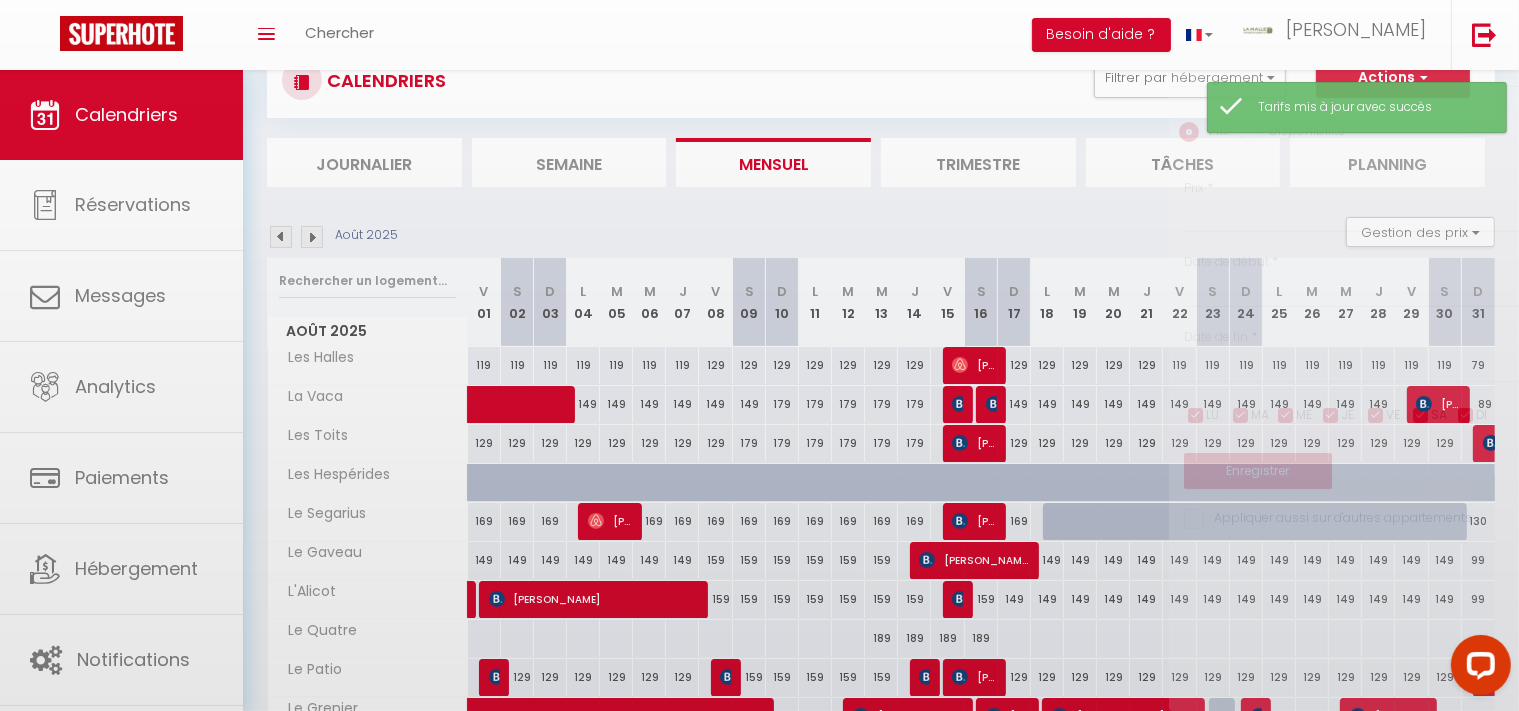 type on "Ven 01 Août 2025" 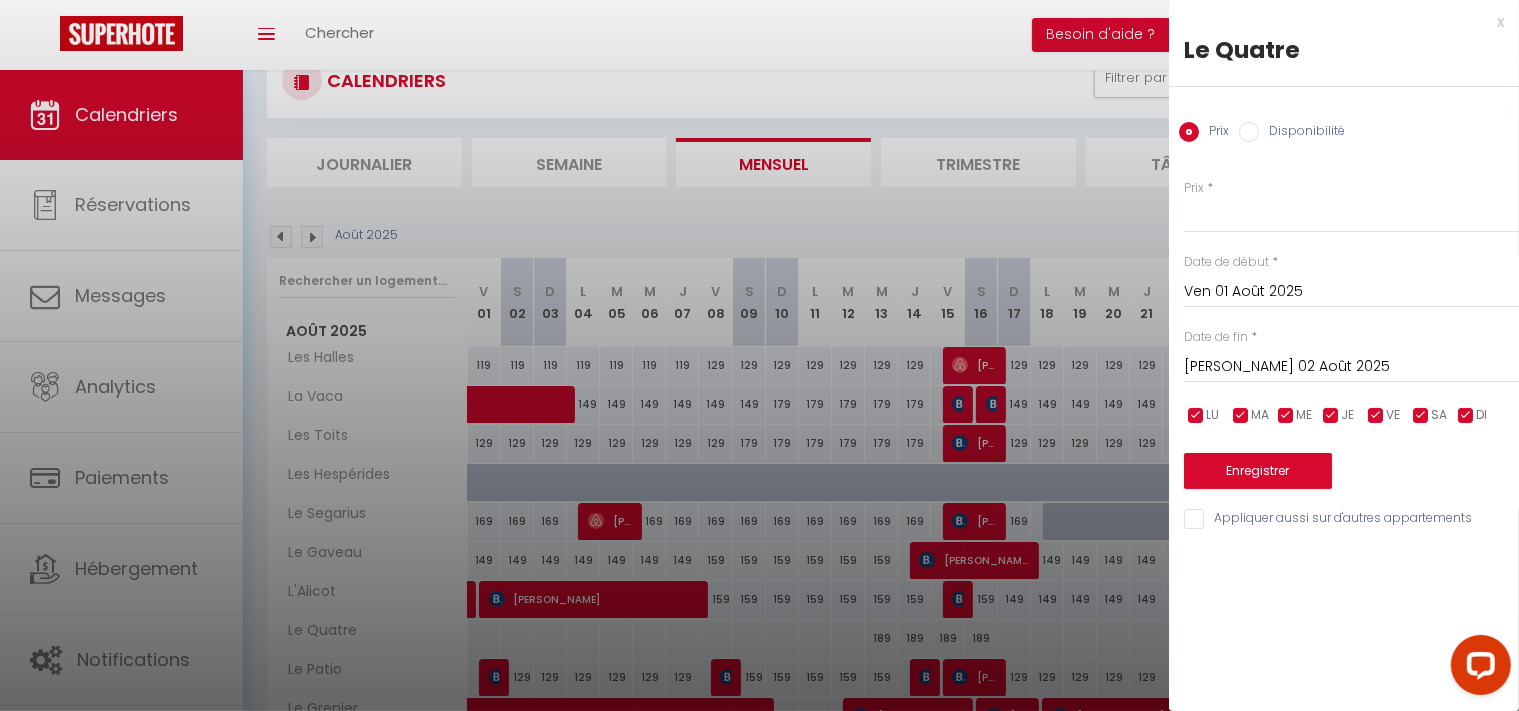 click on "Sam 02 Août 2025" at bounding box center [1351, 367] 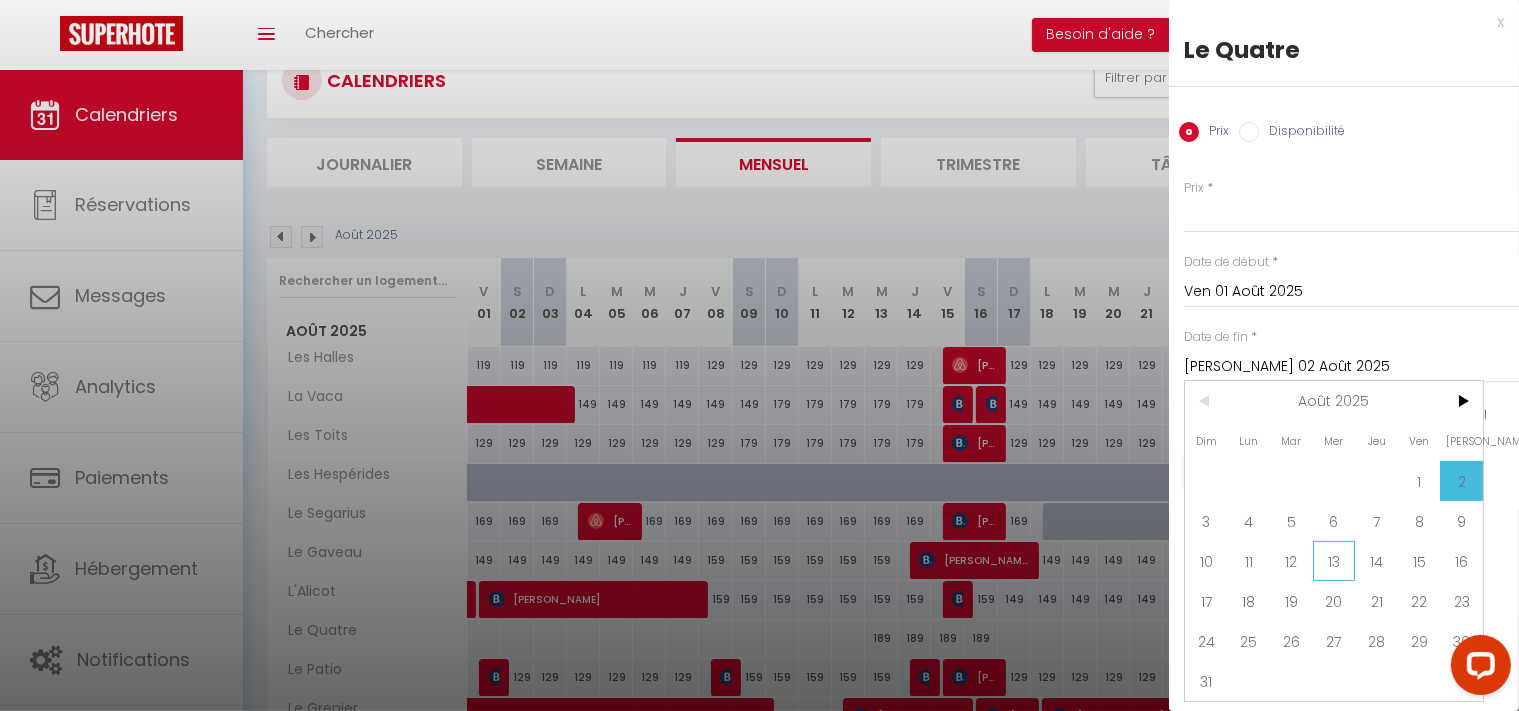 click on "13" at bounding box center [1334, 561] 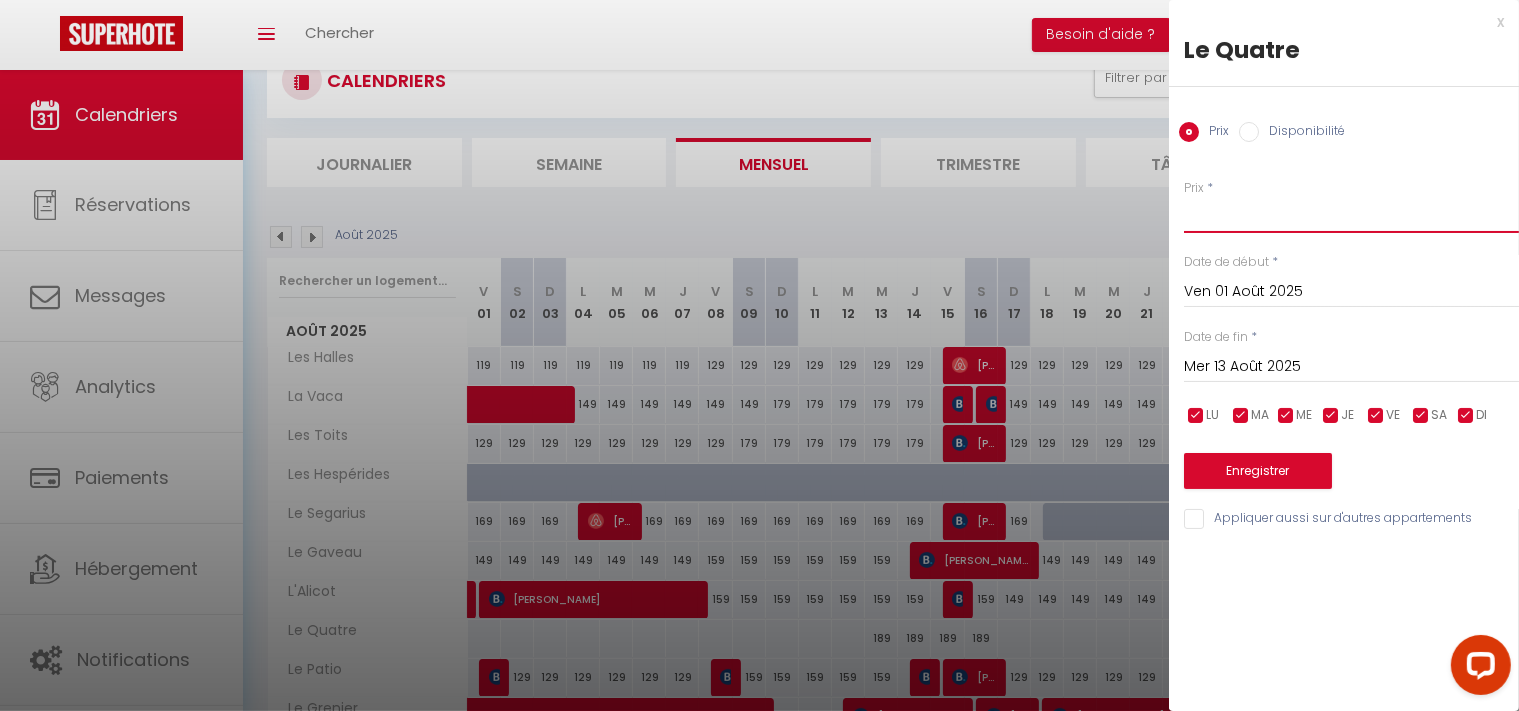 click on "Prix" at bounding box center (1351, 215) 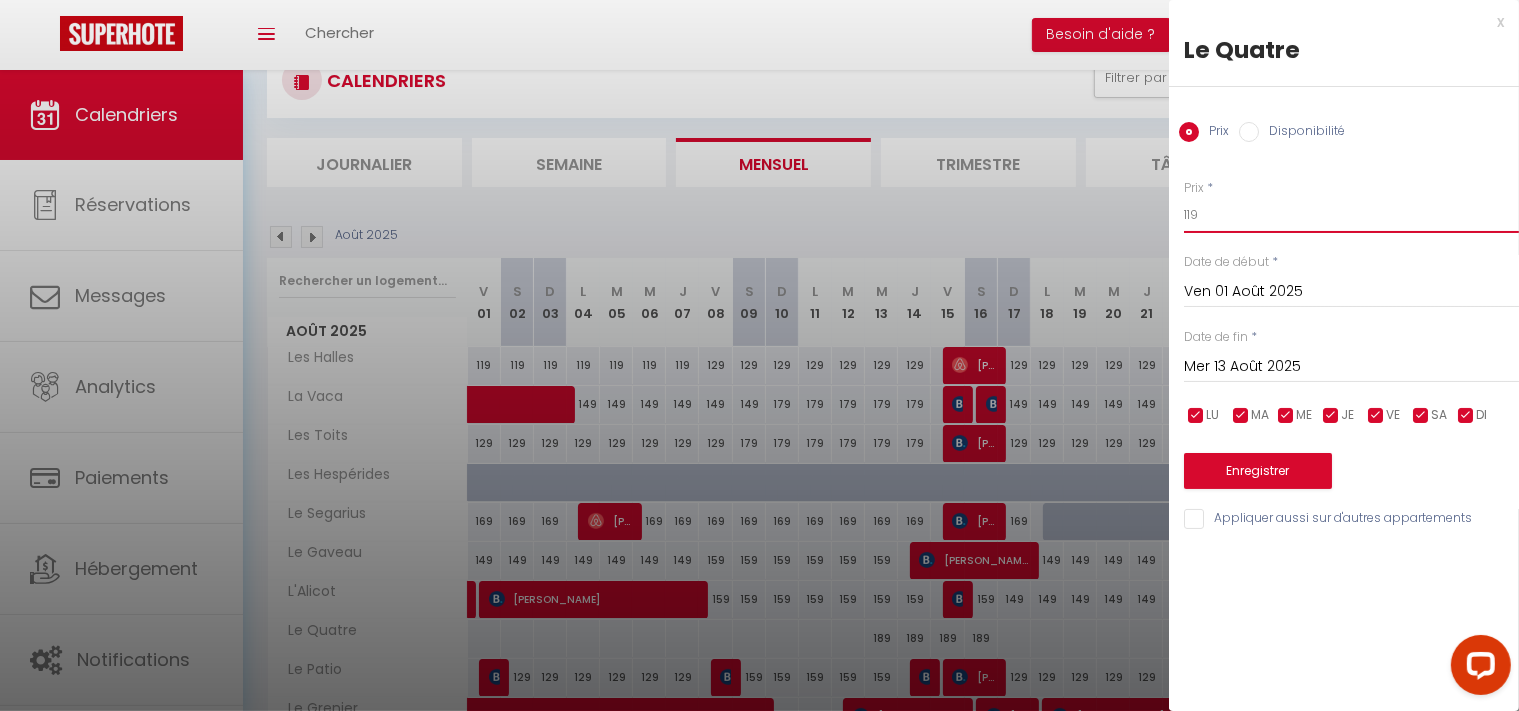 type on "119" 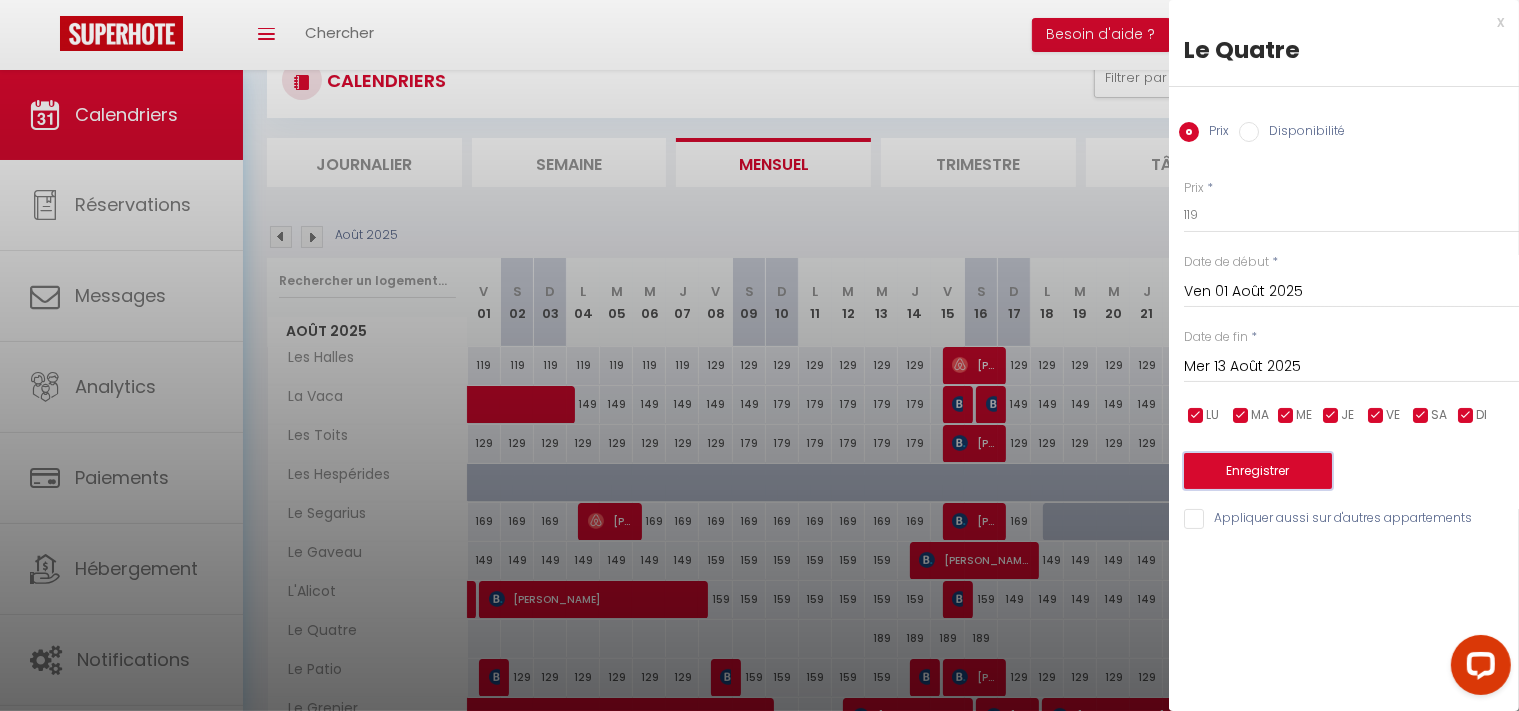 click on "Enregistrer" at bounding box center (1258, 471) 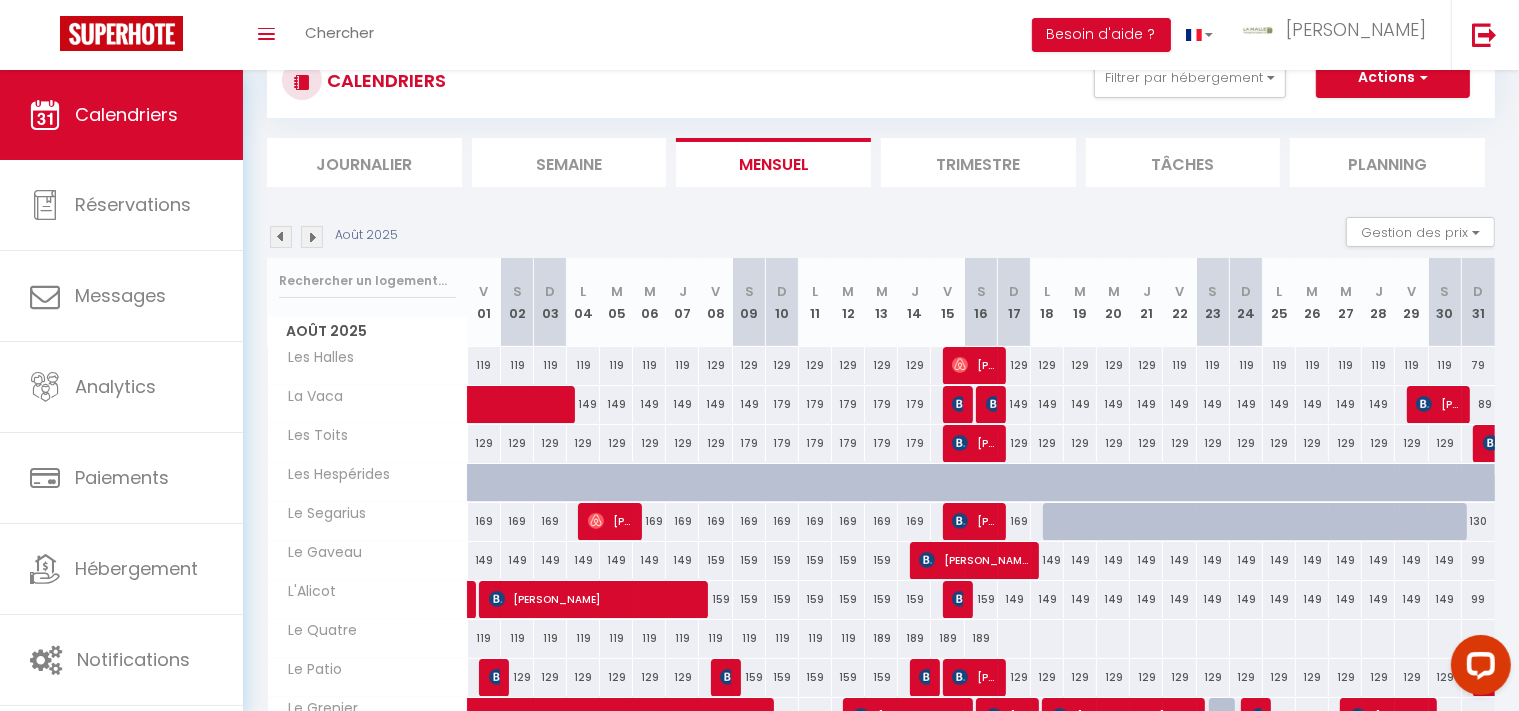 click at bounding box center [1014, 638] 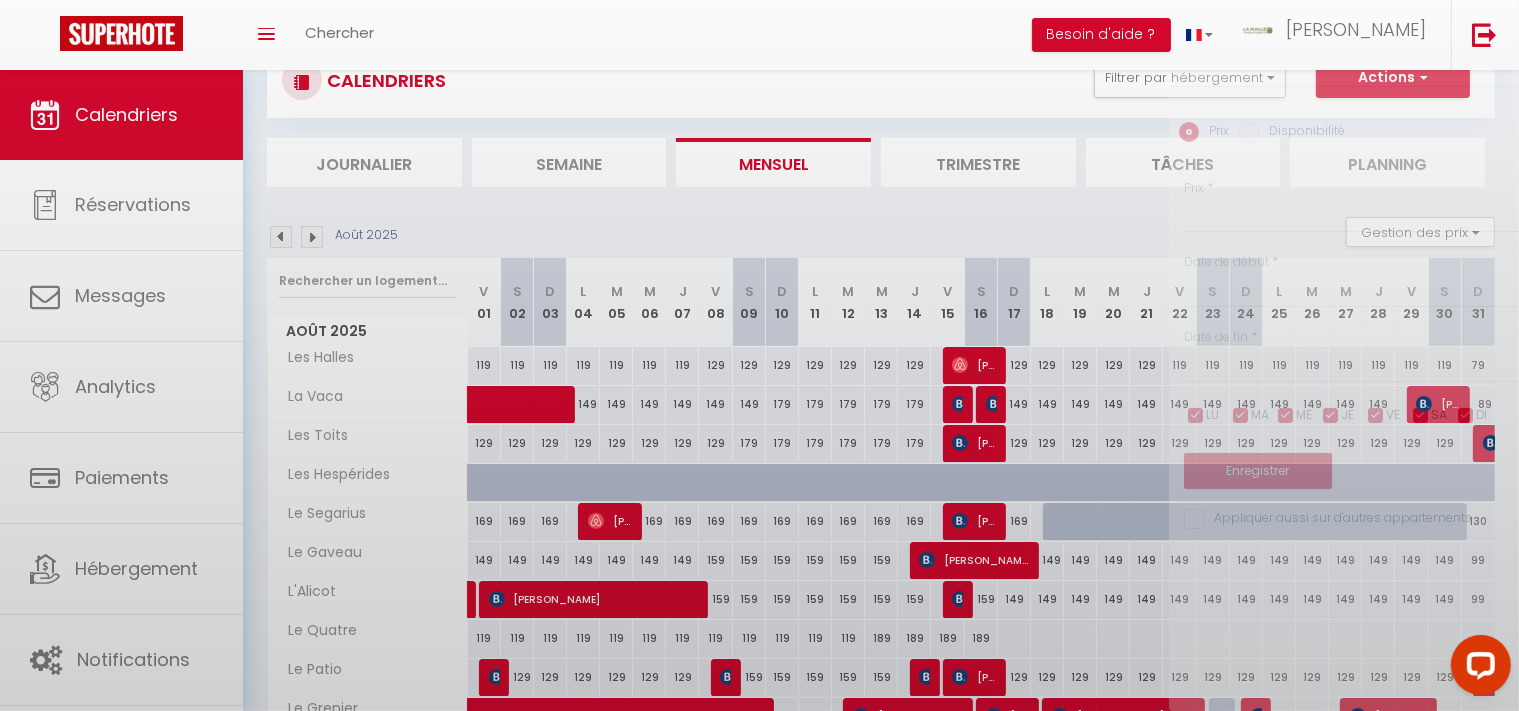 type on "Dim 17 Août 2025" 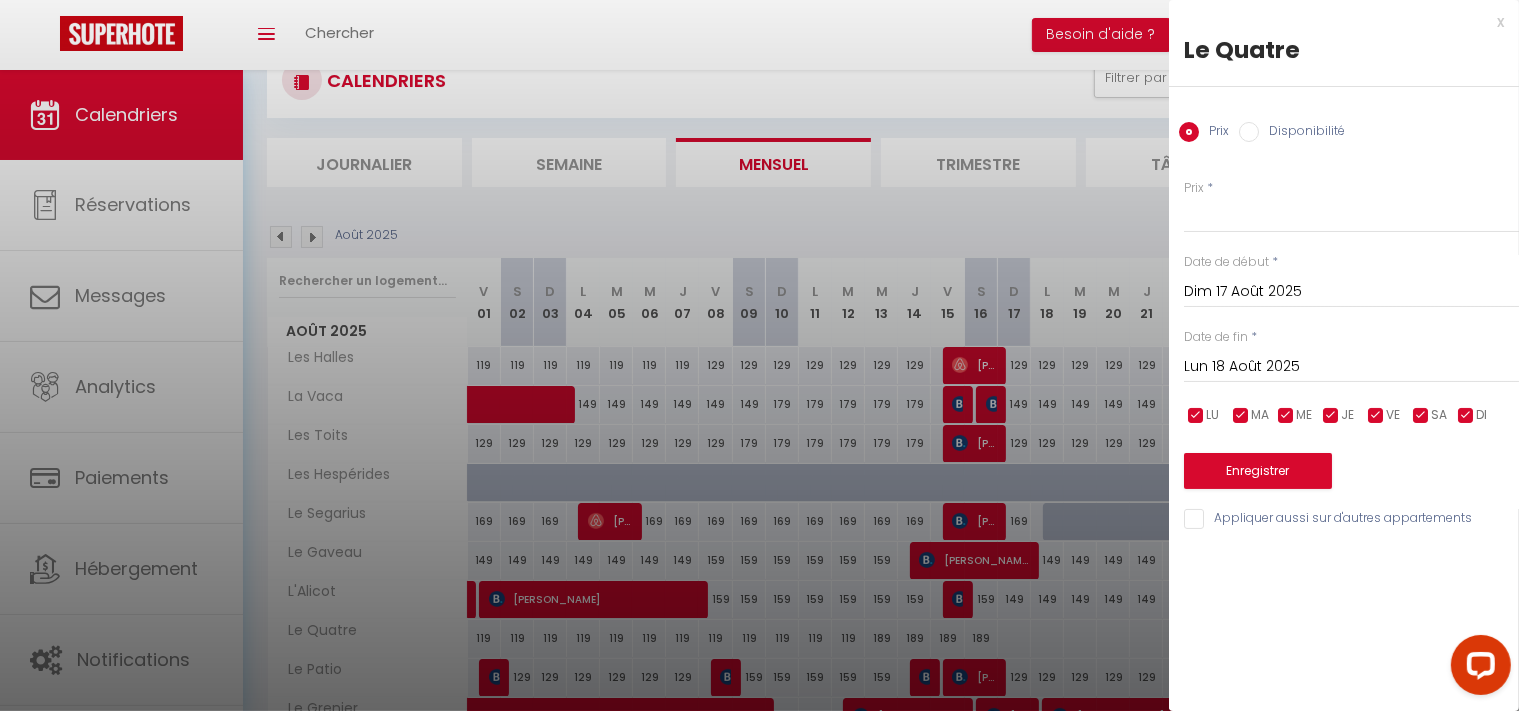 click on "Lun 18 Août 2025" at bounding box center [1351, 367] 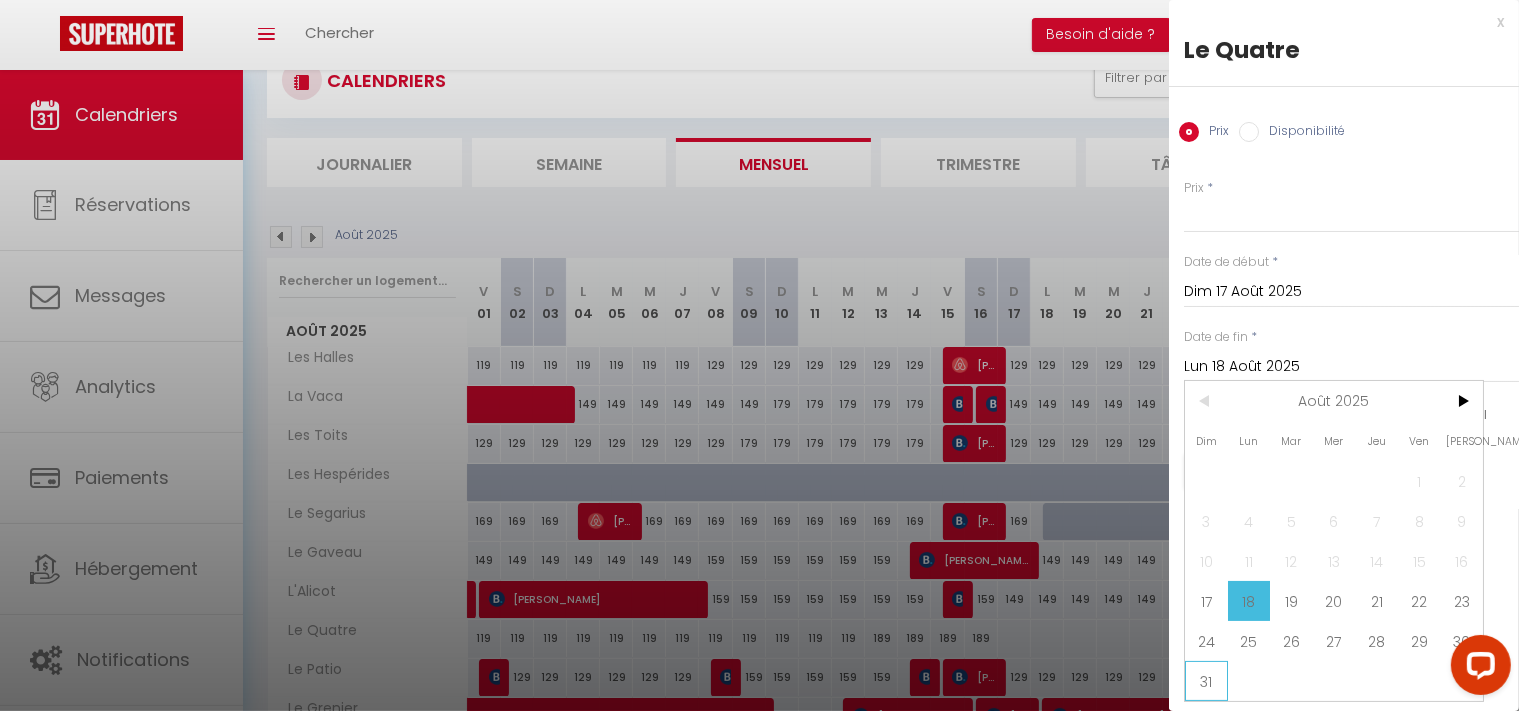 click on "31" at bounding box center [1206, 681] 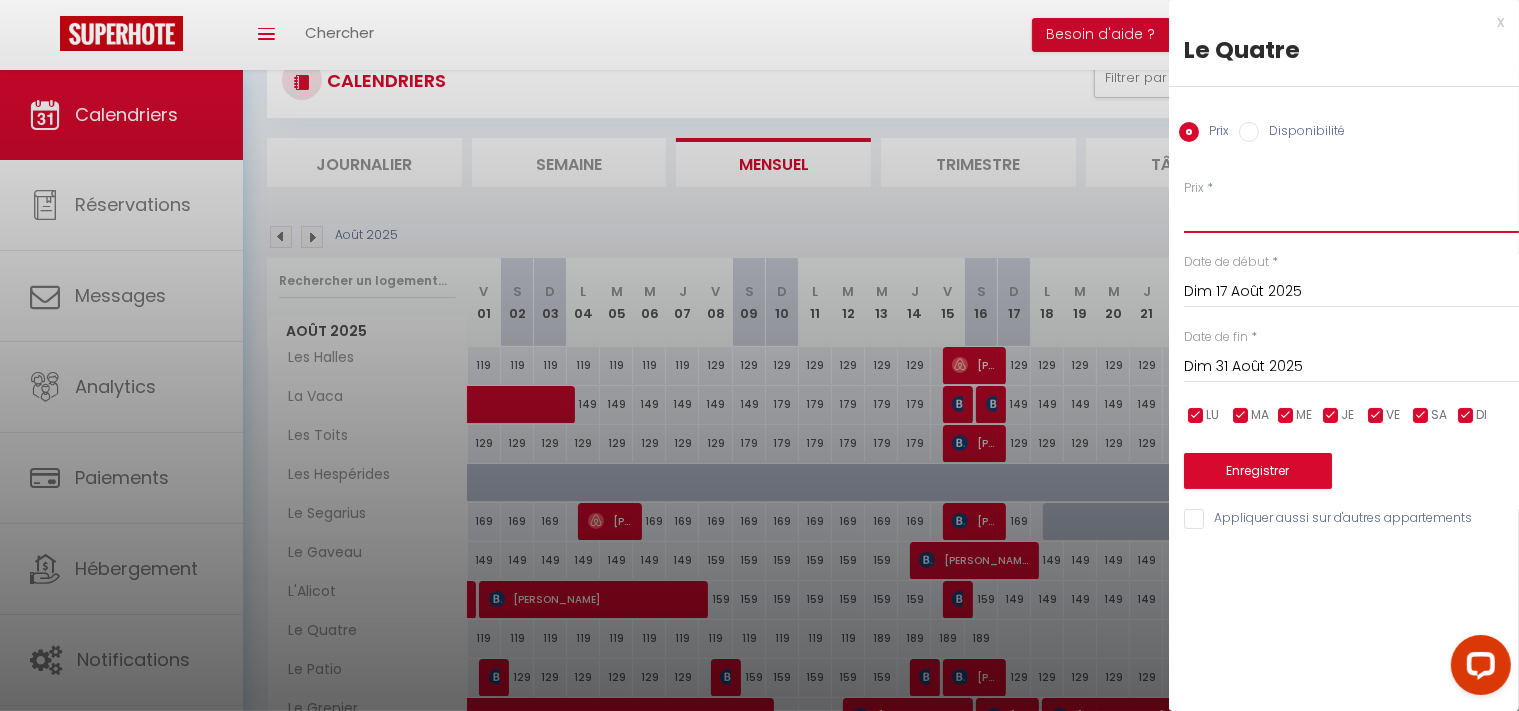 click on "Prix" at bounding box center [1351, 215] 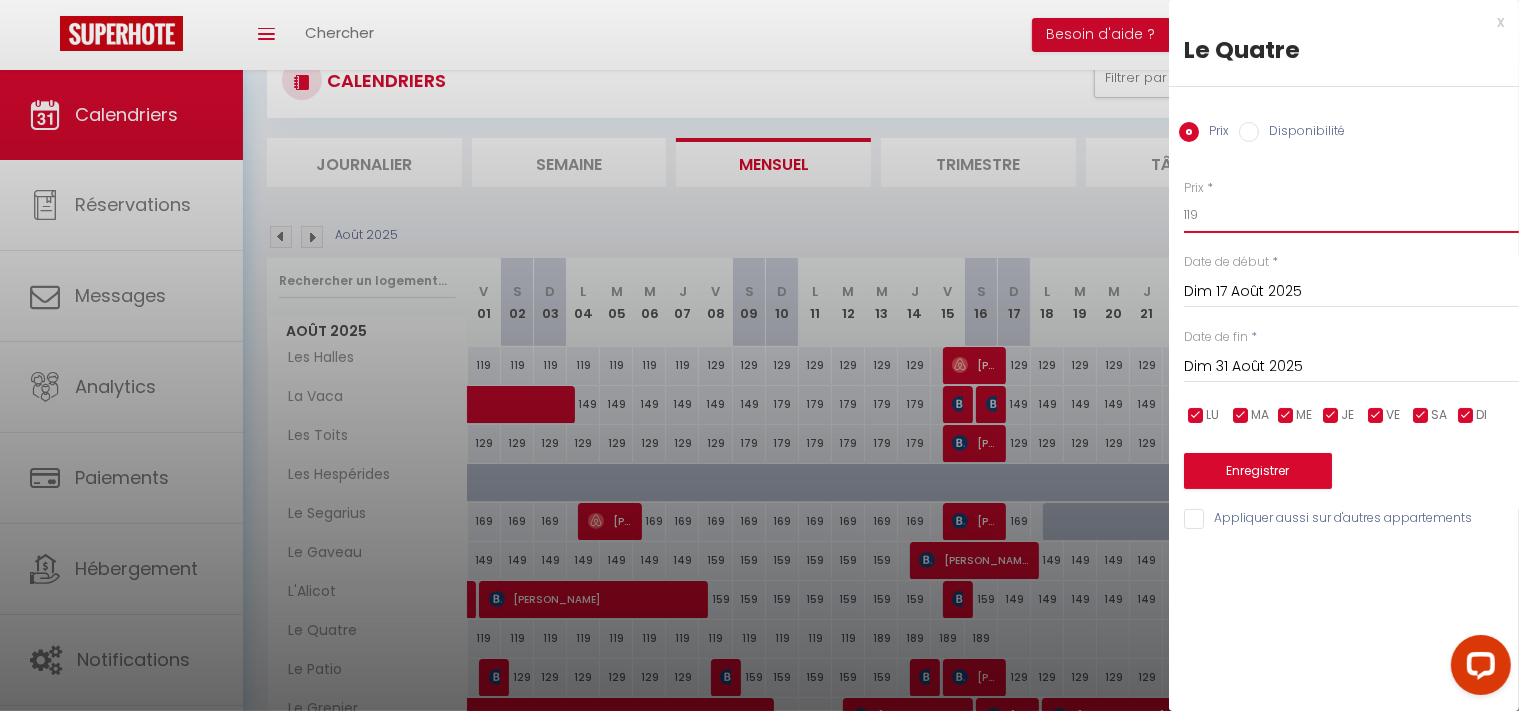 type on "119" 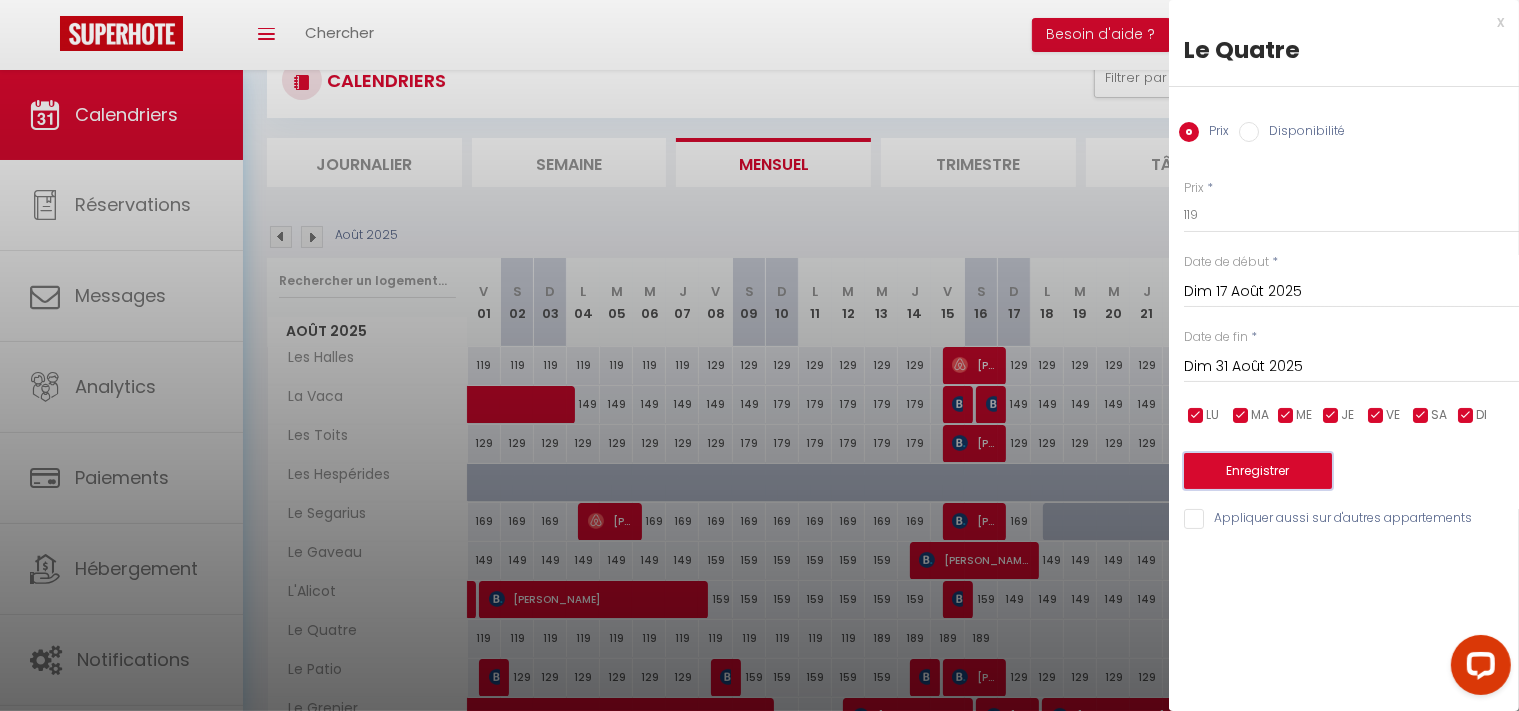 click on "Enregistrer" at bounding box center (1258, 471) 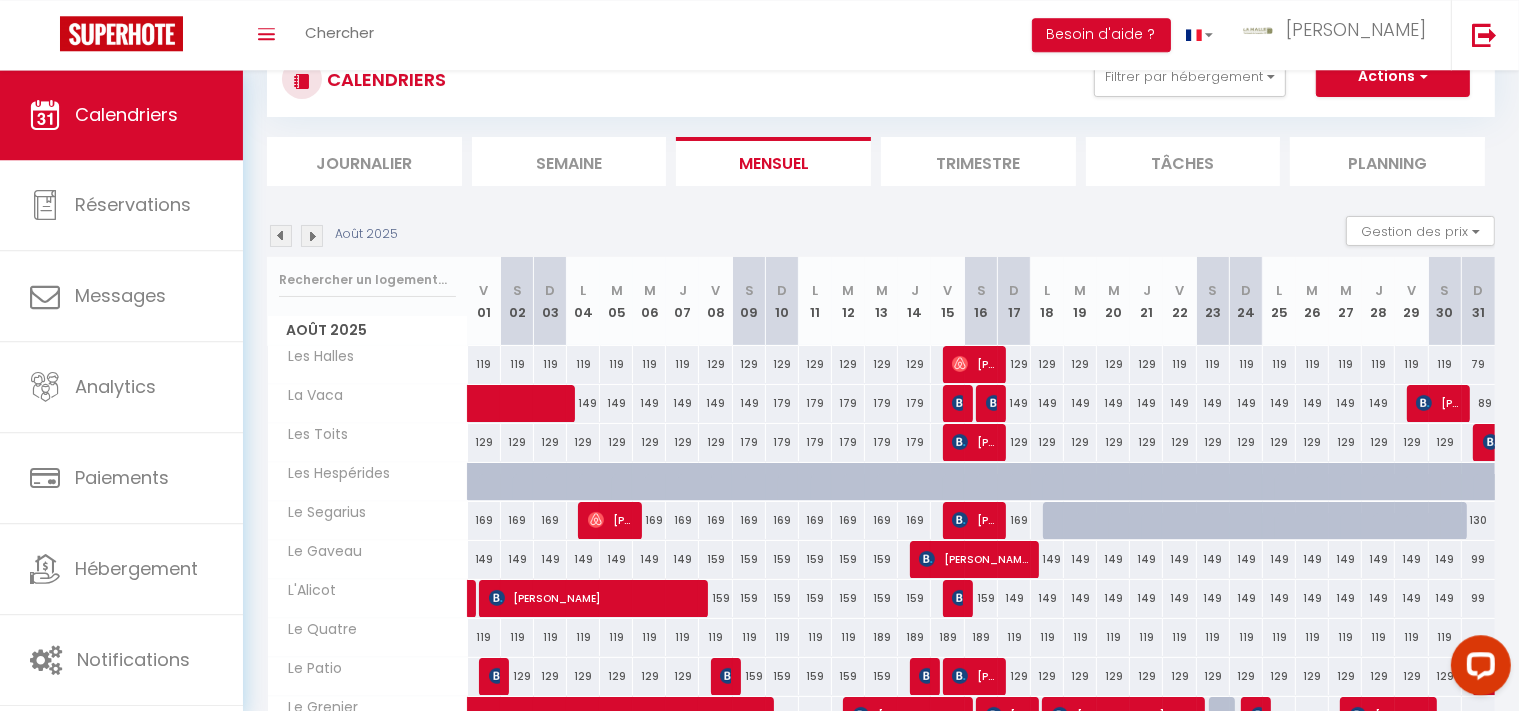 scroll, scrollTop: 223, scrollLeft: 0, axis: vertical 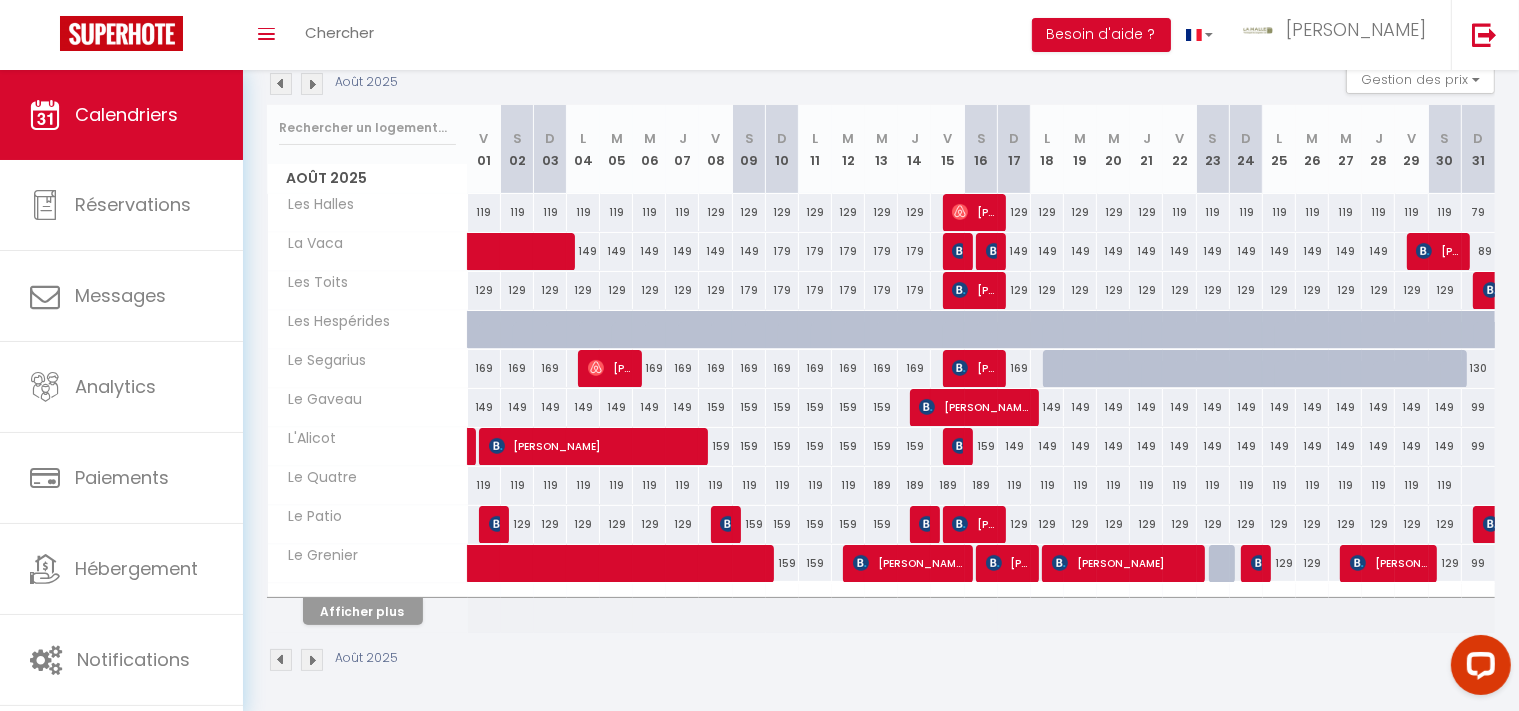 click at bounding box center [1478, 485] 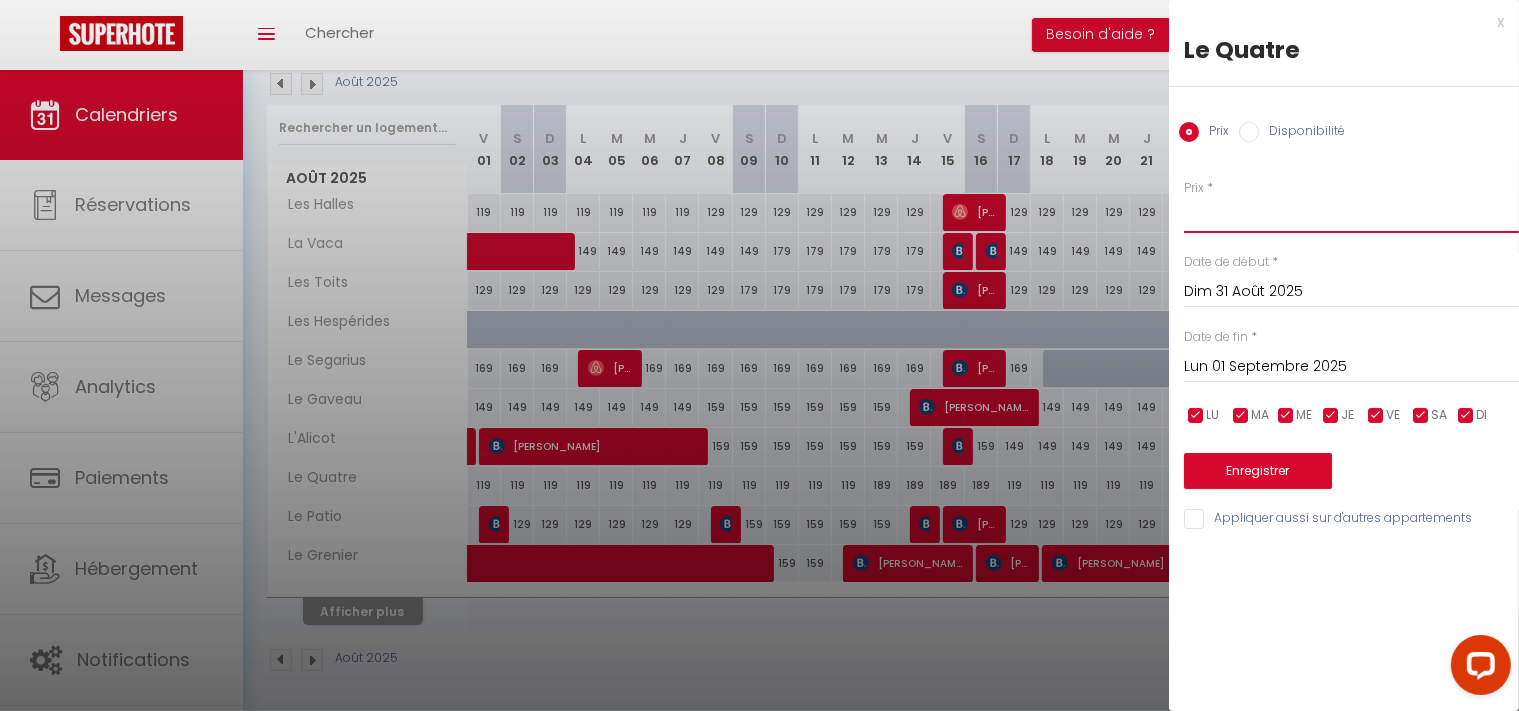 click on "Prix" at bounding box center [1351, 215] 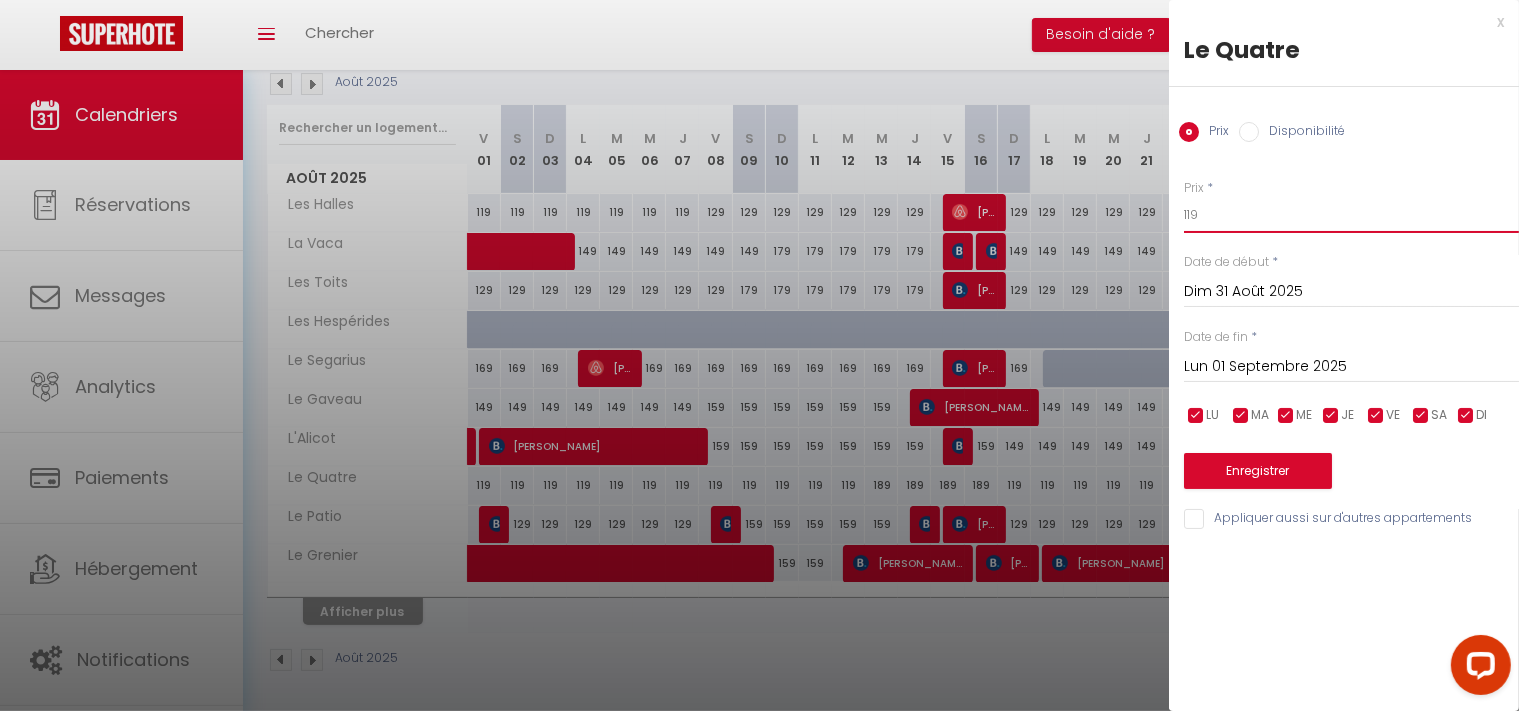 drag, startPoint x: 1216, startPoint y: 214, endPoint x: 1146, endPoint y: 214, distance: 70 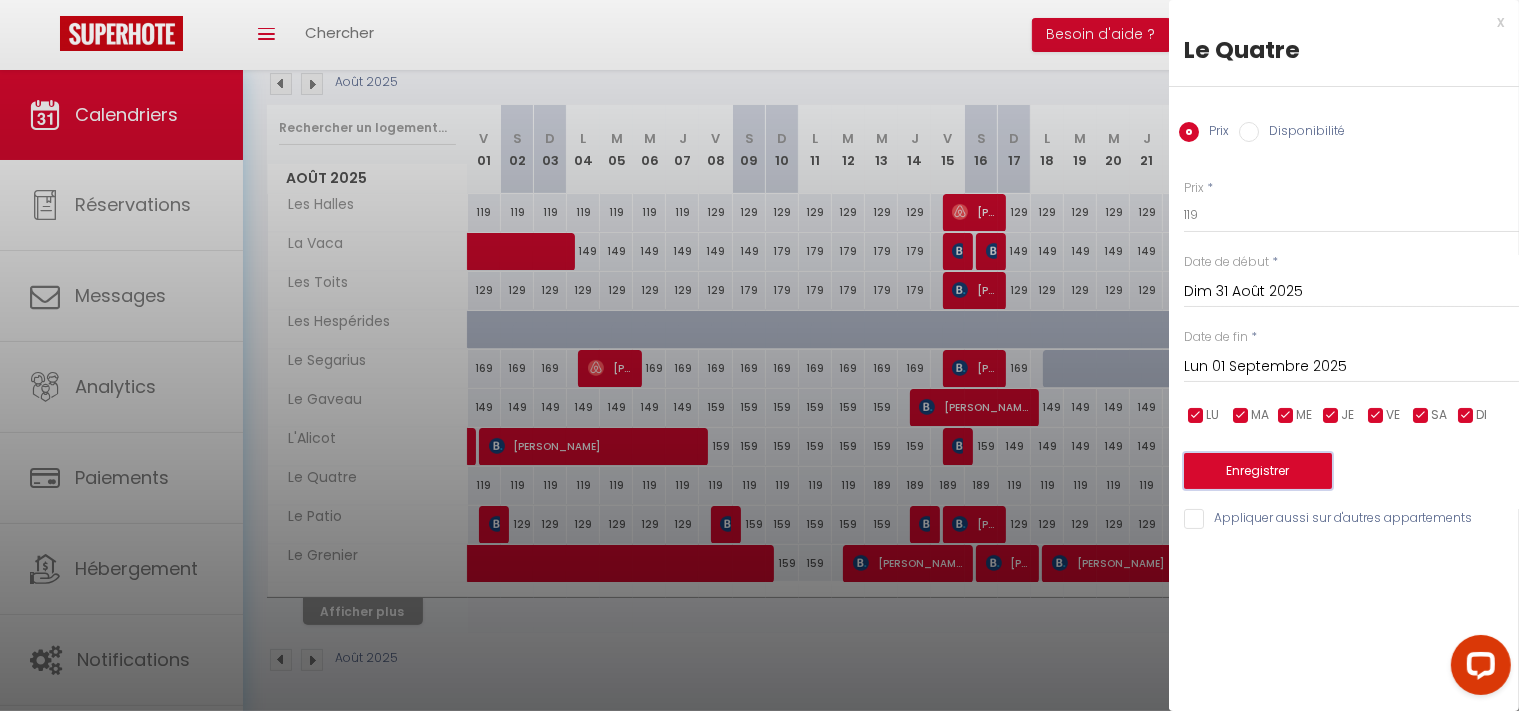 click on "Enregistrer" at bounding box center (1258, 471) 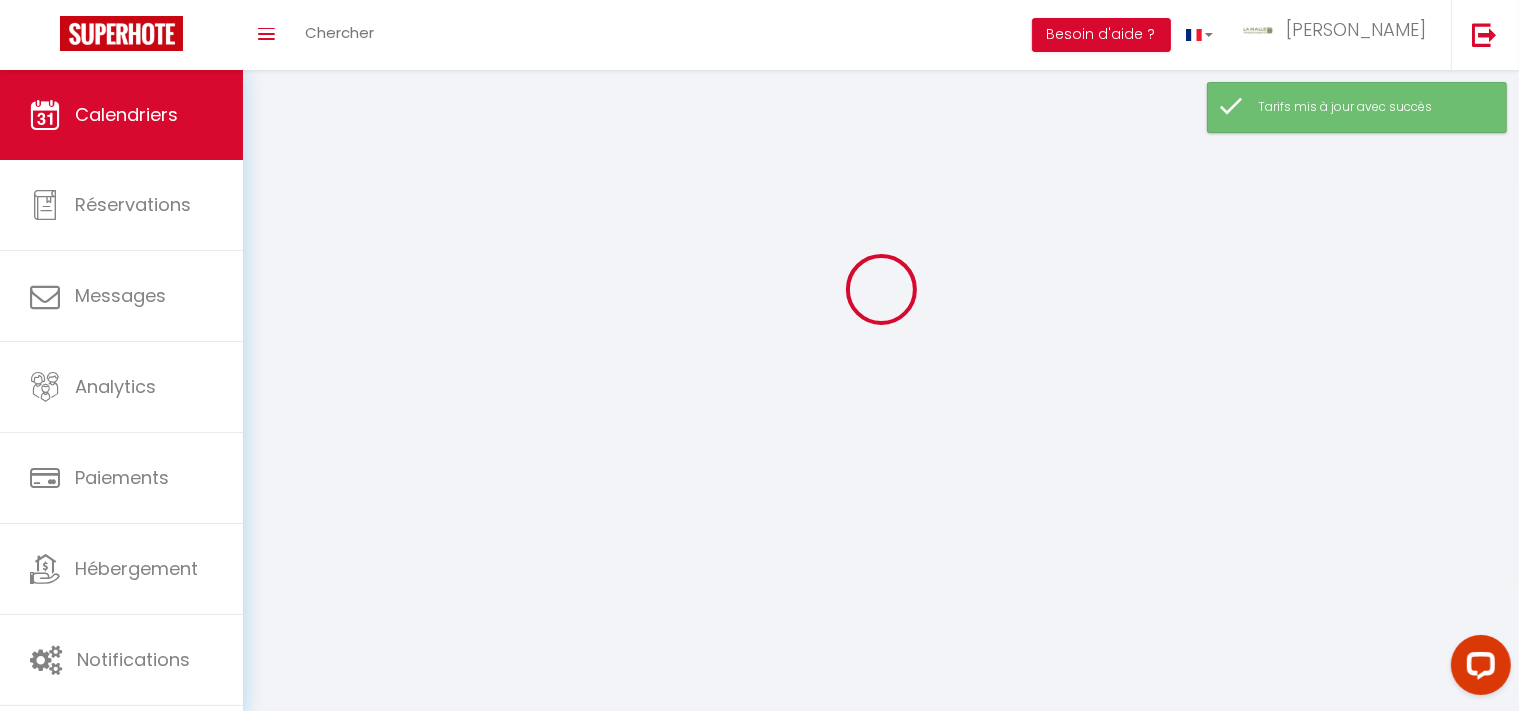 scroll, scrollTop: 70, scrollLeft: 0, axis: vertical 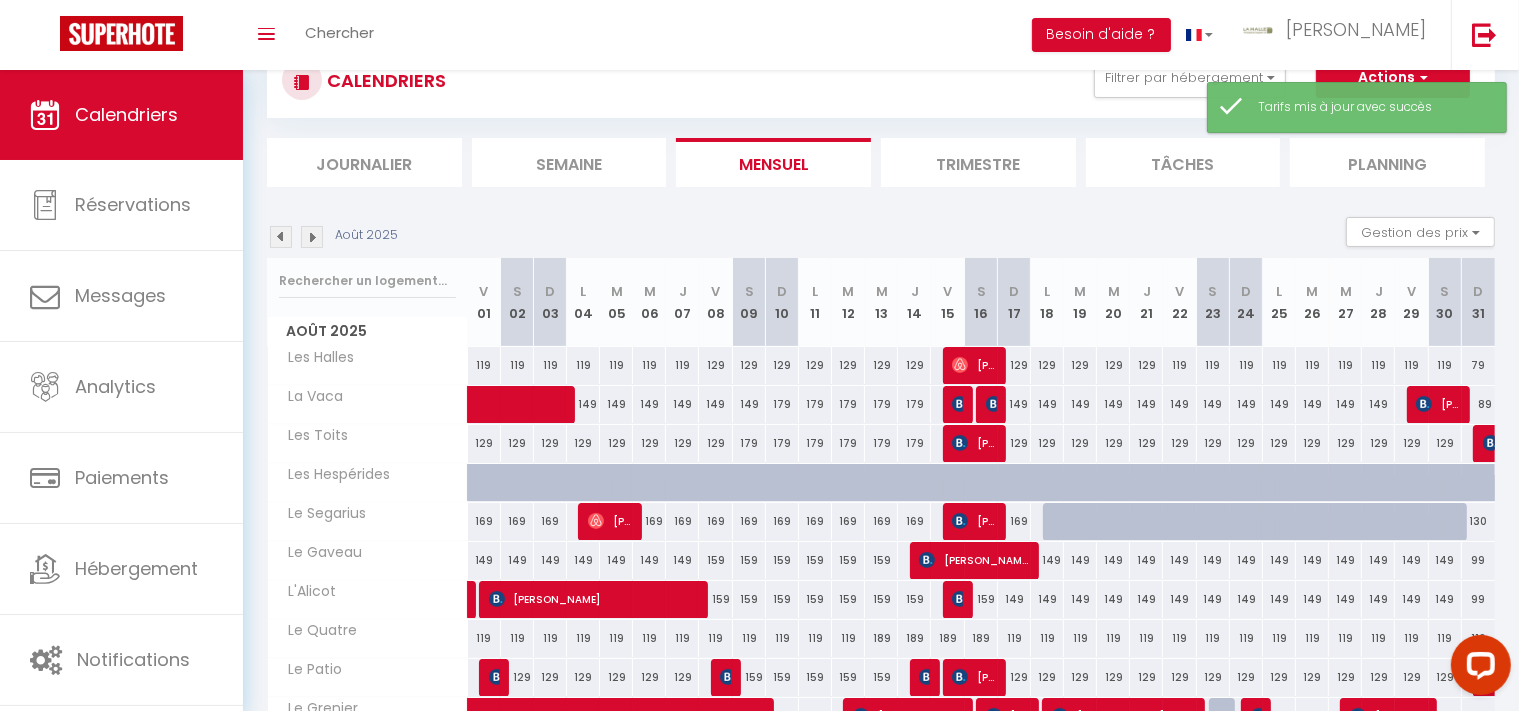 click at bounding box center [312, 237] 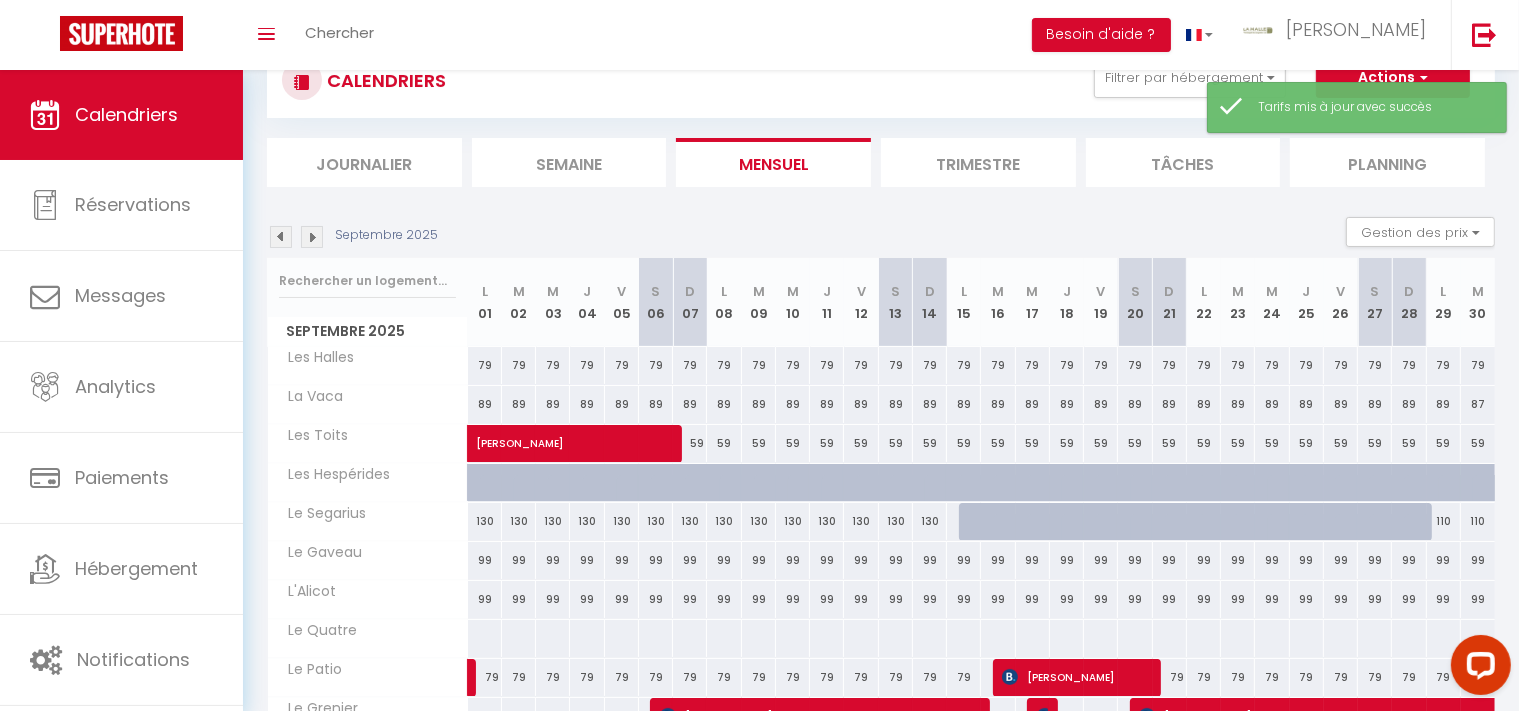 scroll, scrollTop: 176, scrollLeft: 0, axis: vertical 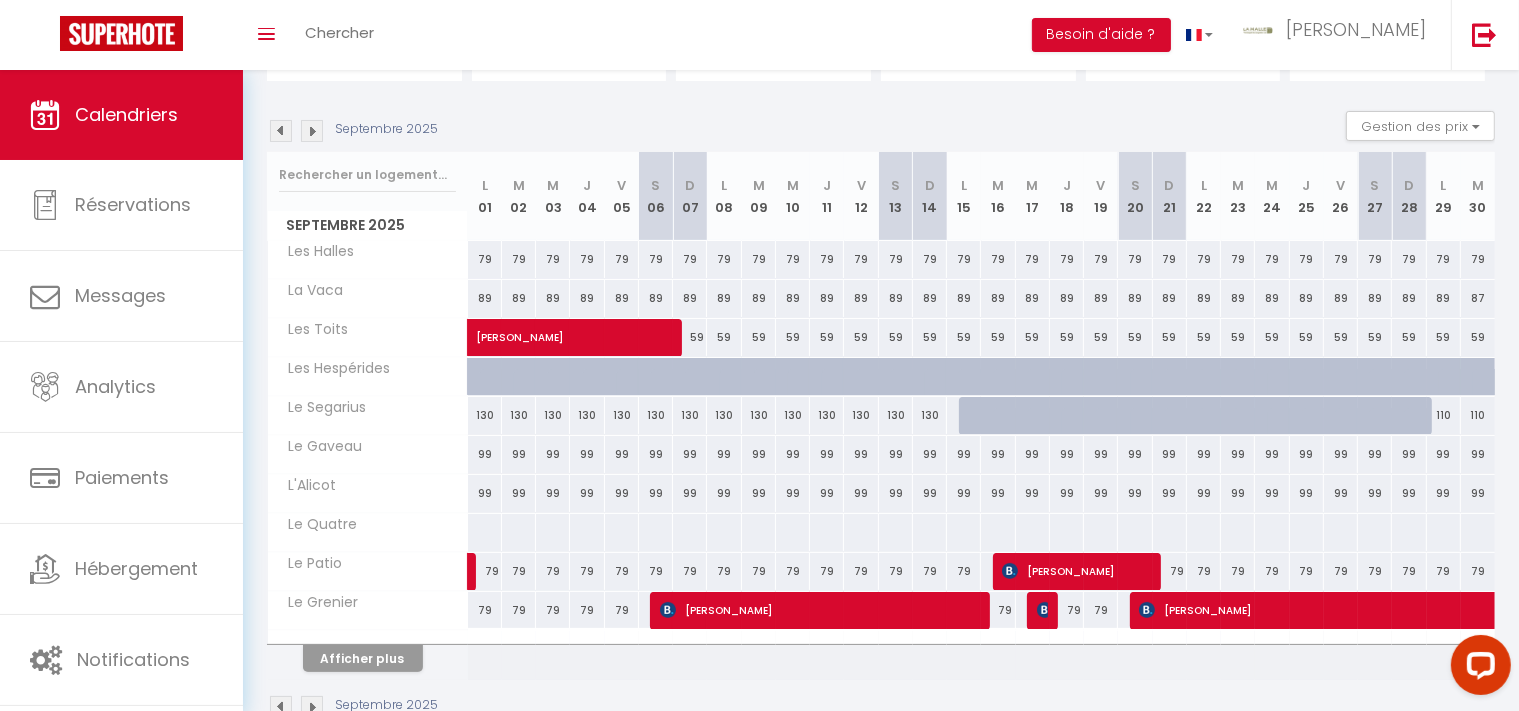 click at bounding box center [484, 532] 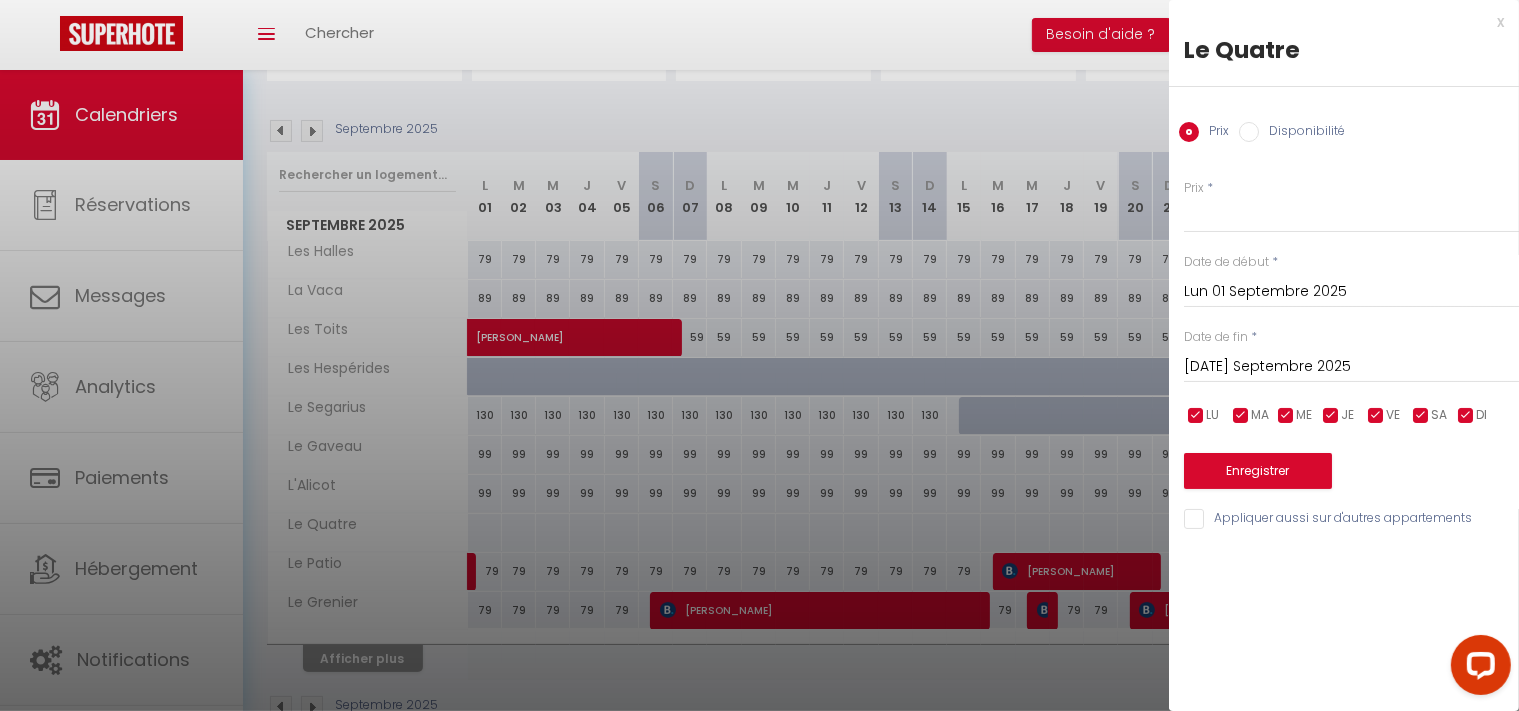 click on "Mar 02 Septembre 2025" at bounding box center (1351, 367) 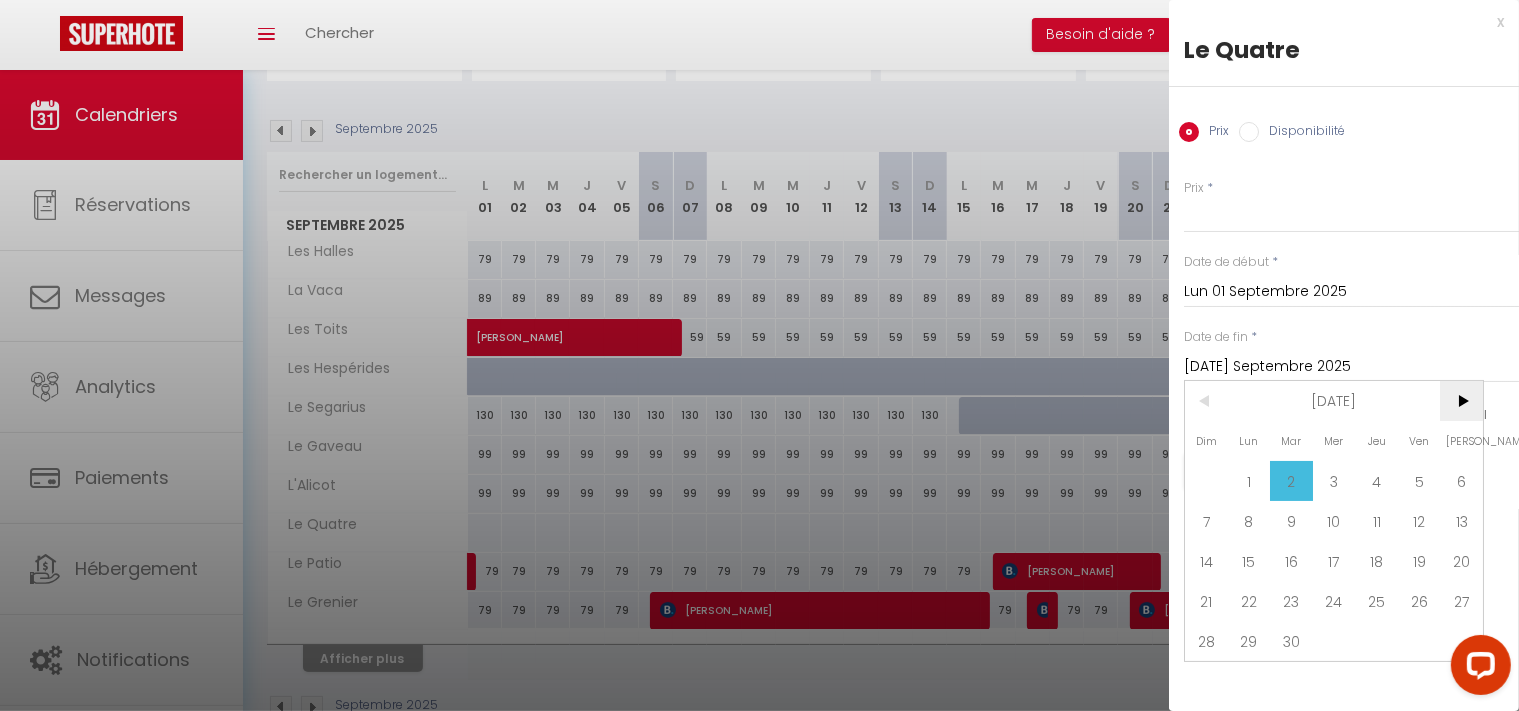 click on ">" at bounding box center [1461, 401] 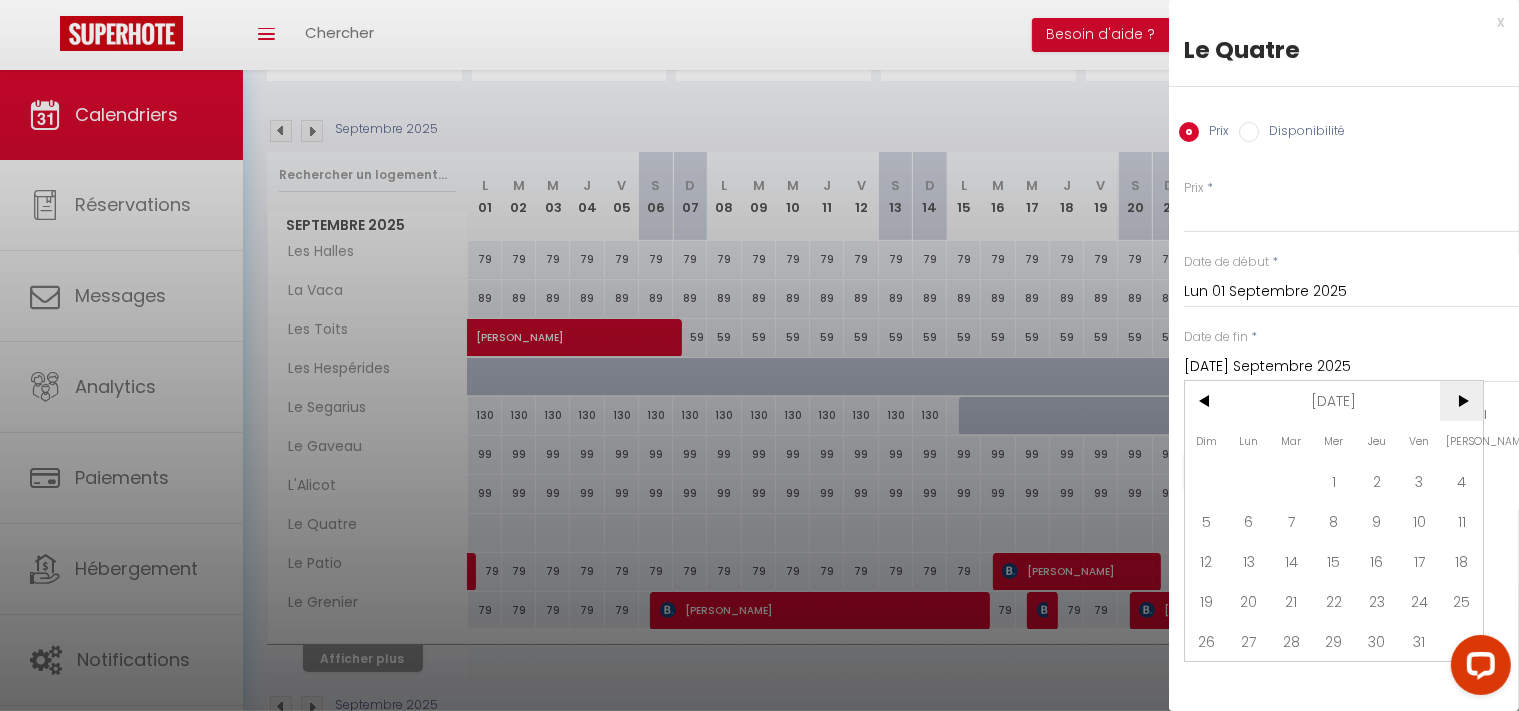 click on ">" at bounding box center [1461, 401] 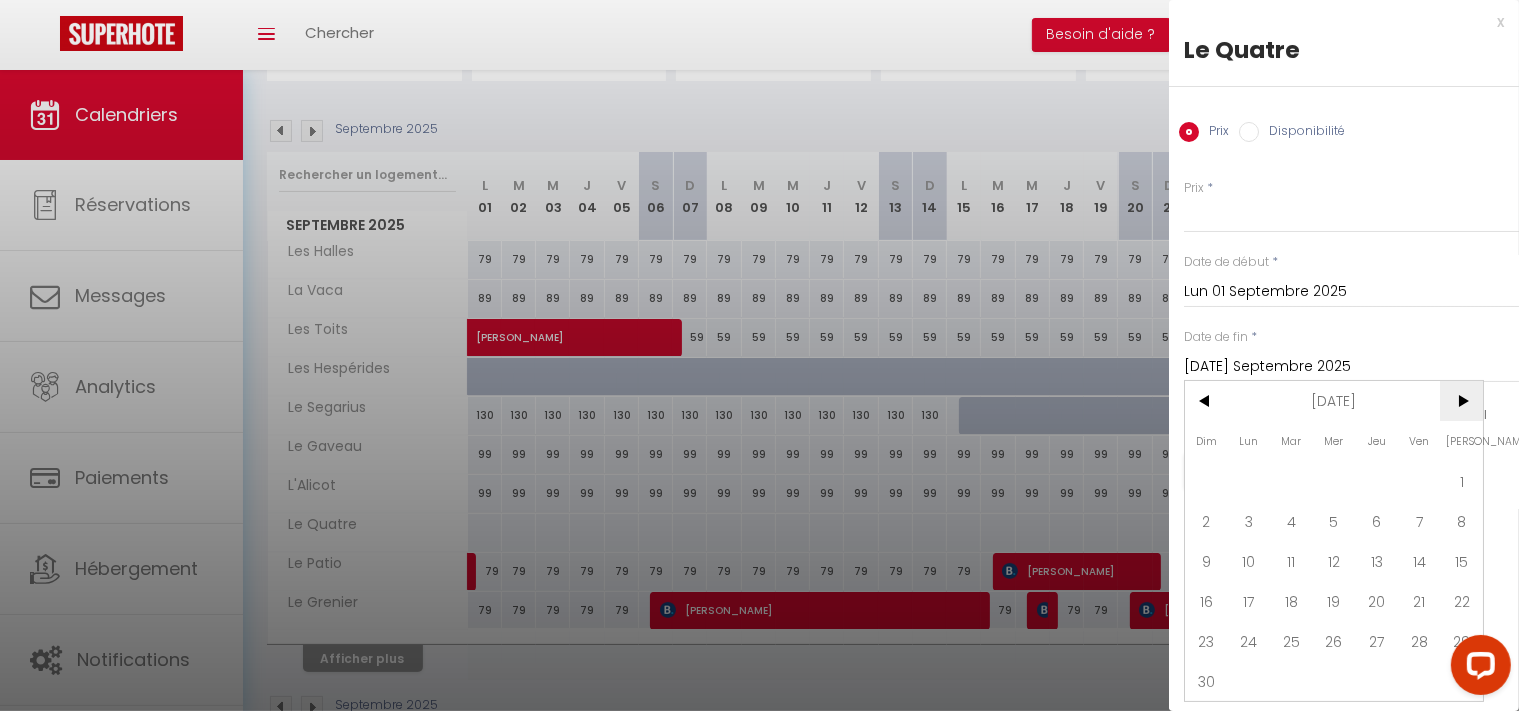 click on ">" at bounding box center [1461, 401] 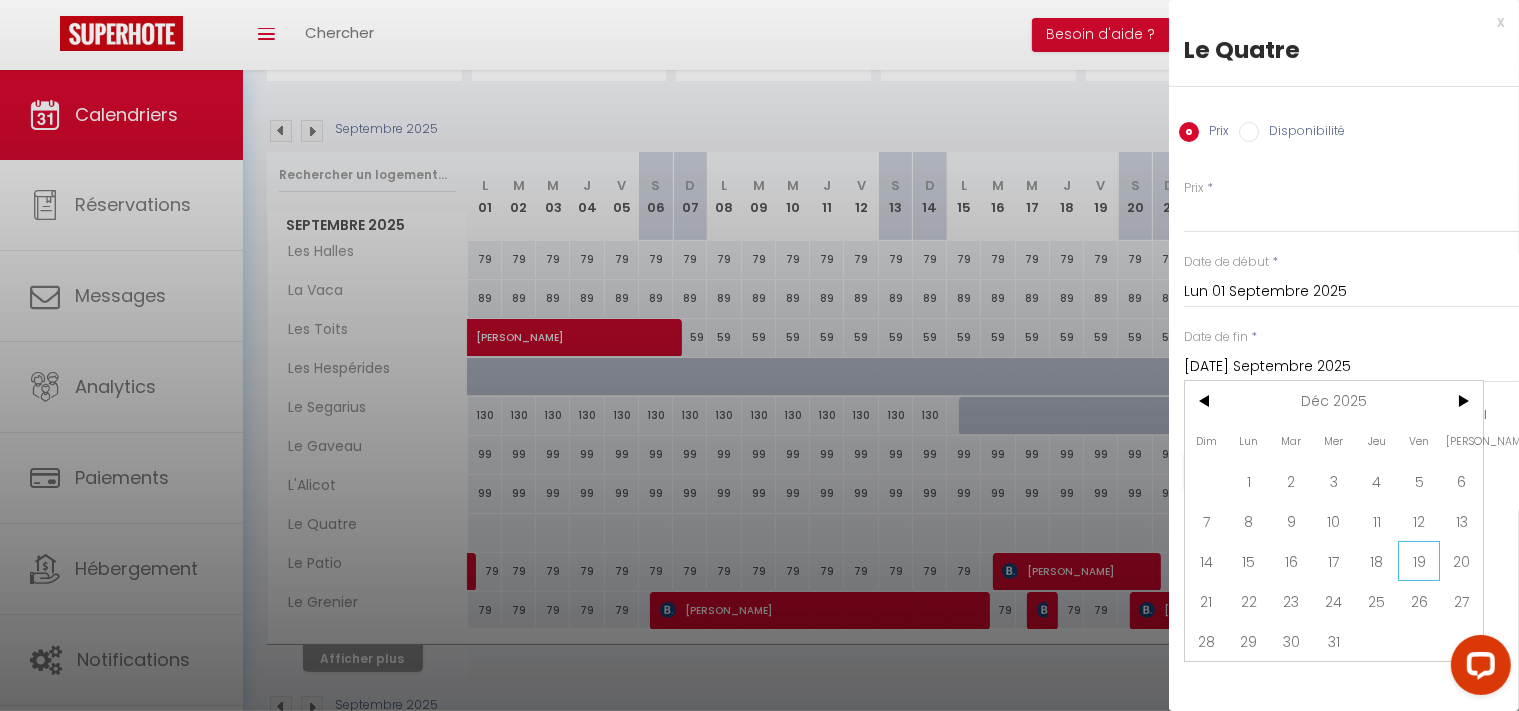 click on "19" at bounding box center (1419, 561) 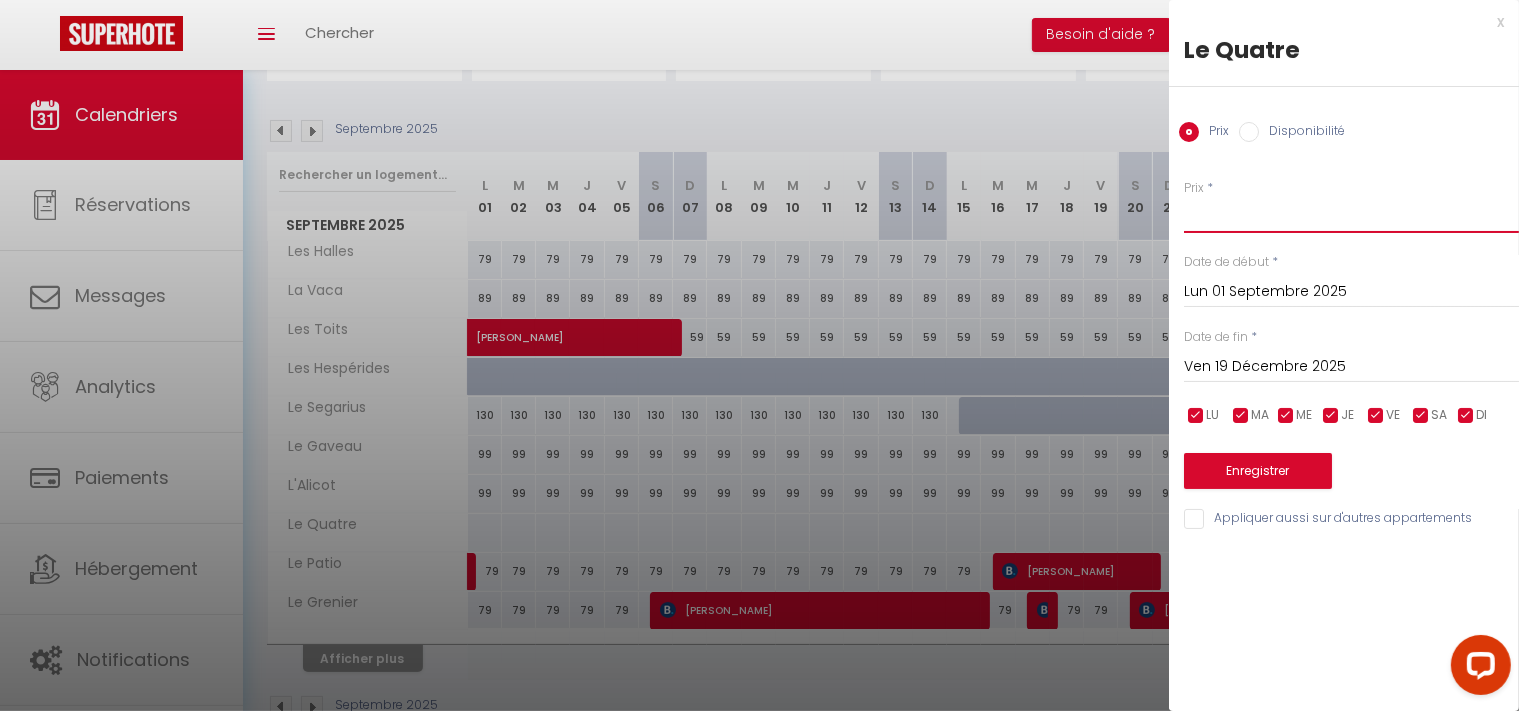 click on "Prix" at bounding box center [1351, 215] 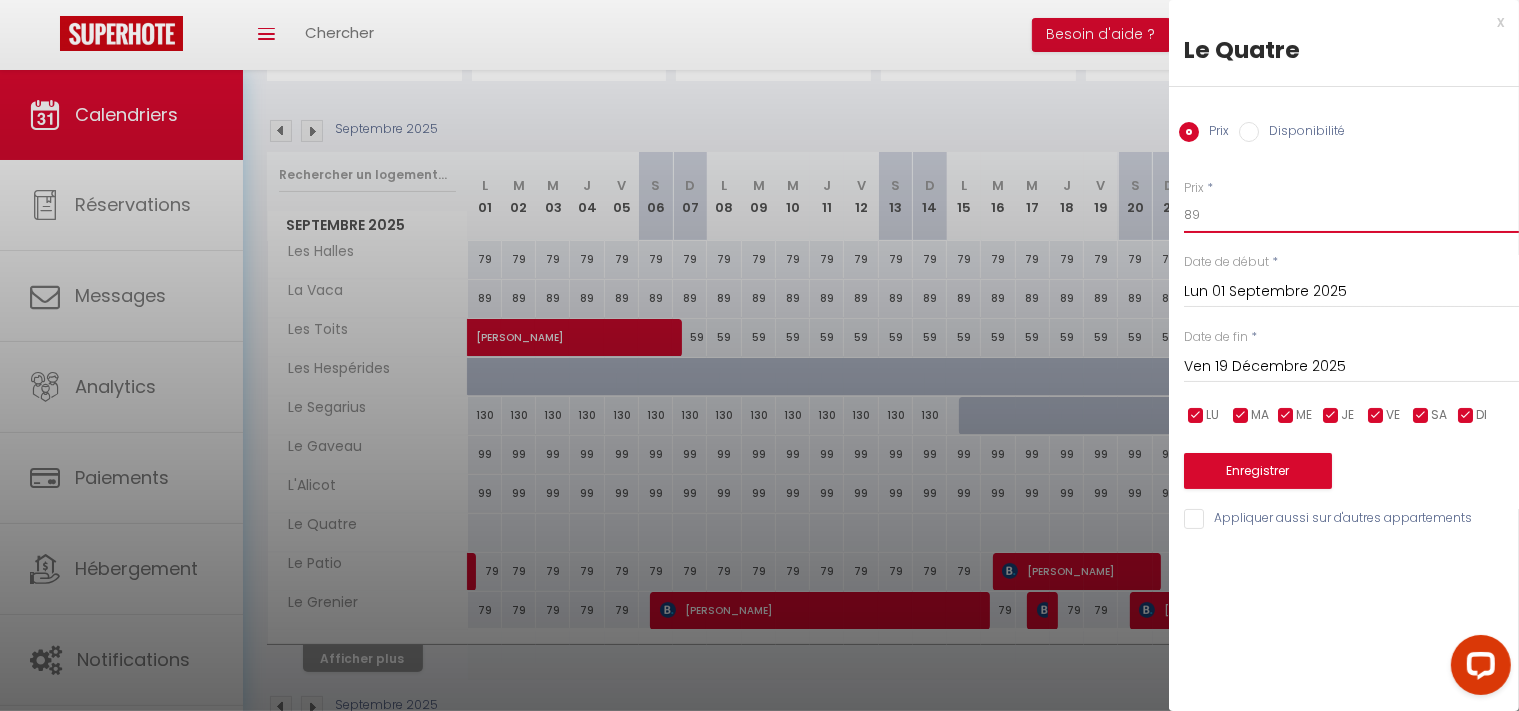 type on "89" 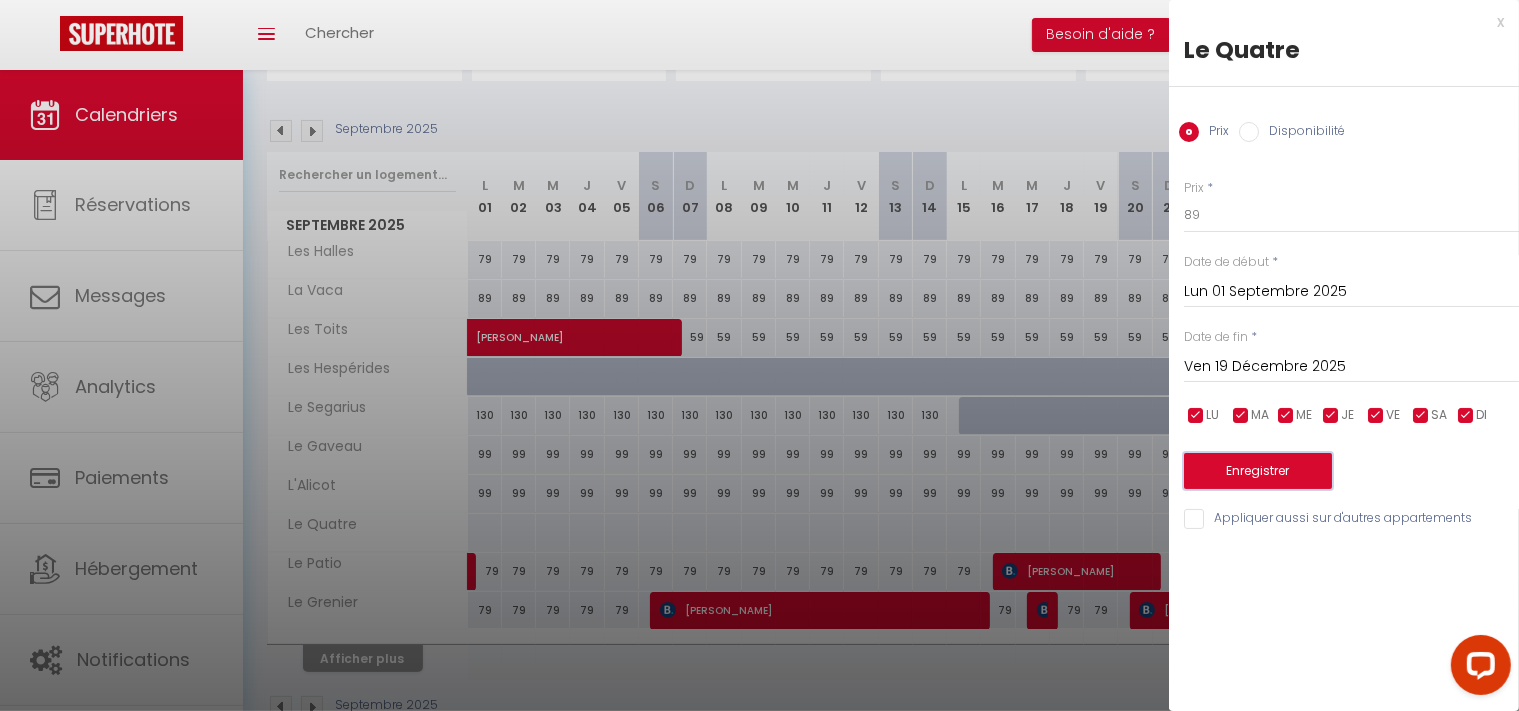 click on "Enregistrer" at bounding box center [1258, 471] 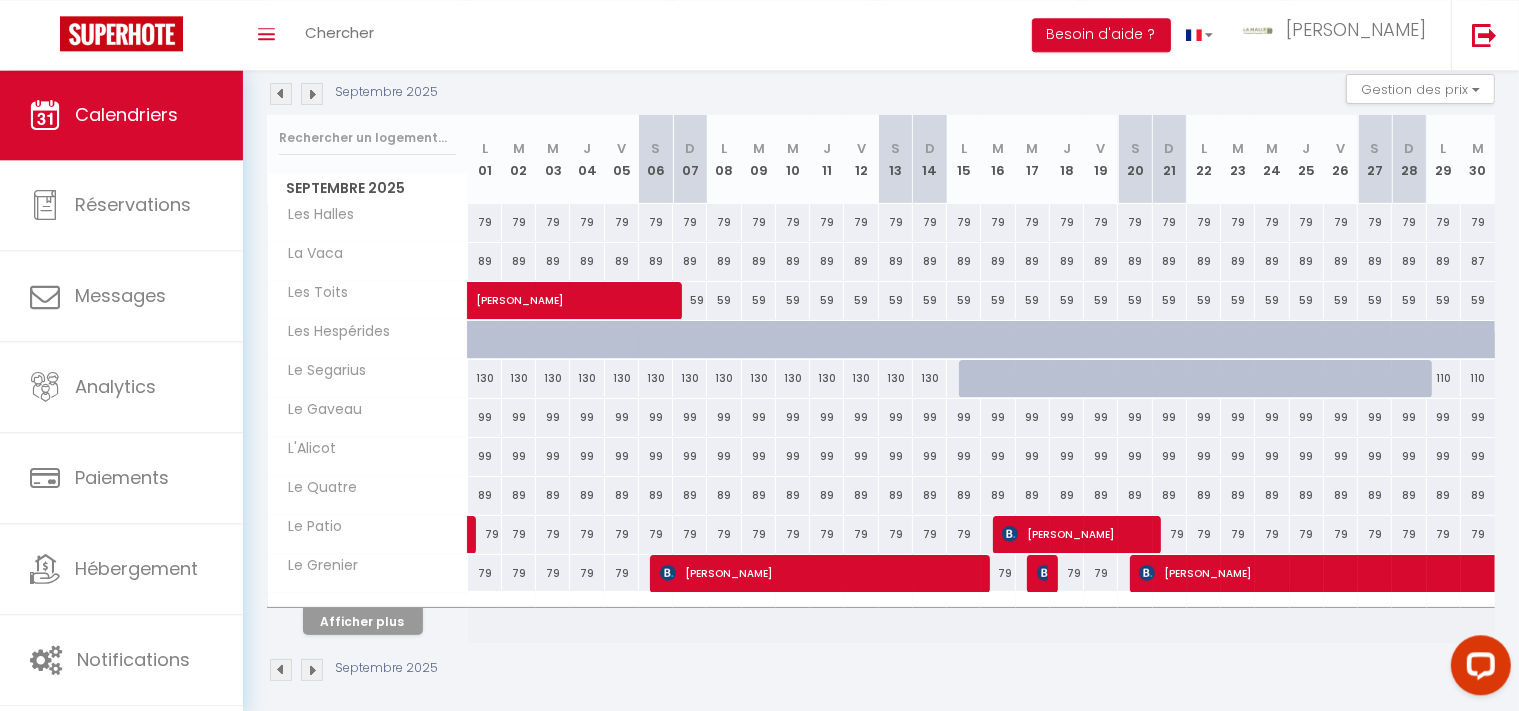 scroll, scrollTop: 223, scrollLeft: 0, axis: vertical 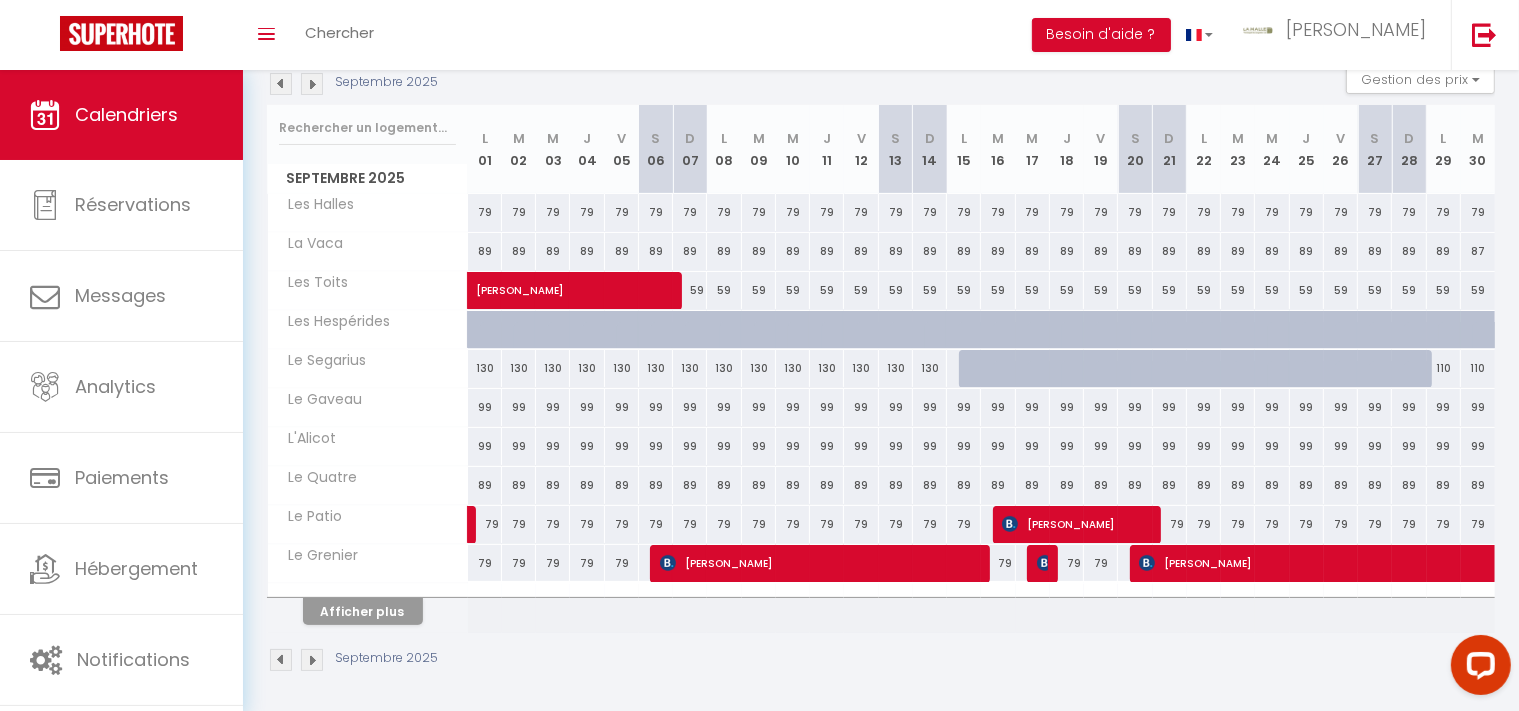 click on "Septembre 2025
Gestion des prix
Nb Nuits minimum   Règles   Disponibilité" at bounding box center (881, 84) 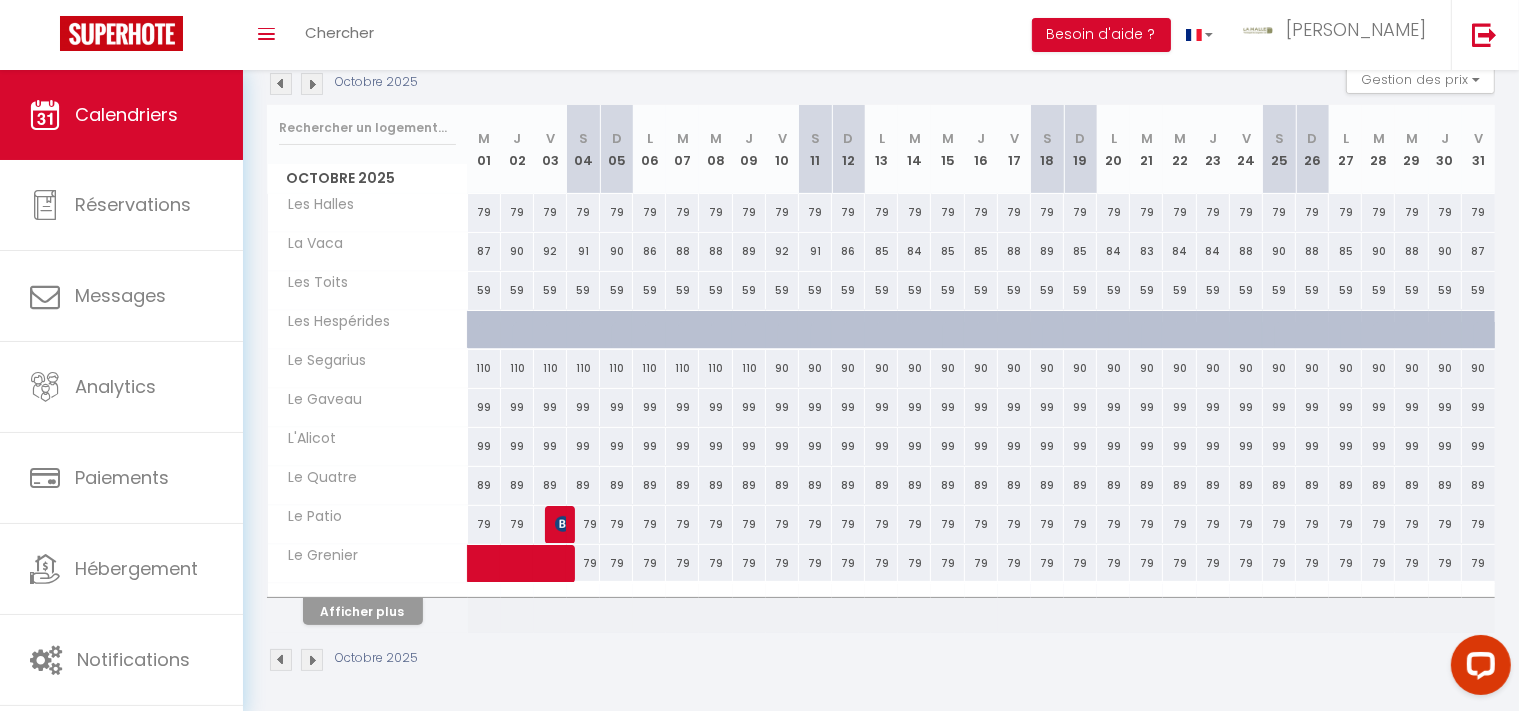 scroll, scrollTop: 70, scrollLeft: 0, axis: vertical 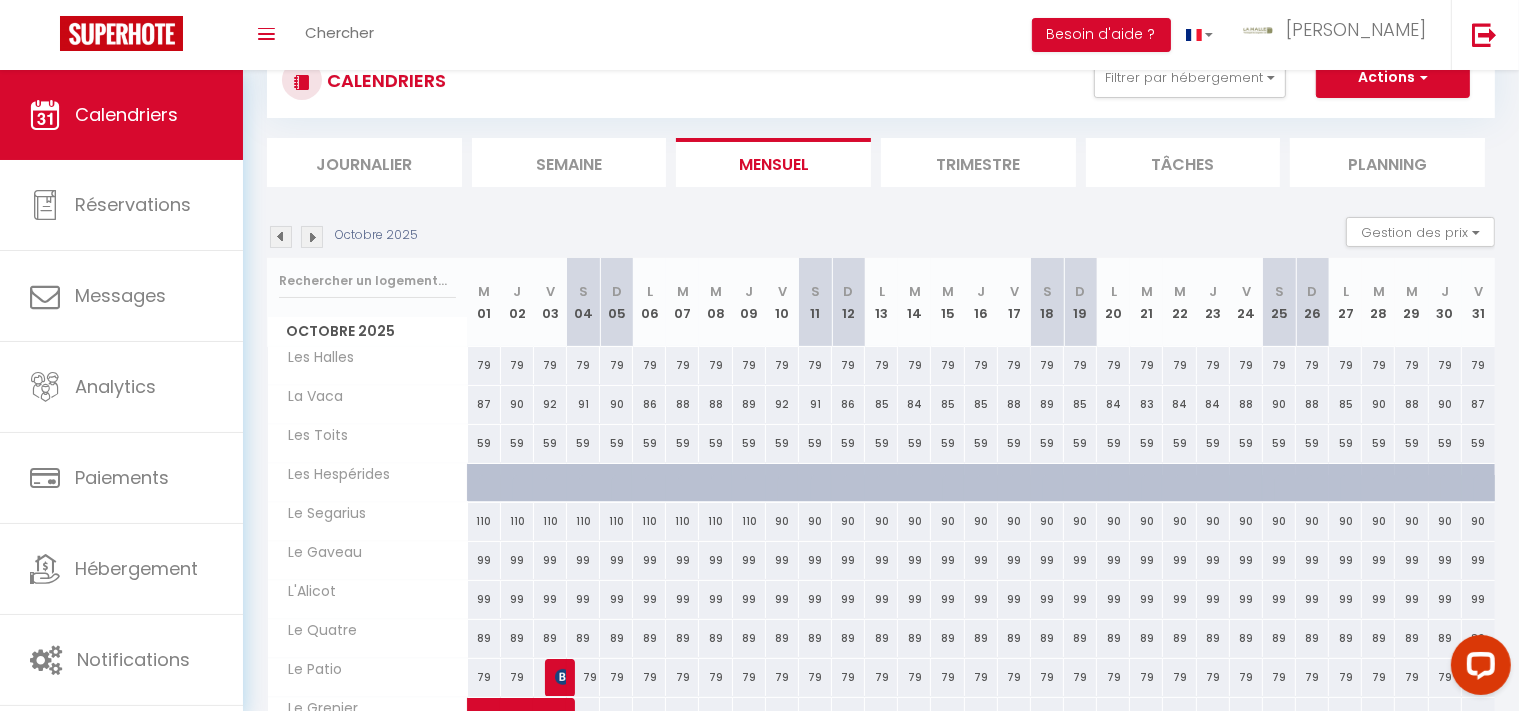 click at bounding box center [312, 237] 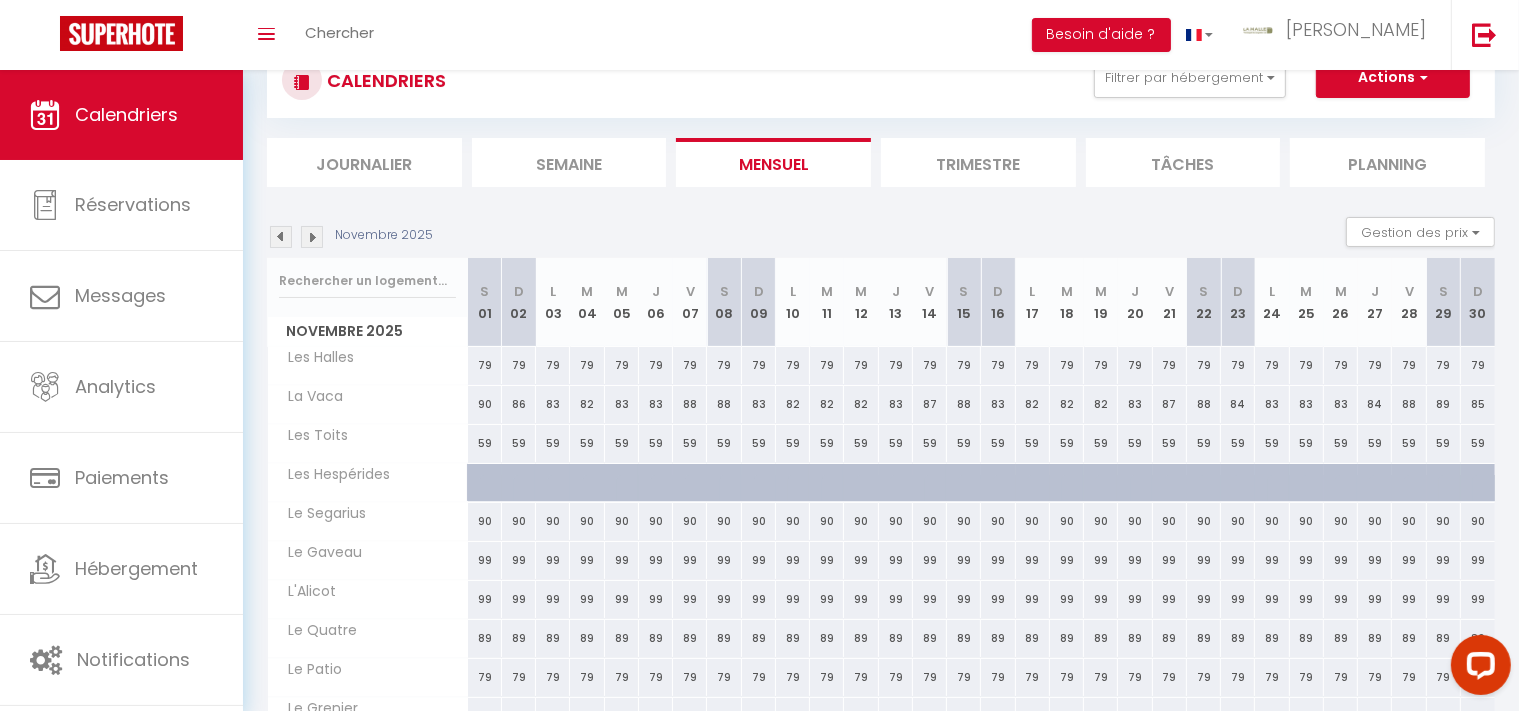 click at bounding box center [312, 237] 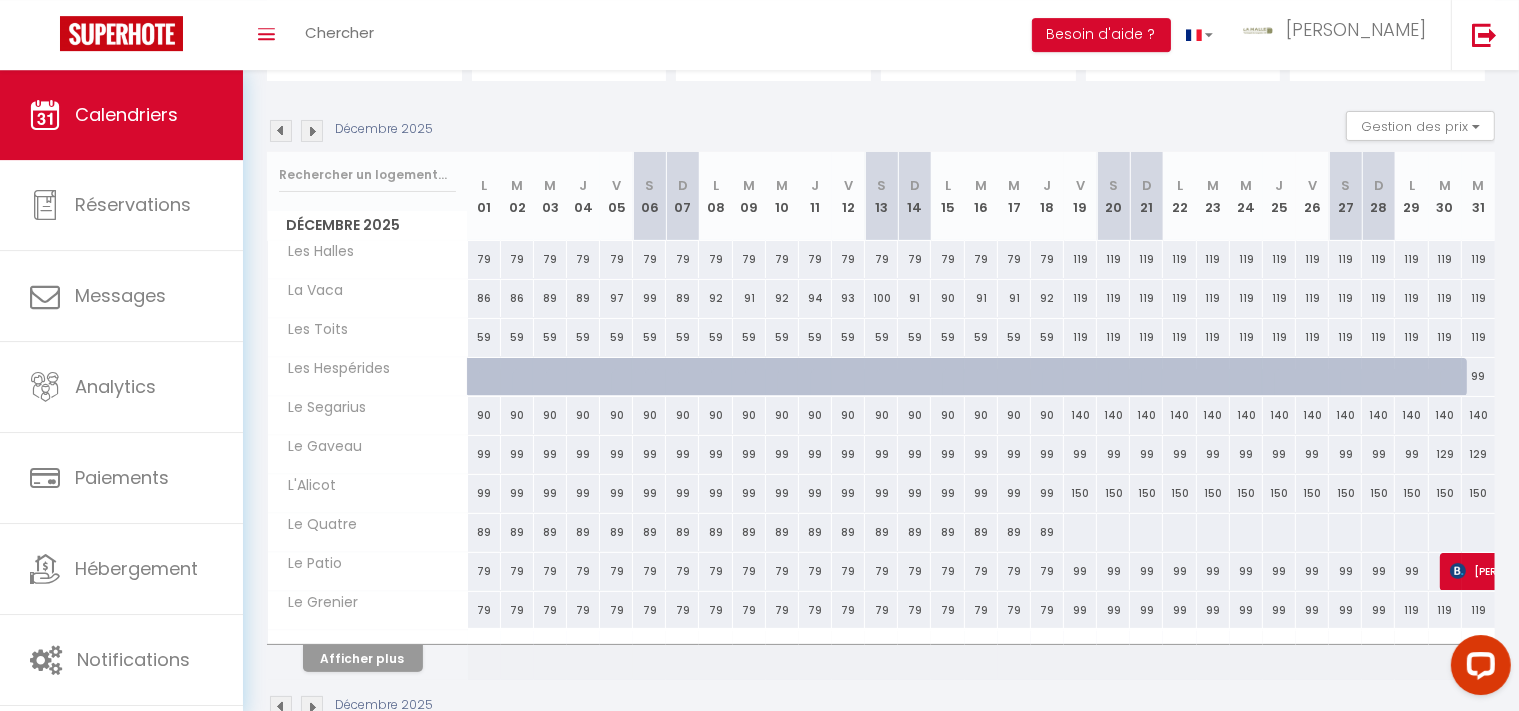 scroll, scrollTop: 223, scrollLeft: 0, axis: vertical 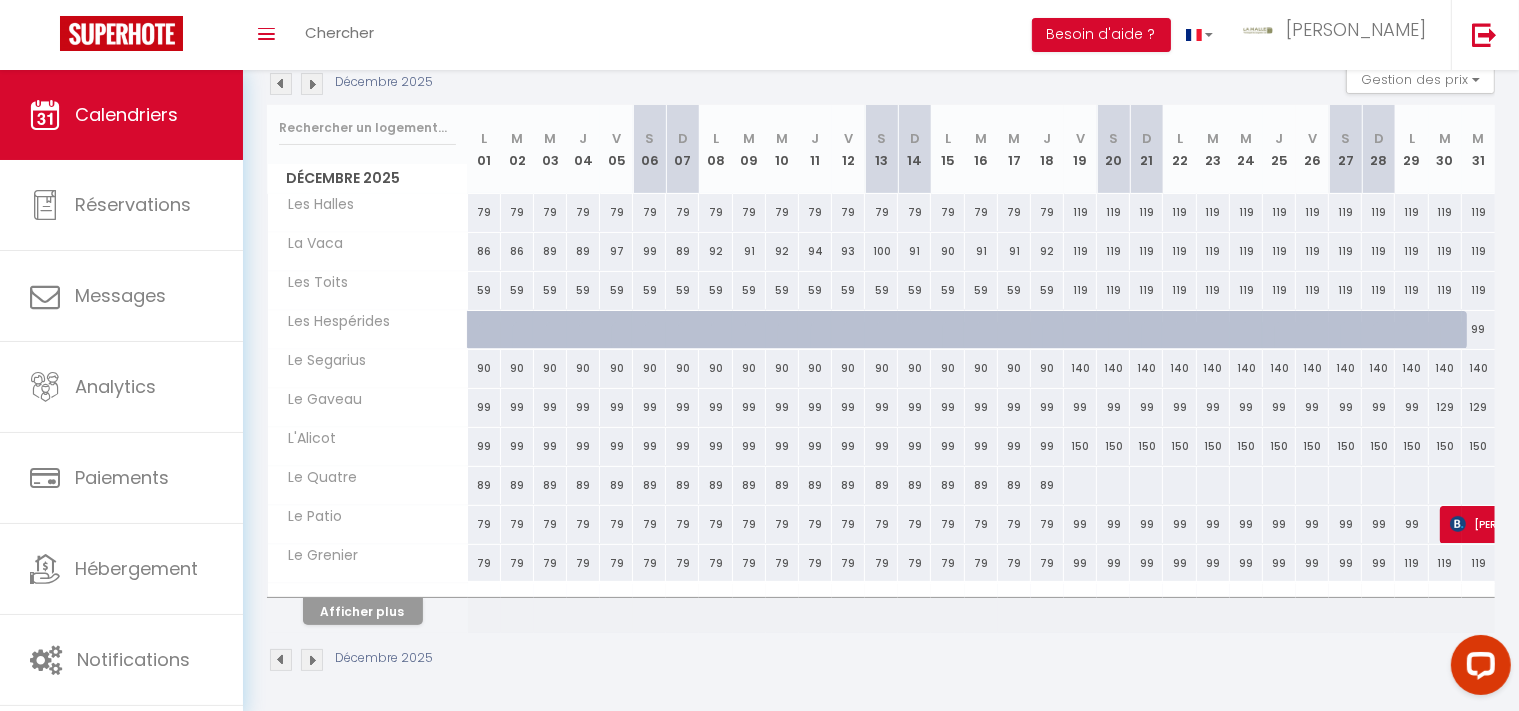 click at bounding box center [1080, 485] 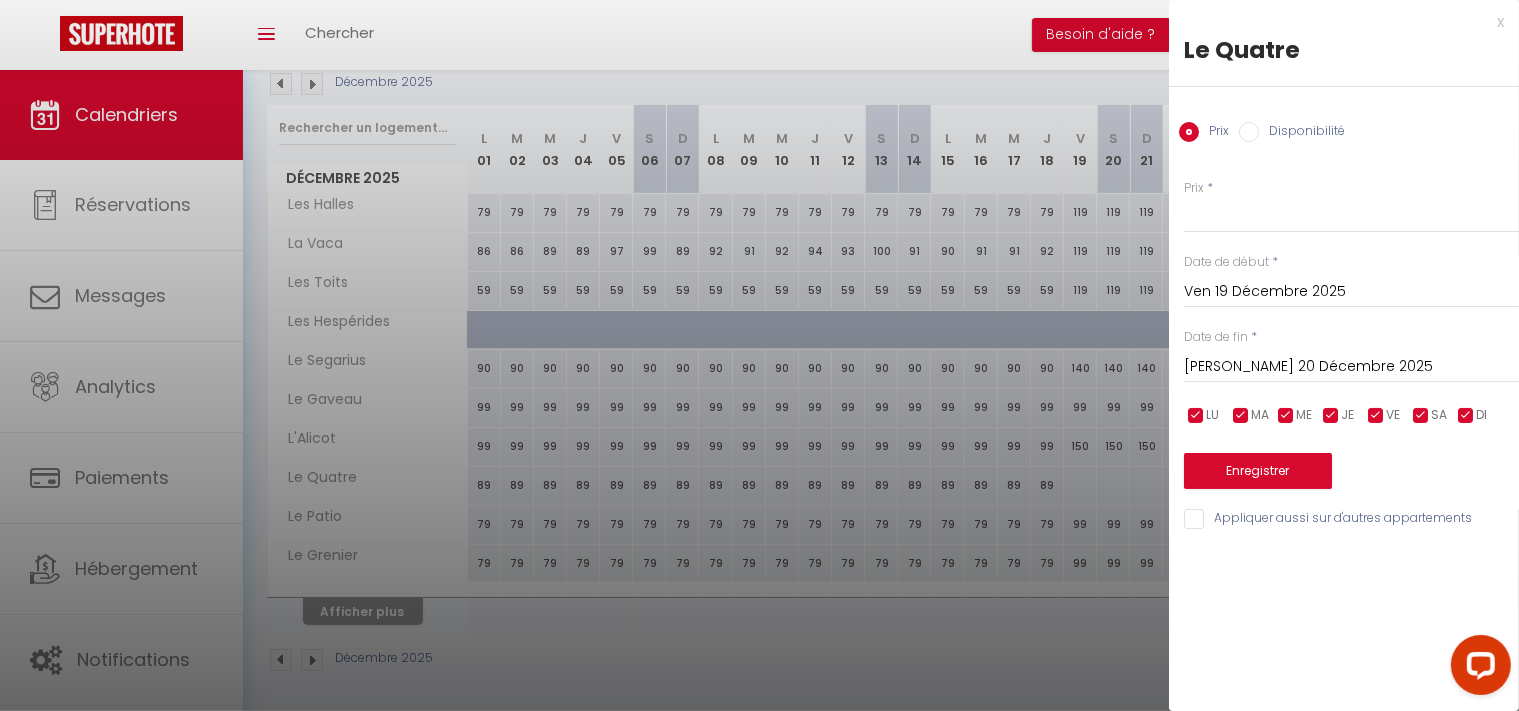 click on "Sam 20 Décembre 2025" at bounding box center [1351, 367] 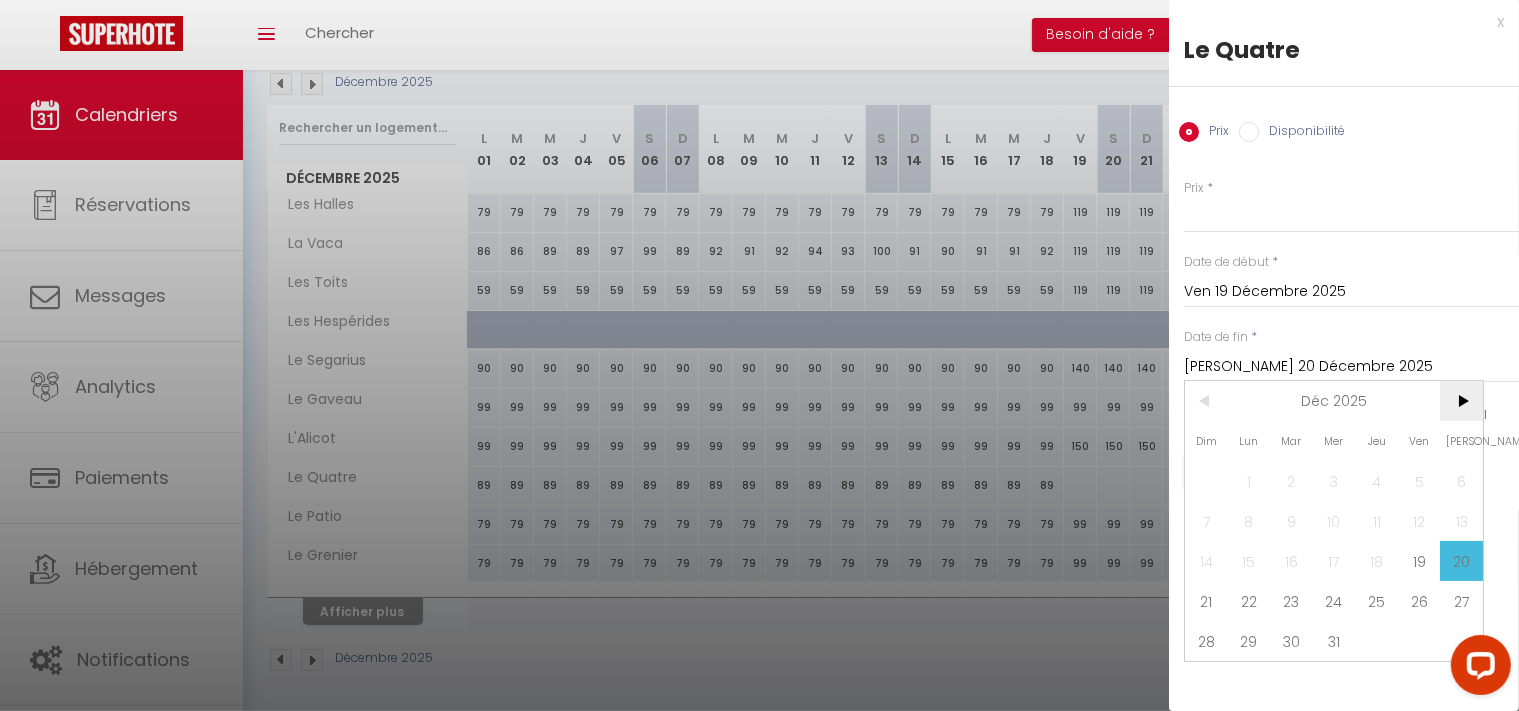 click on ">" at bounding box center [1461, 401] 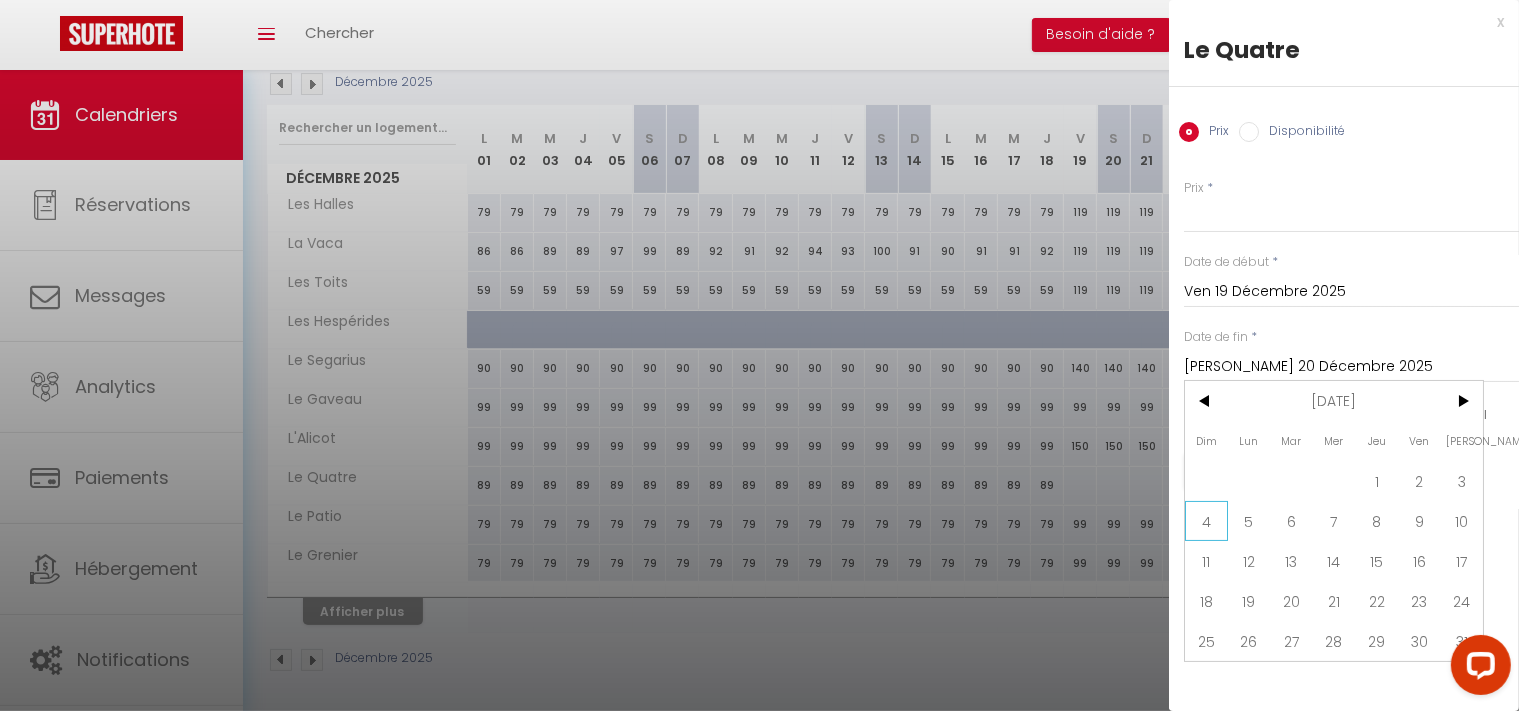 click on "4" at bounding box center [1206, 521] 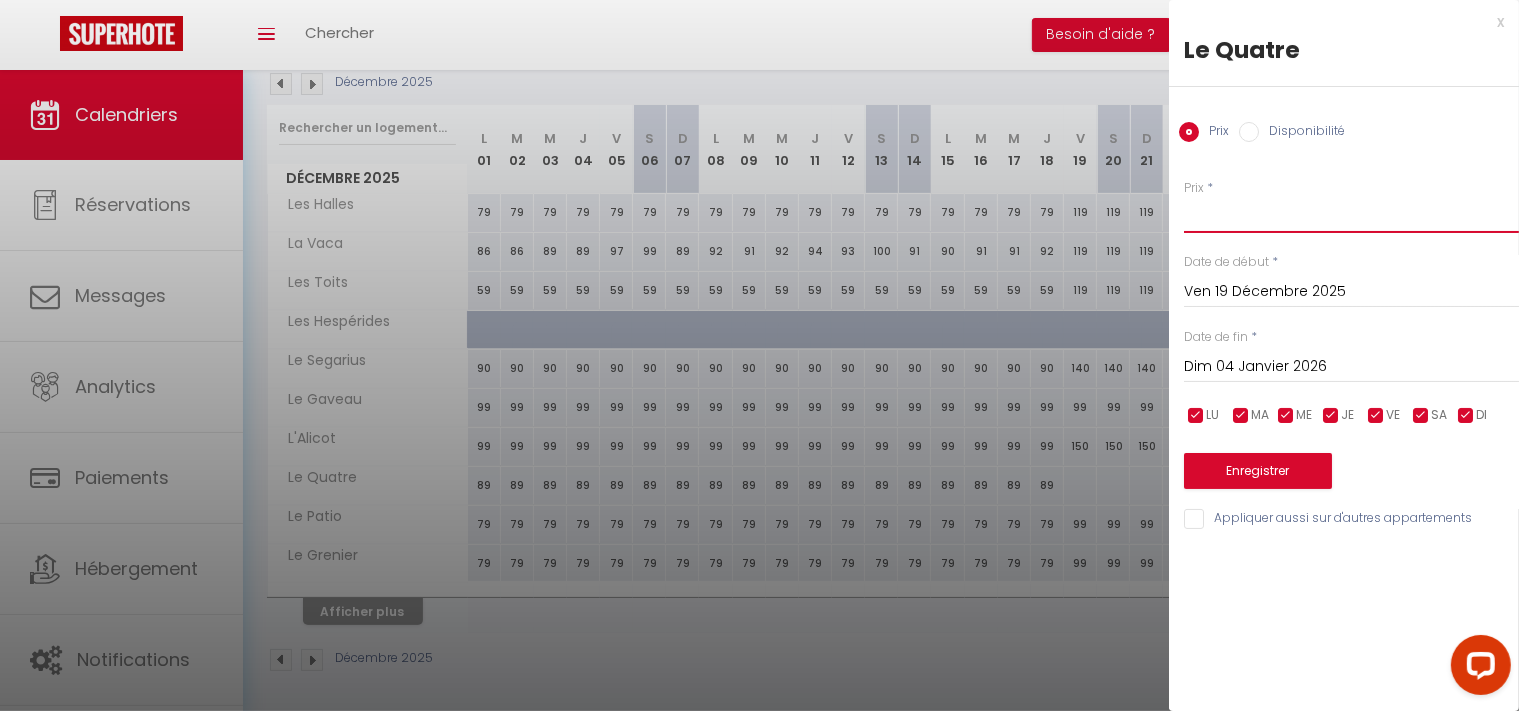 click on "Prix" at bounding box center (1351, 215) 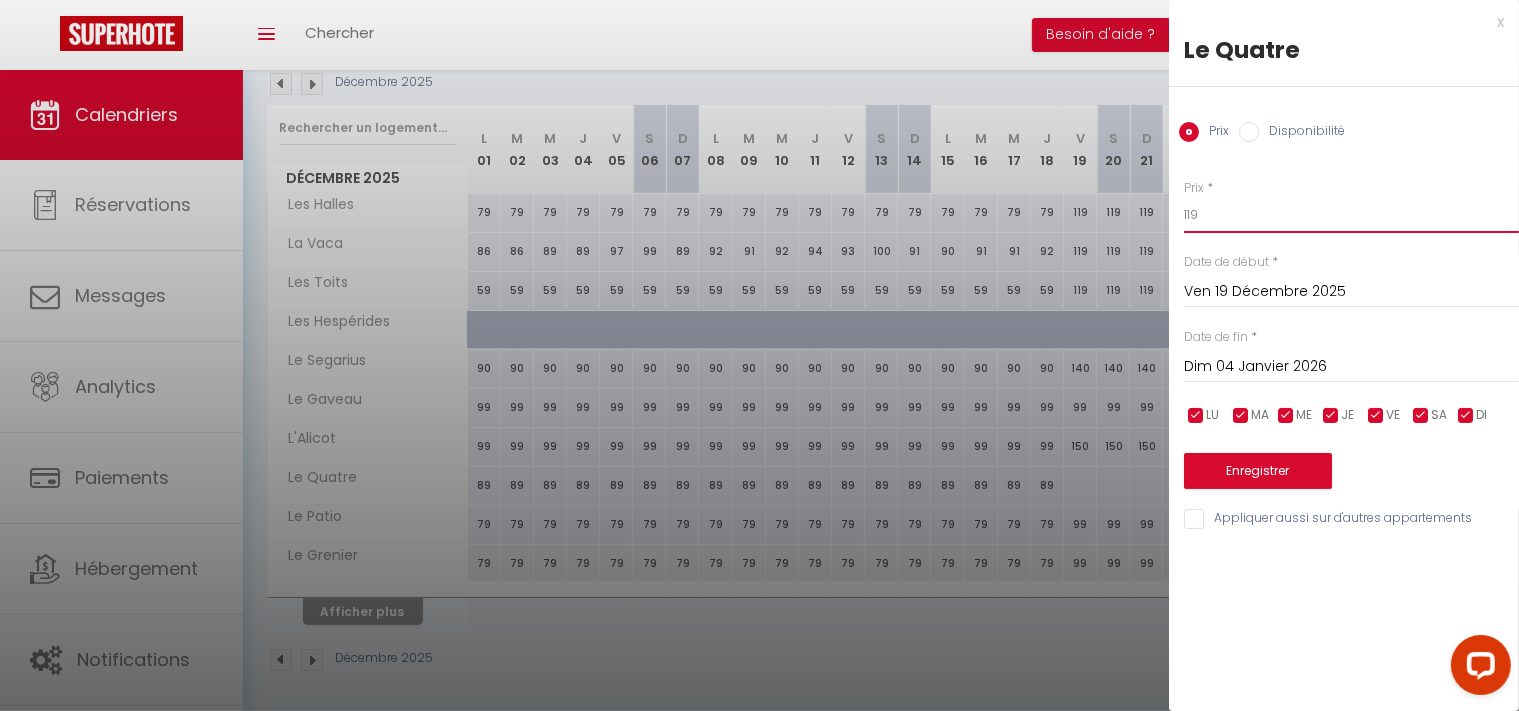 type on "119" 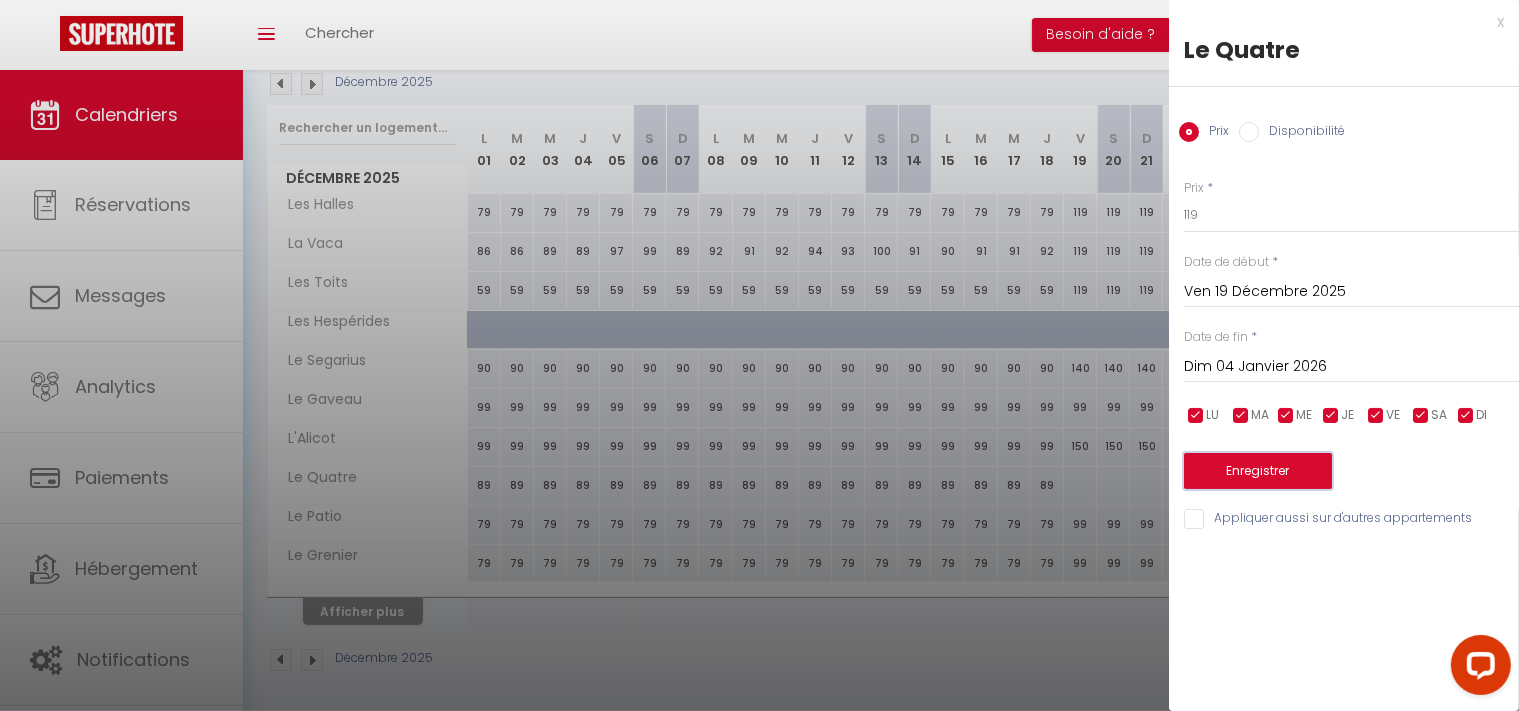 click on "Enregistrer" at bounding box center (1258, 471) 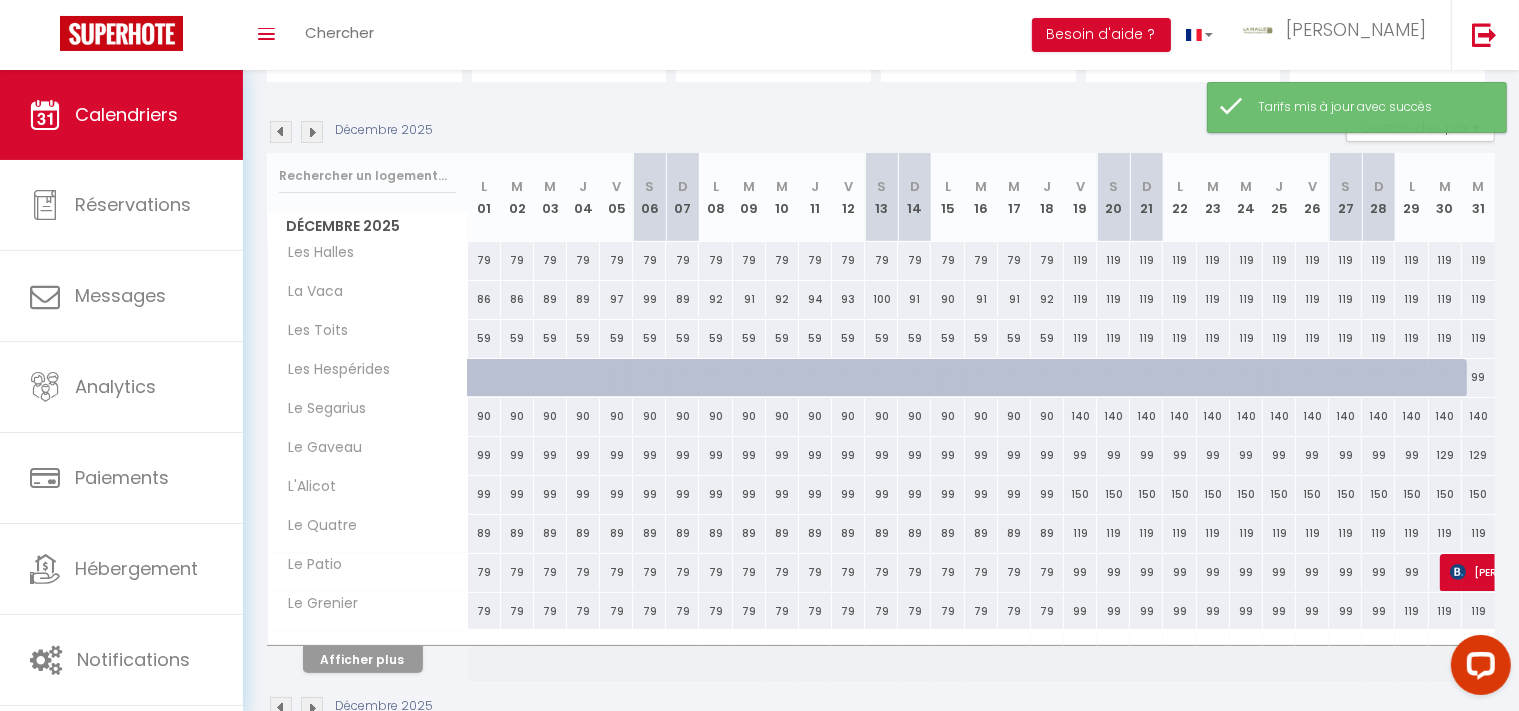scroll, scrollTop: 176, scrollLeft: 0, axis: vertical 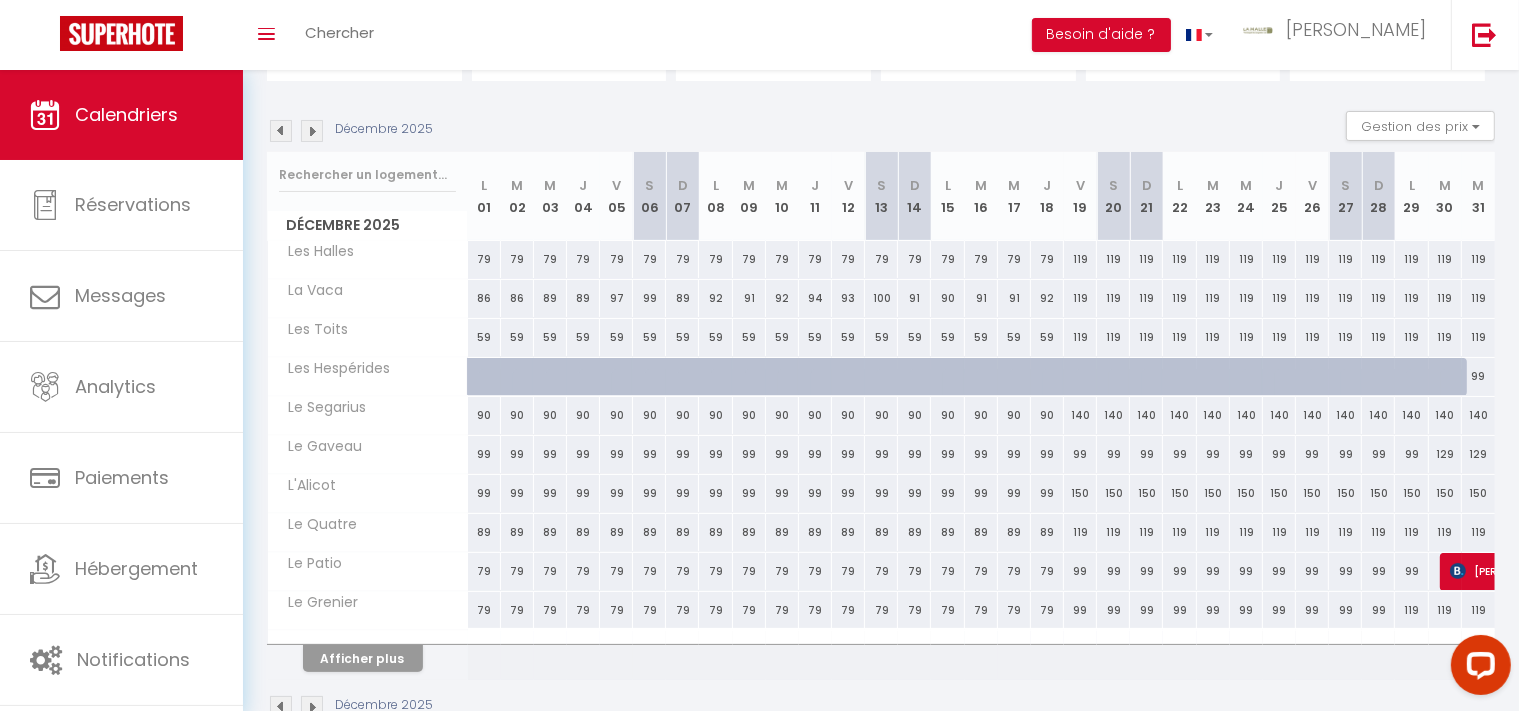 click at bounding box center (312, 131) 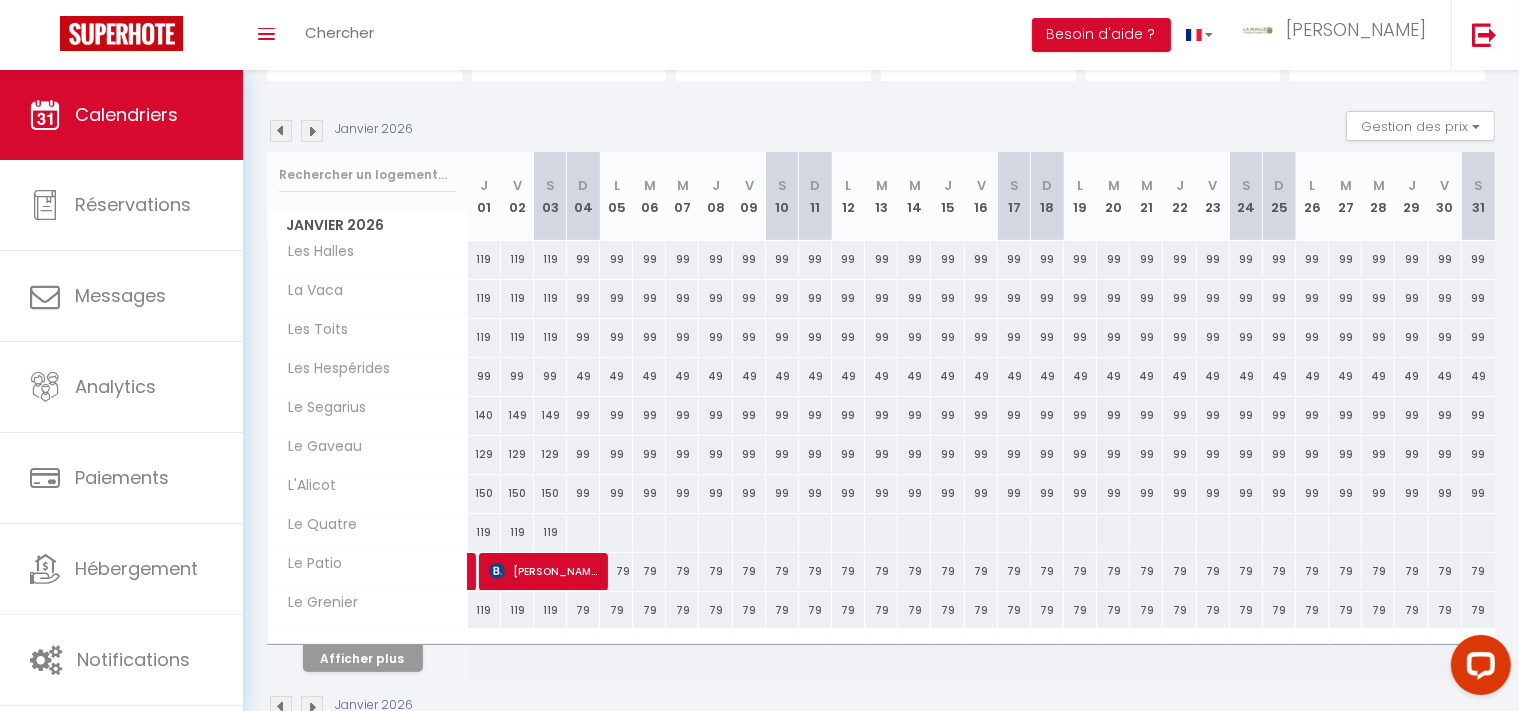 scroll, scrollTop: 70, scrollLeft: 0, axis: vertical 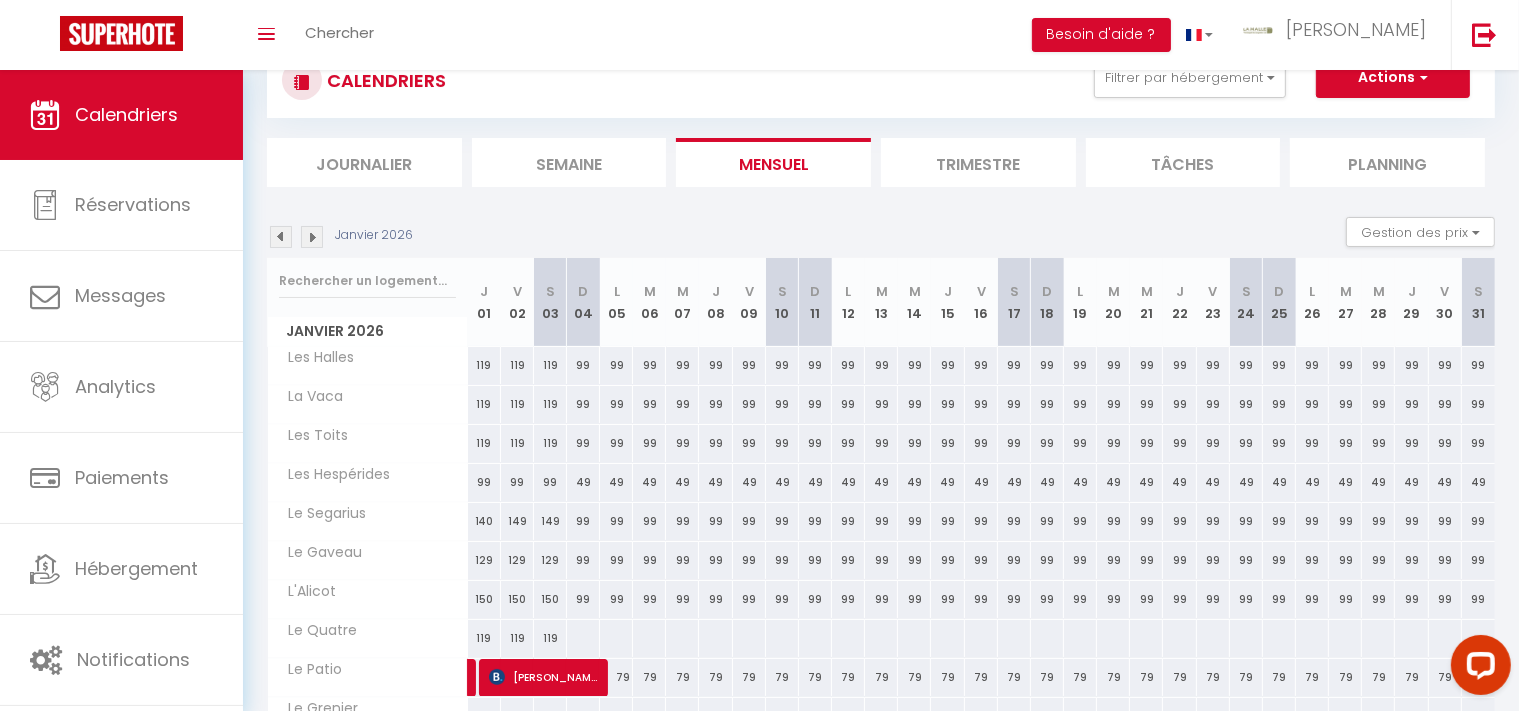 click at bounding box center [583, 638] 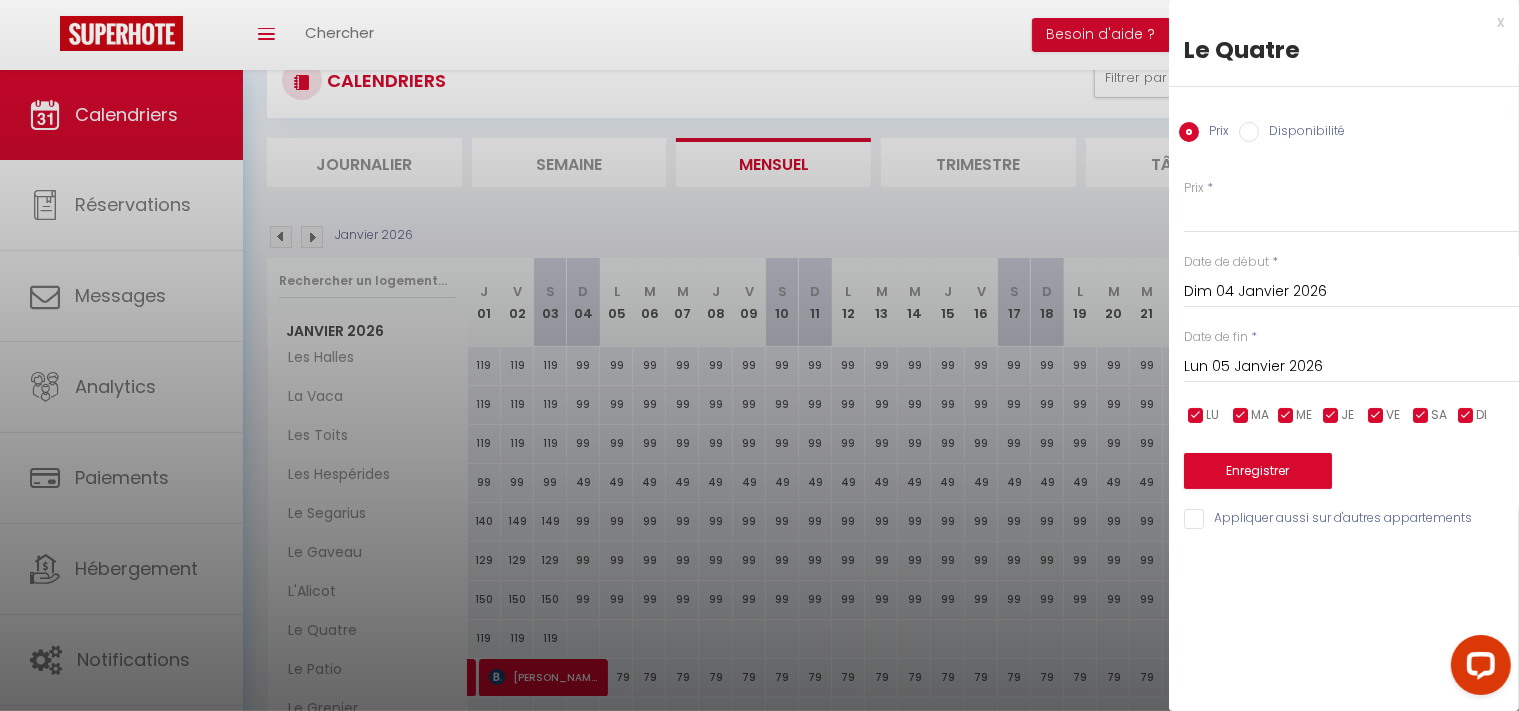 click on "Lun 05 Janvier 2026" at bounding box center [1351, 367] 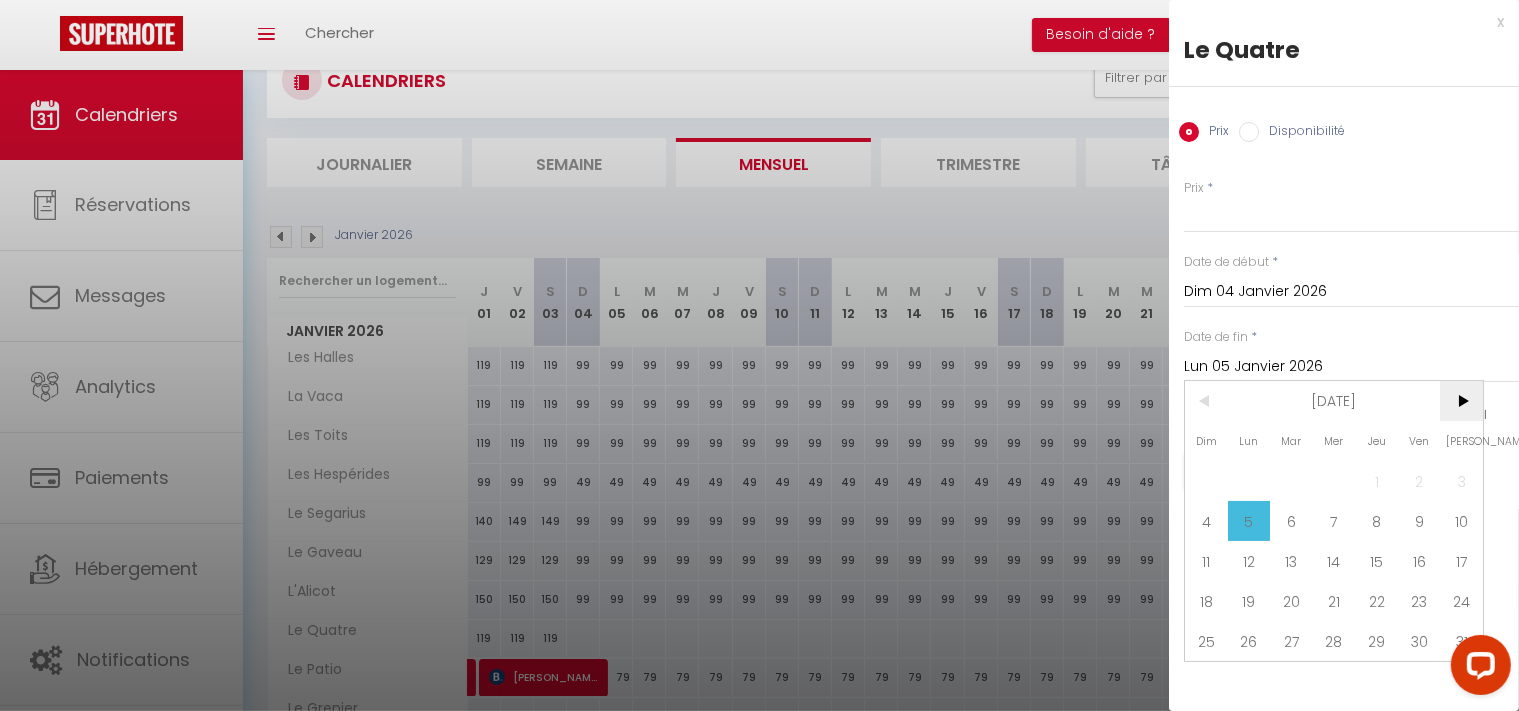 click on ">" at bounding box center [1461, 401] 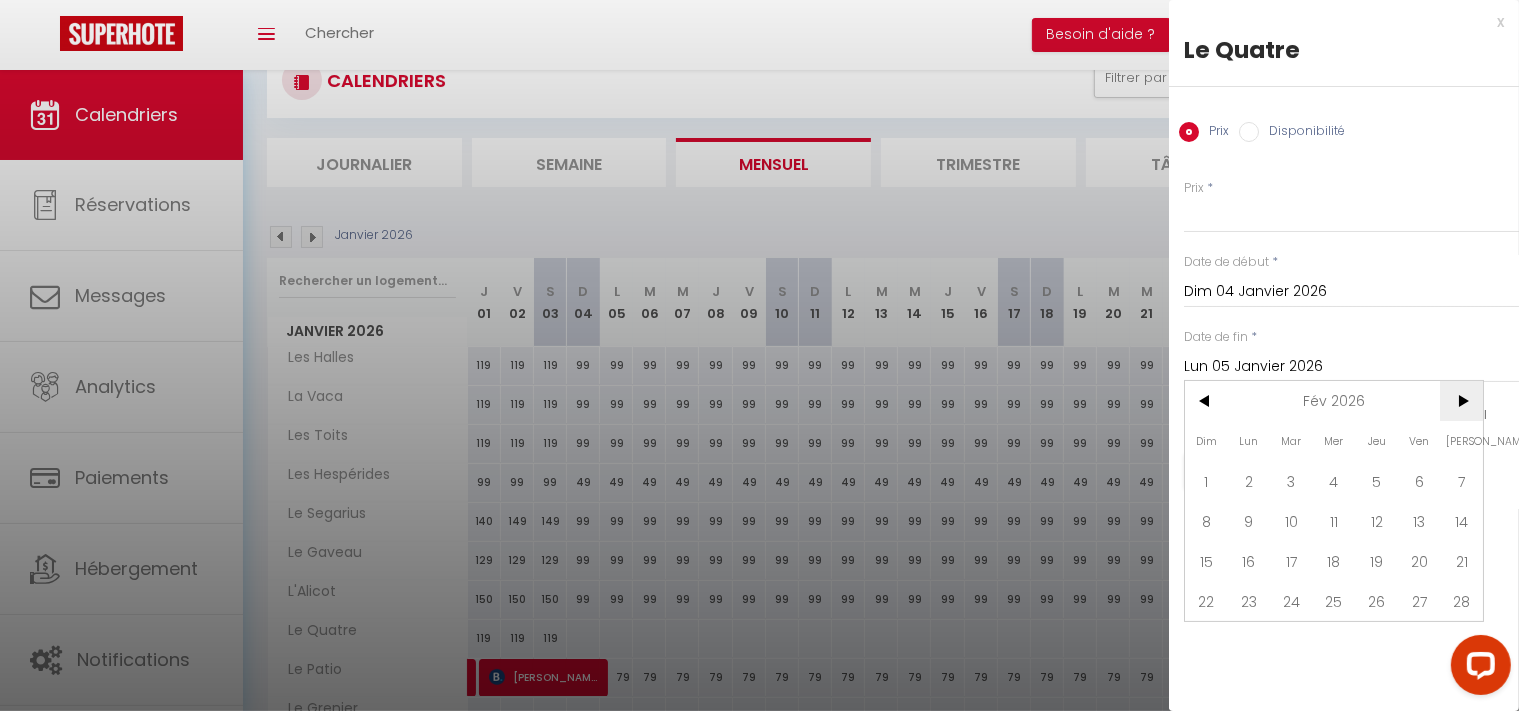 click on ">" at bounding box center (1461, 401) 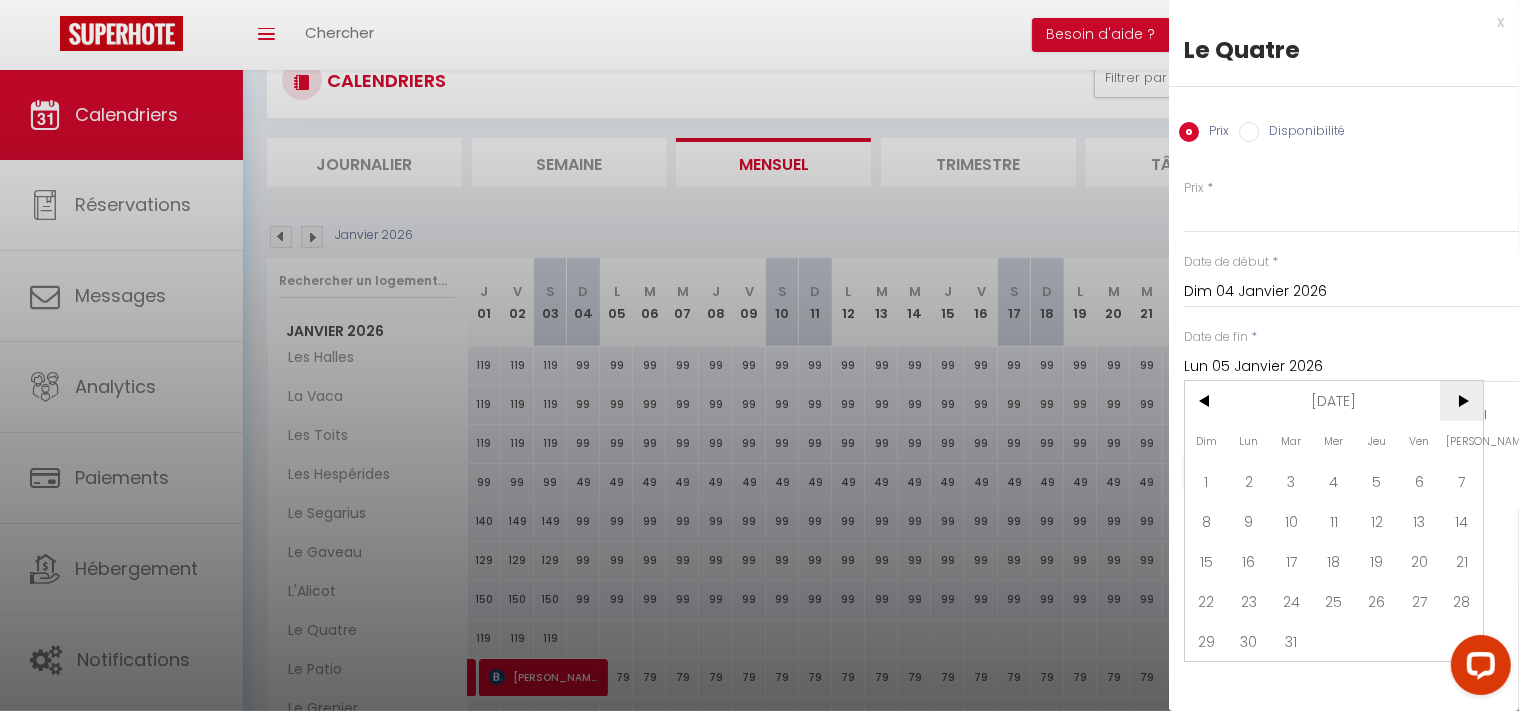 click on ">" at bounding box center (1461, 401) 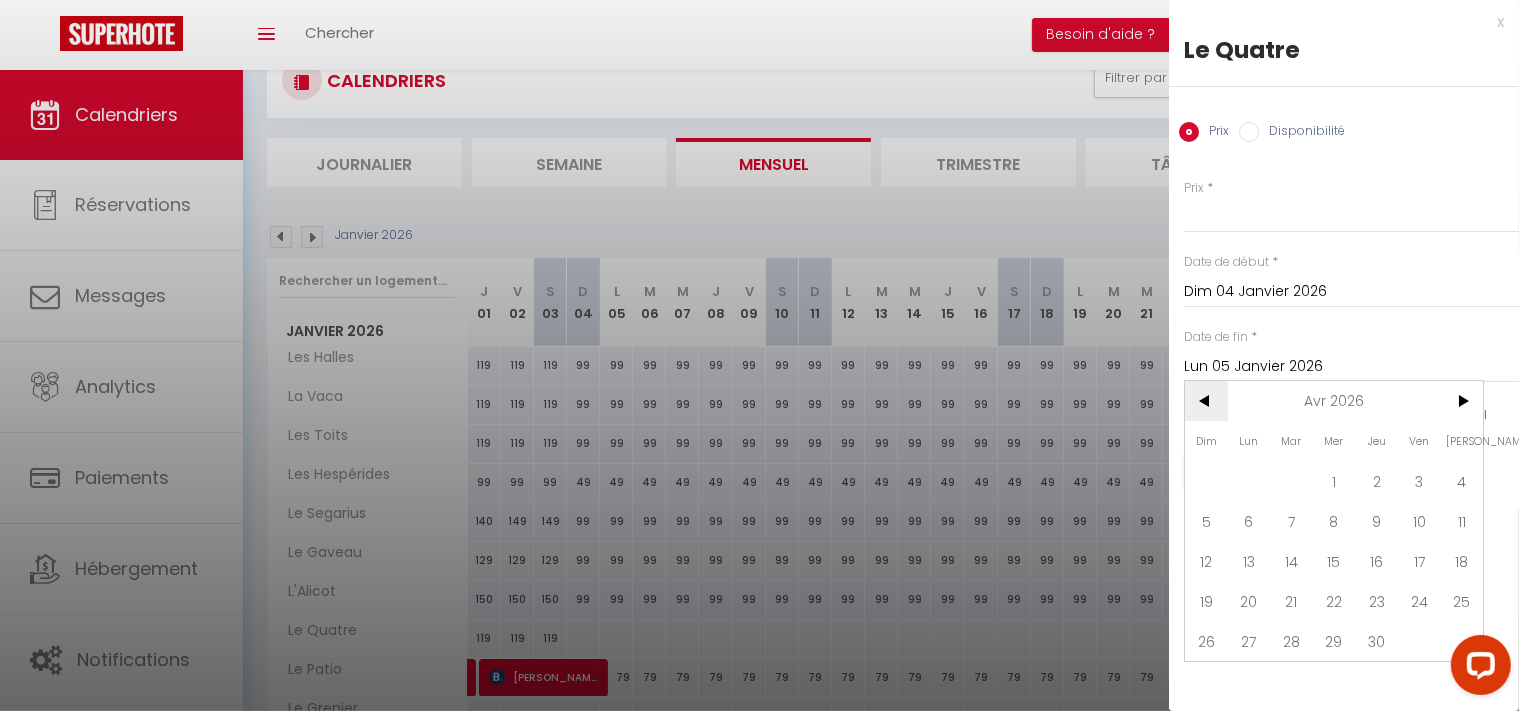 click on "<" at bounding box center [1206, 401] 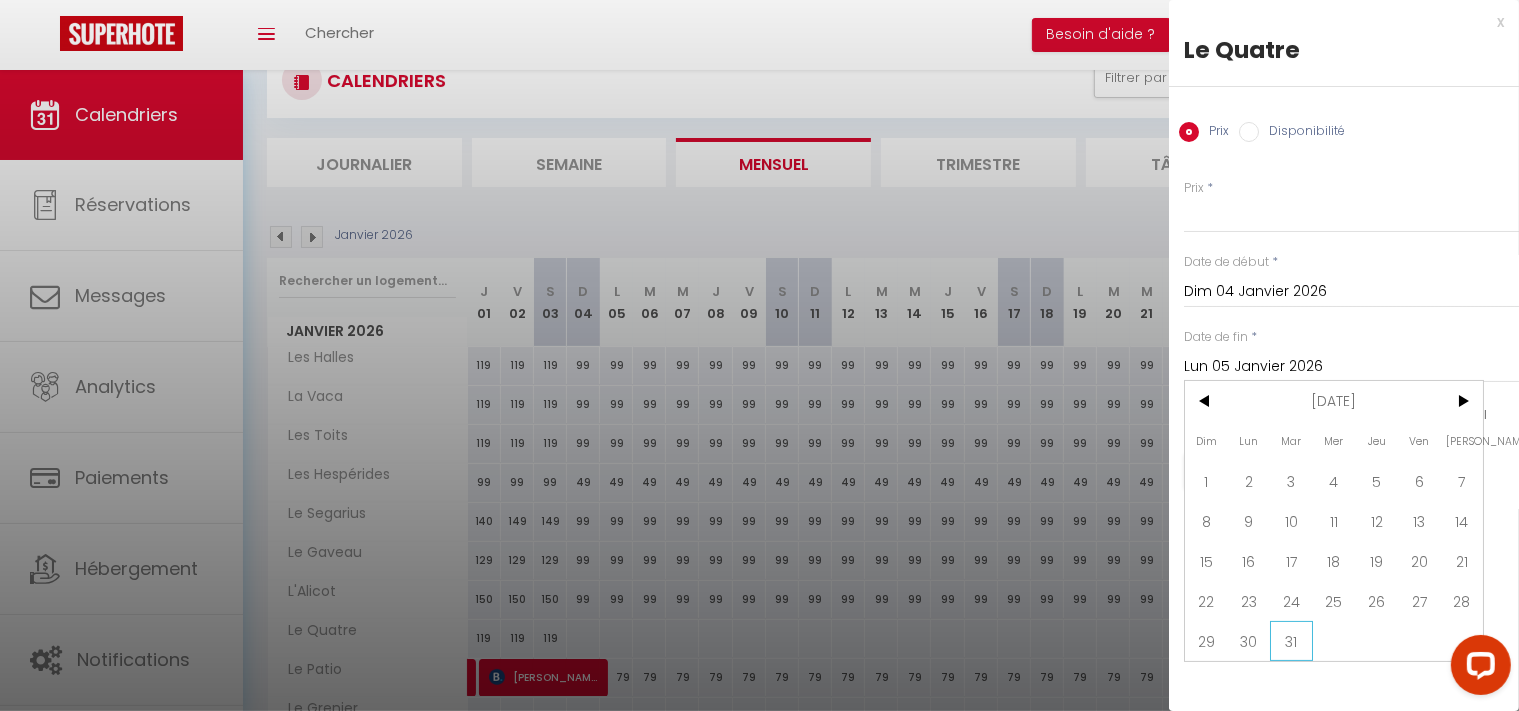 click on "31" at bounding box center (1291, 641) 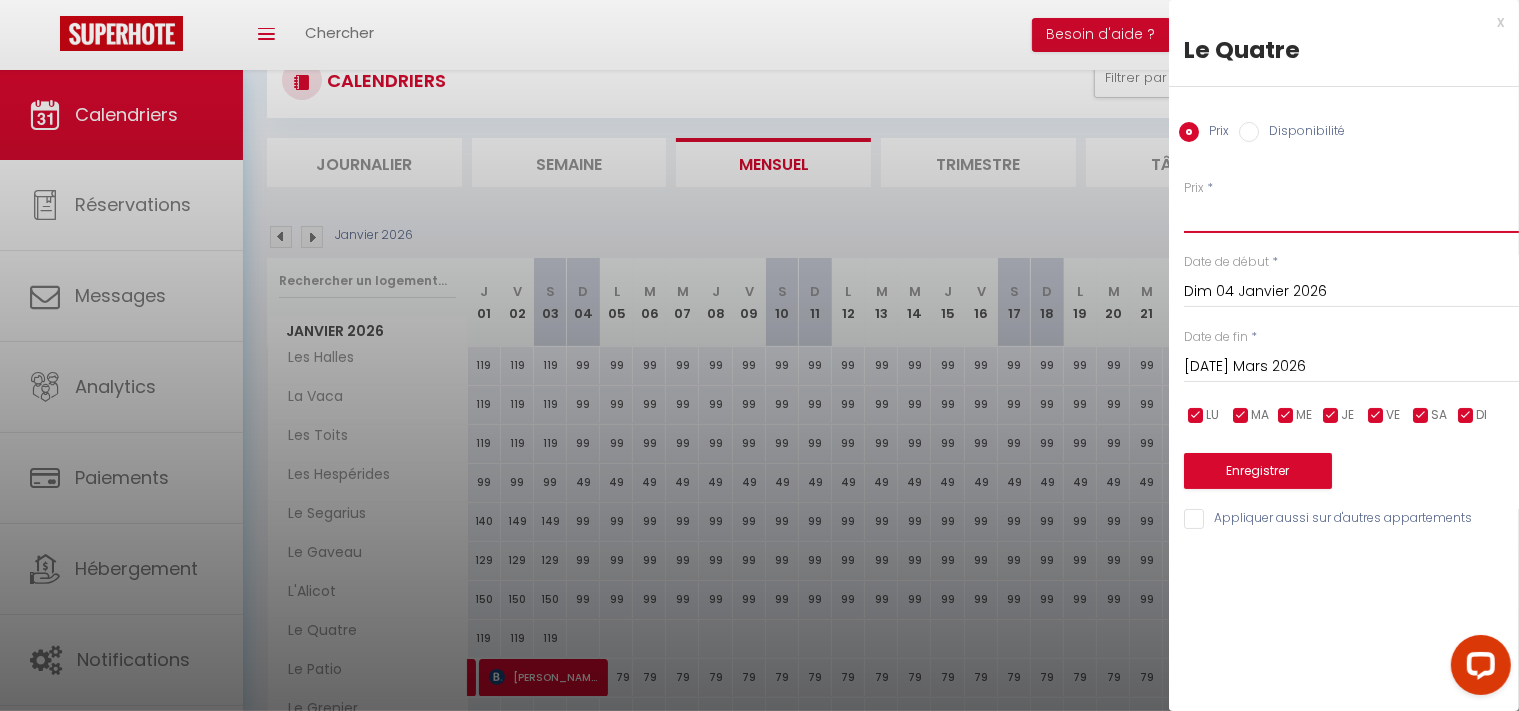click on "Prix" at bounding box center (1351, 215) 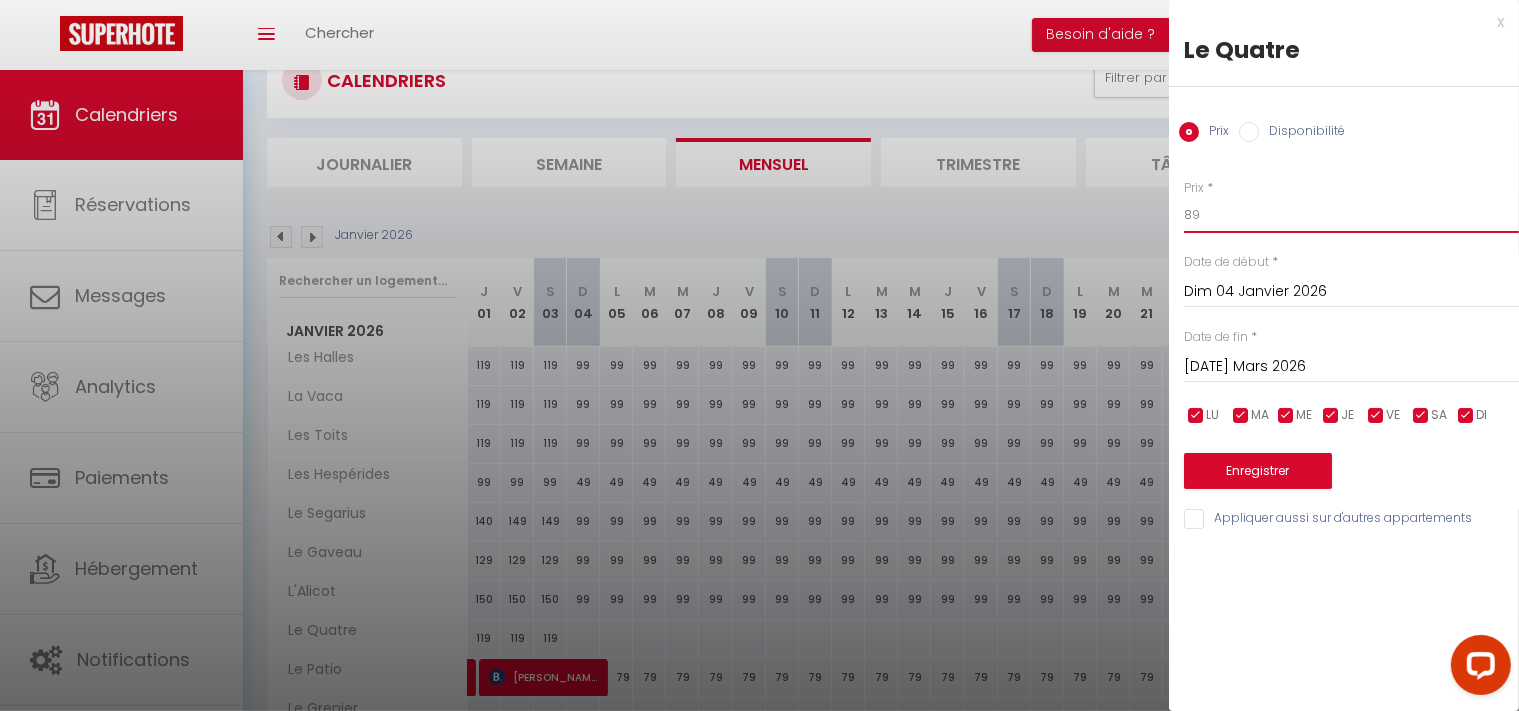 type on "89" 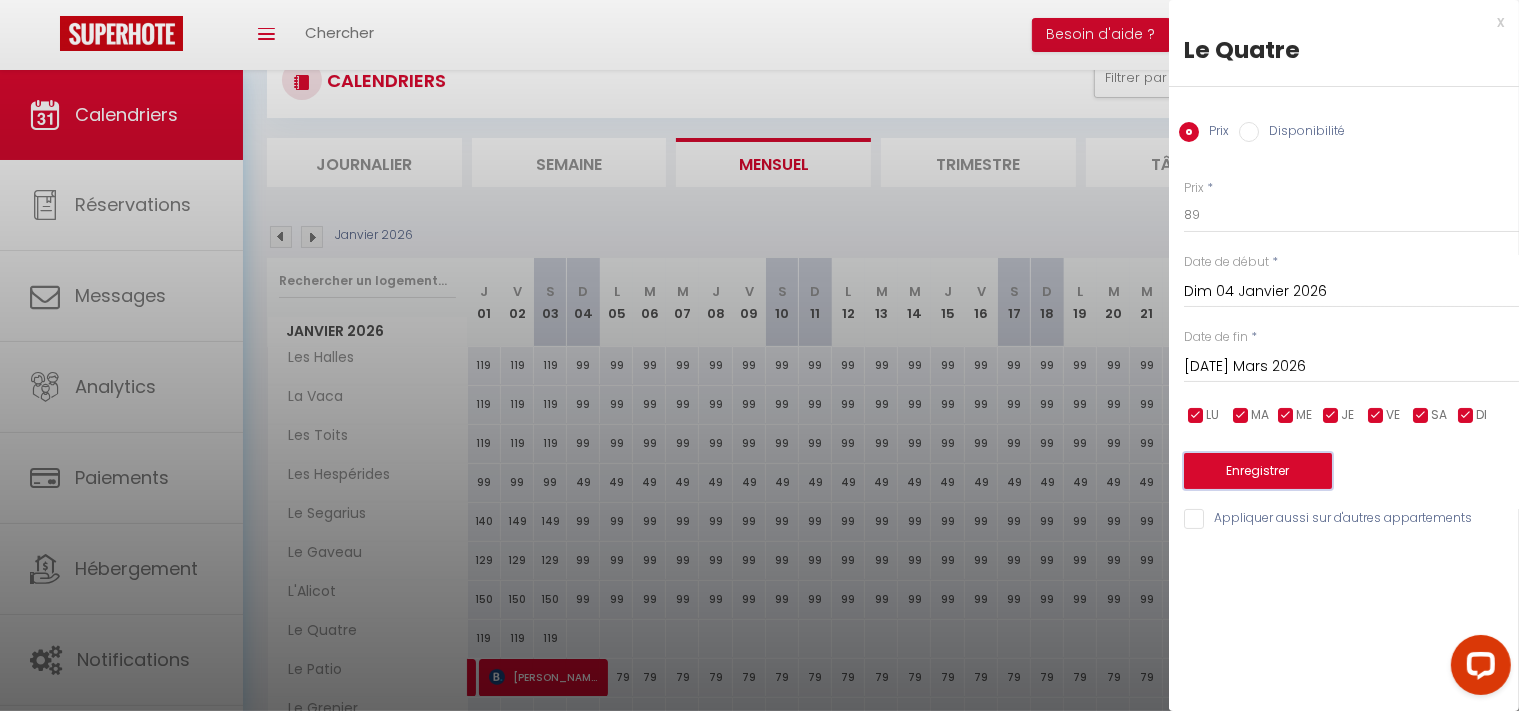 click on "Enregistrer" at bounding box center (1258, 471) 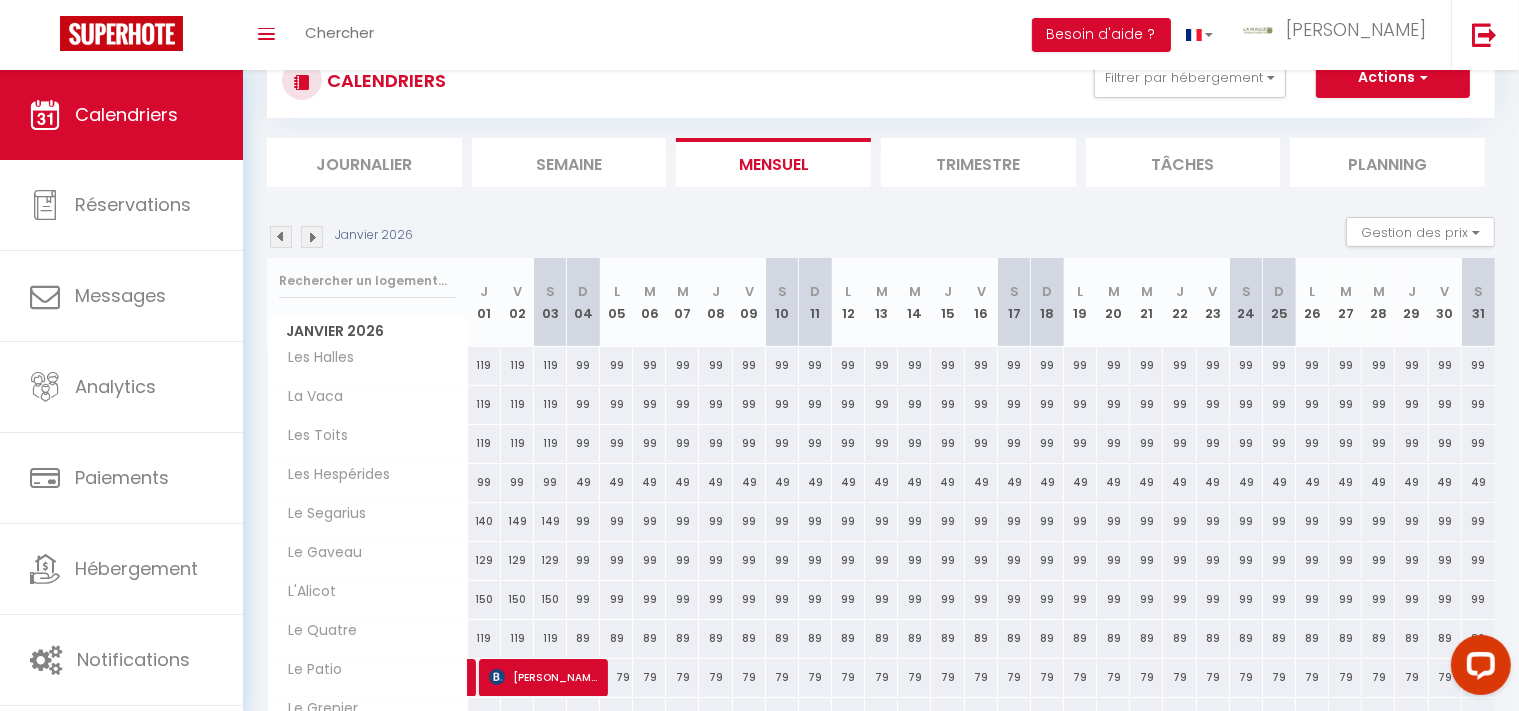 click on "99" at bounding box center [583, 365] 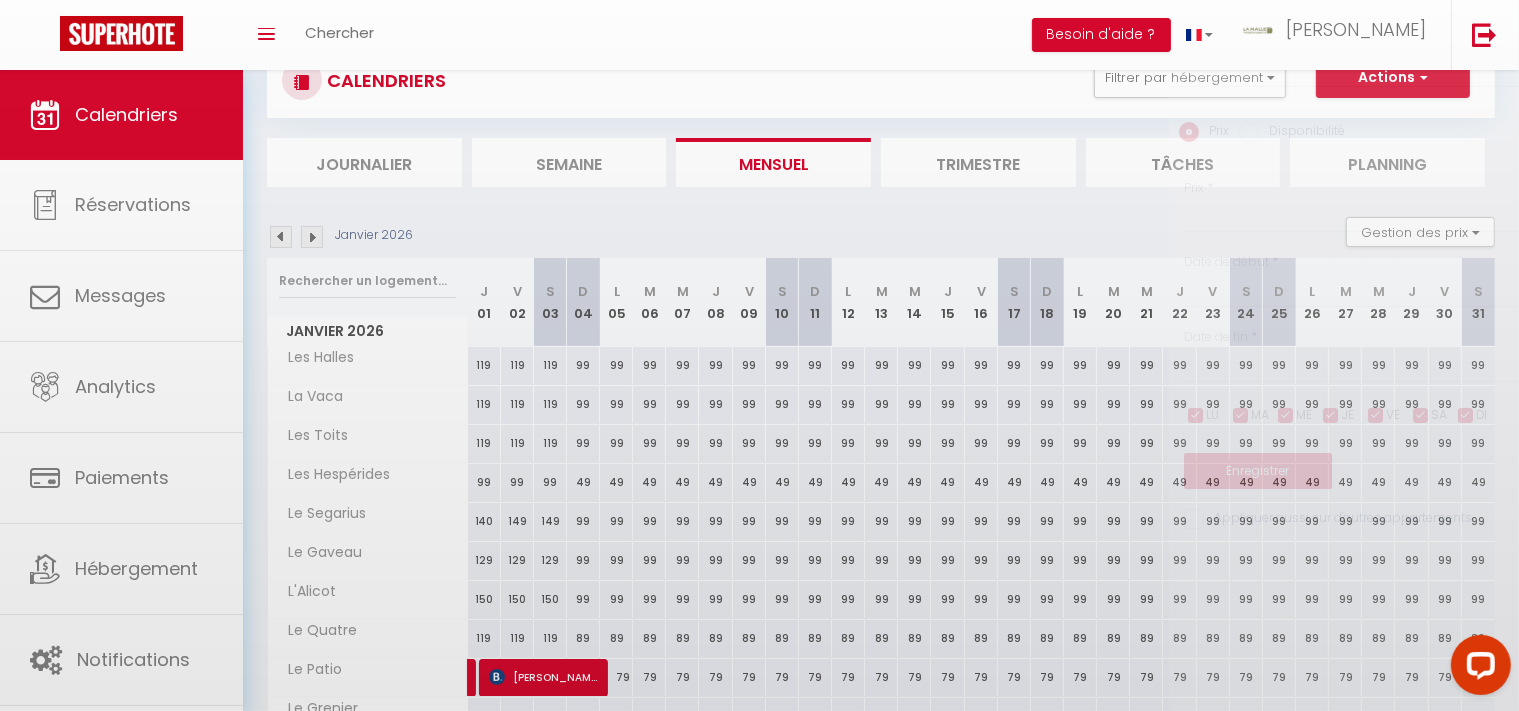 type on "99" 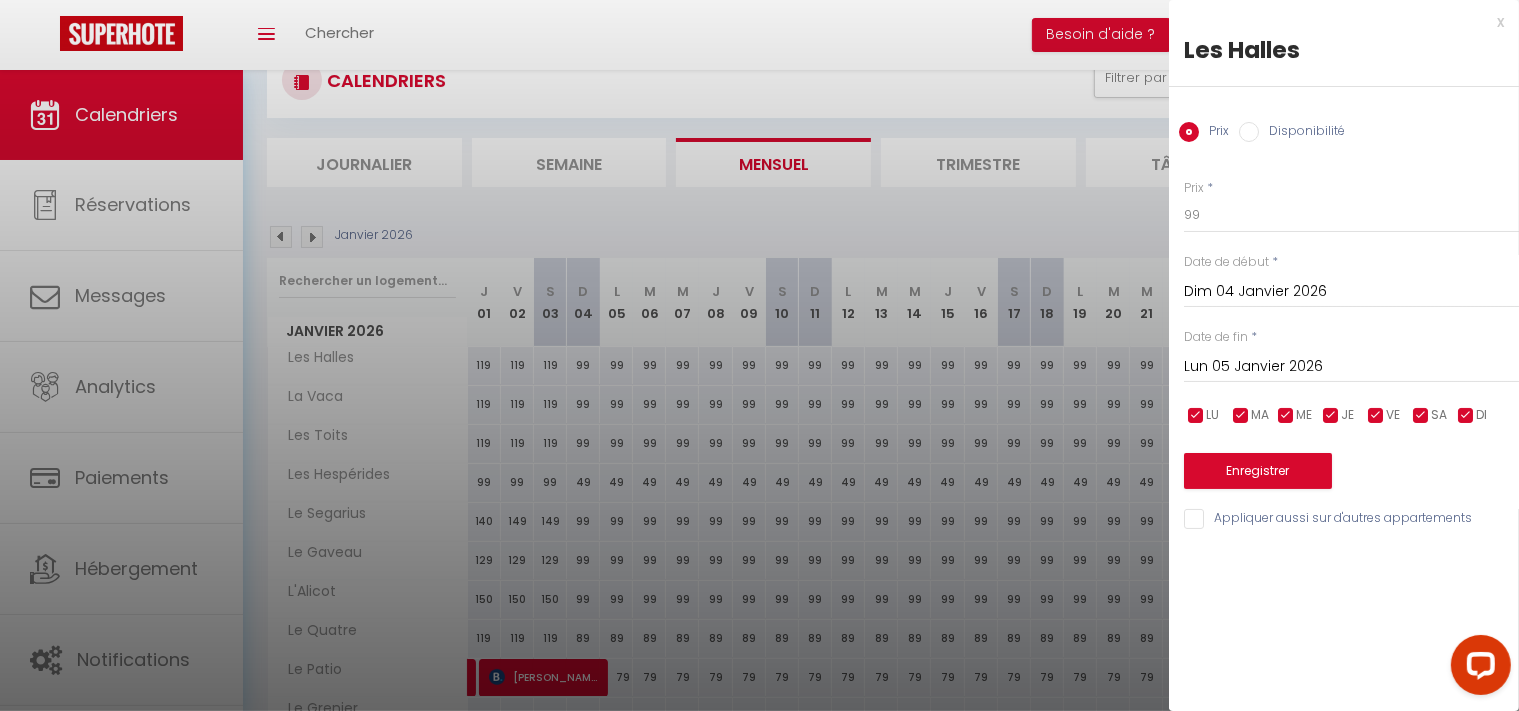 click on "Lun 05 Janvier 2026" at bounding box center [1351, 367] 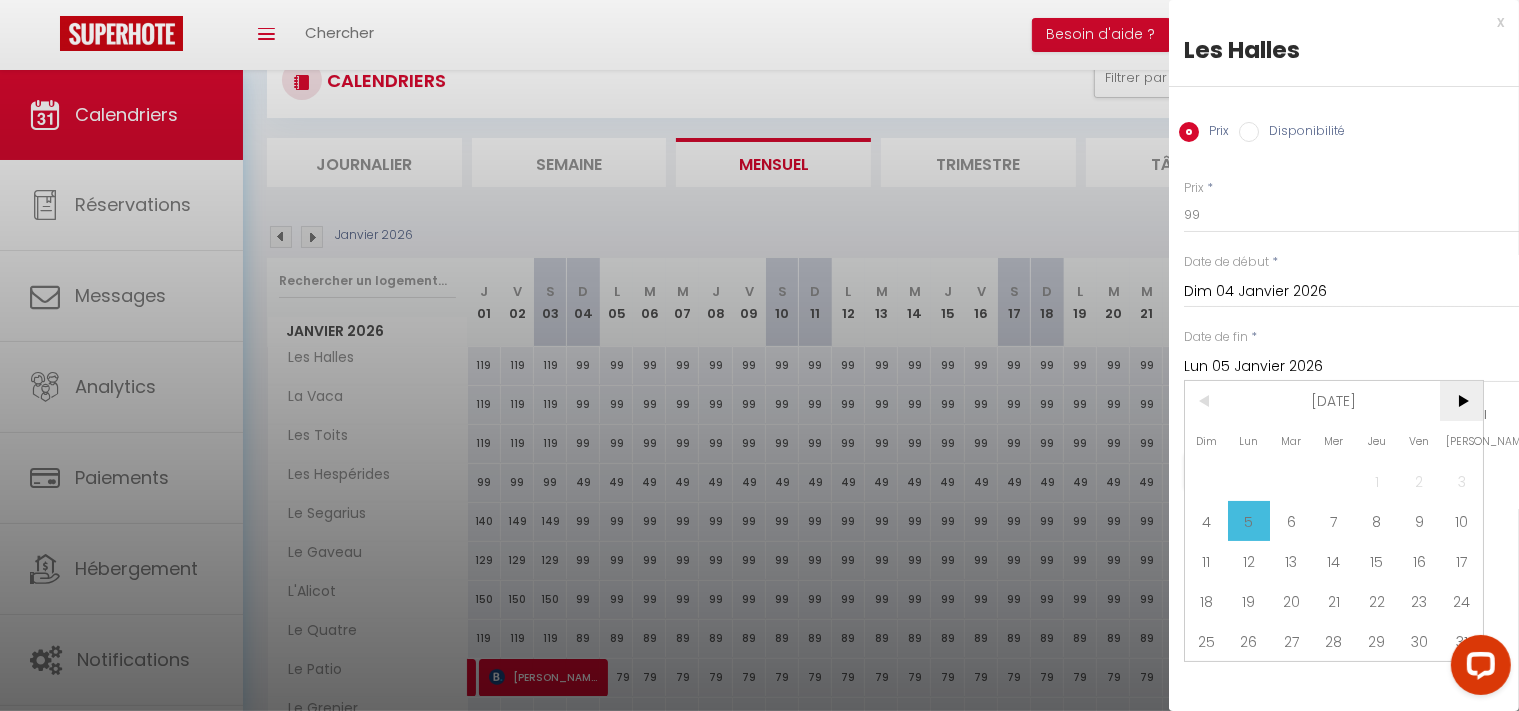 click on ">" at bounding box center [1461, 401] 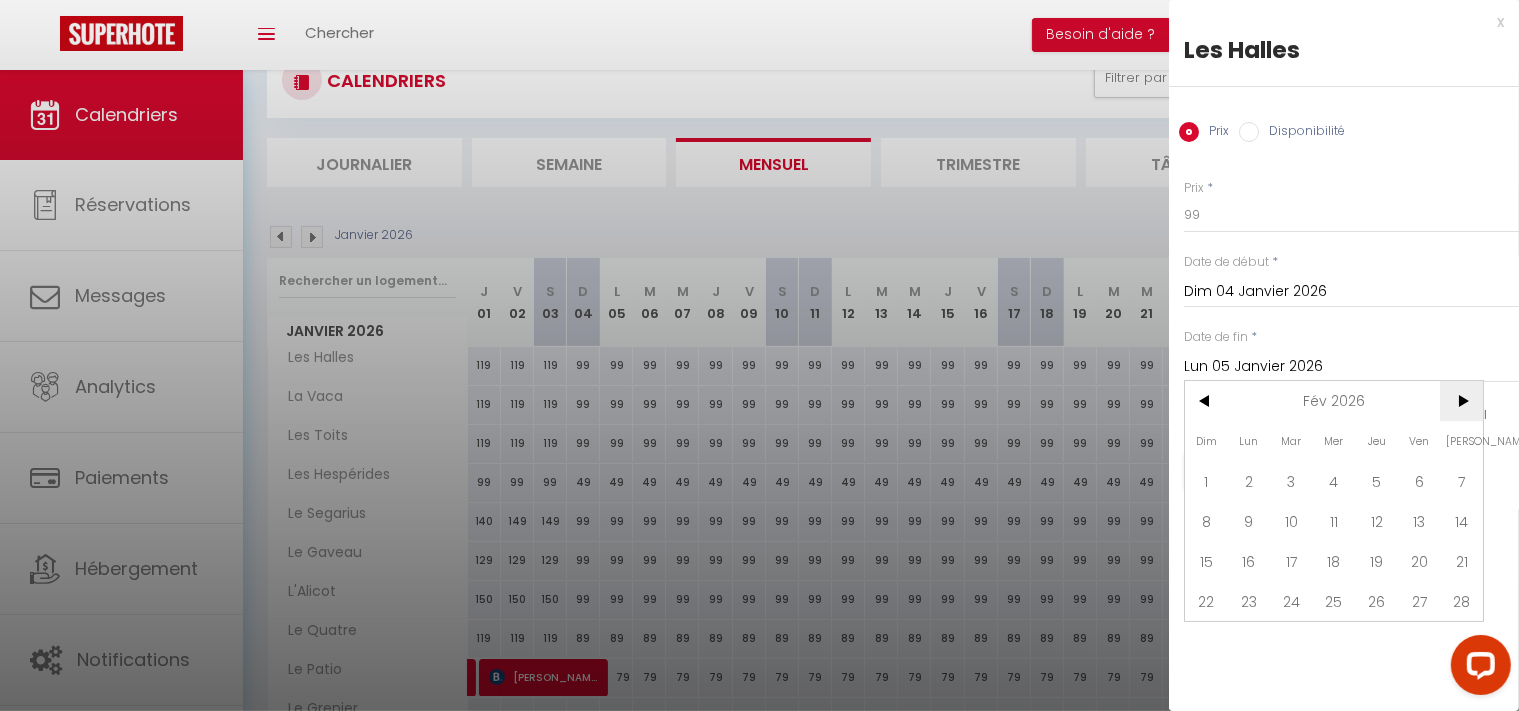 click on ">" at bounding box center [1461, 401] 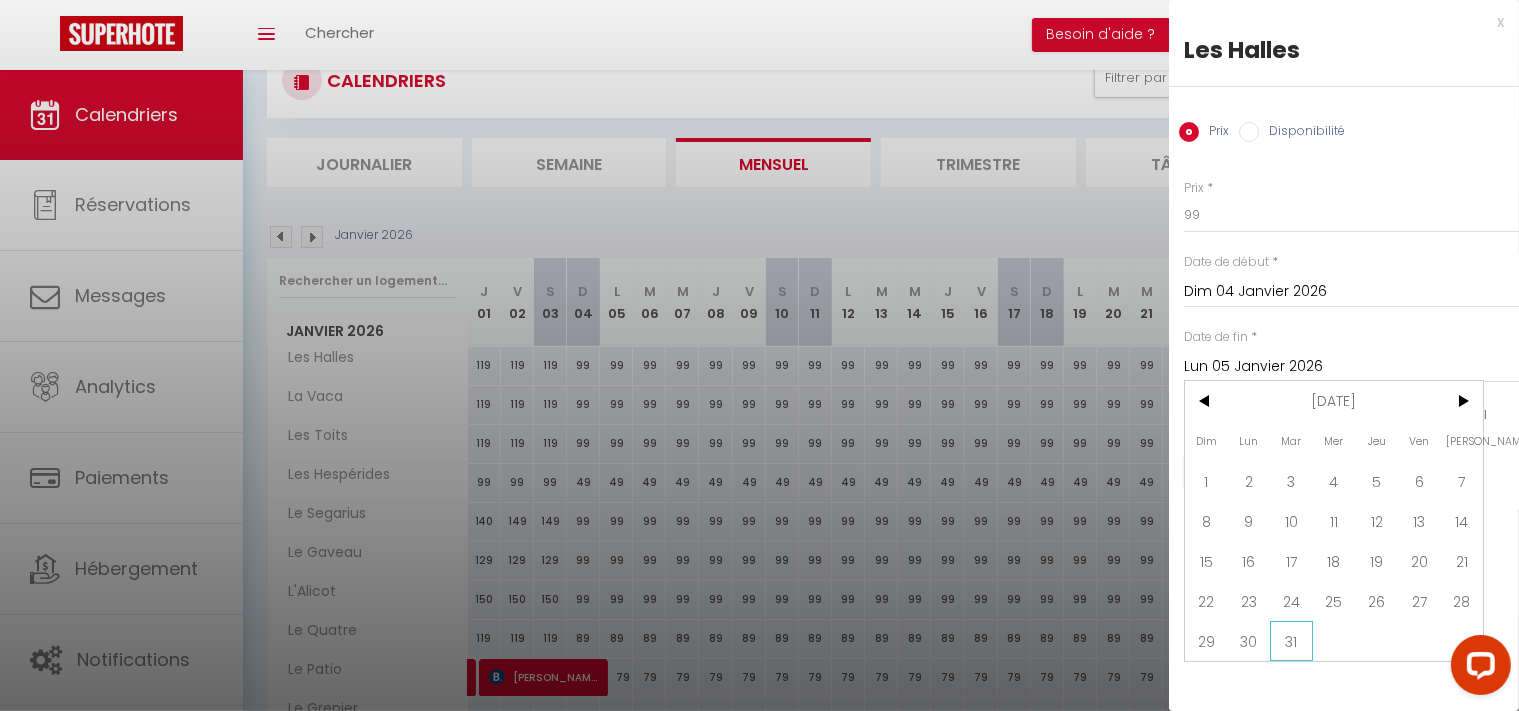 click on "31" at bounding box center (1291, 641) 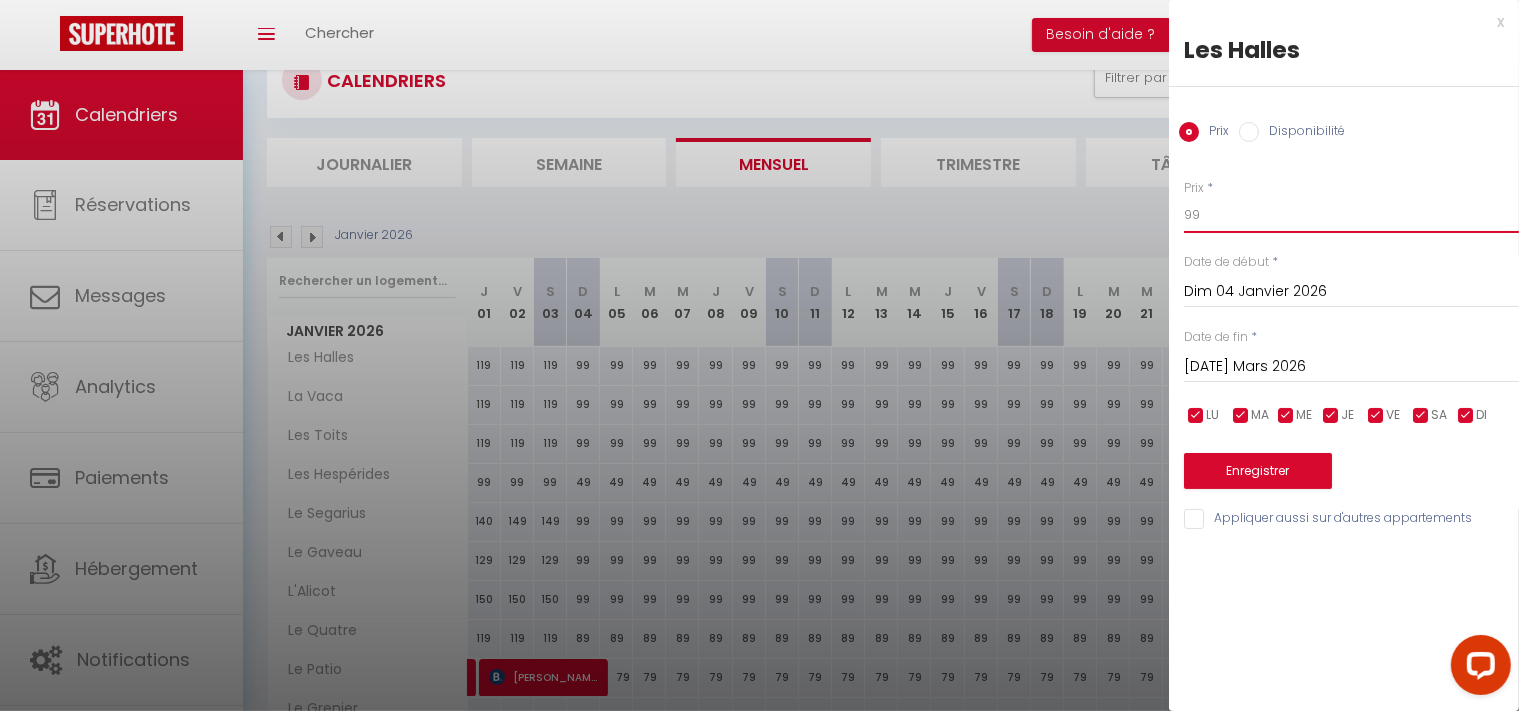 drag, startPoint x: 1210, startPoint y: 221, endPoint x: 1154, endPoint y: 215, distance: 56.32051 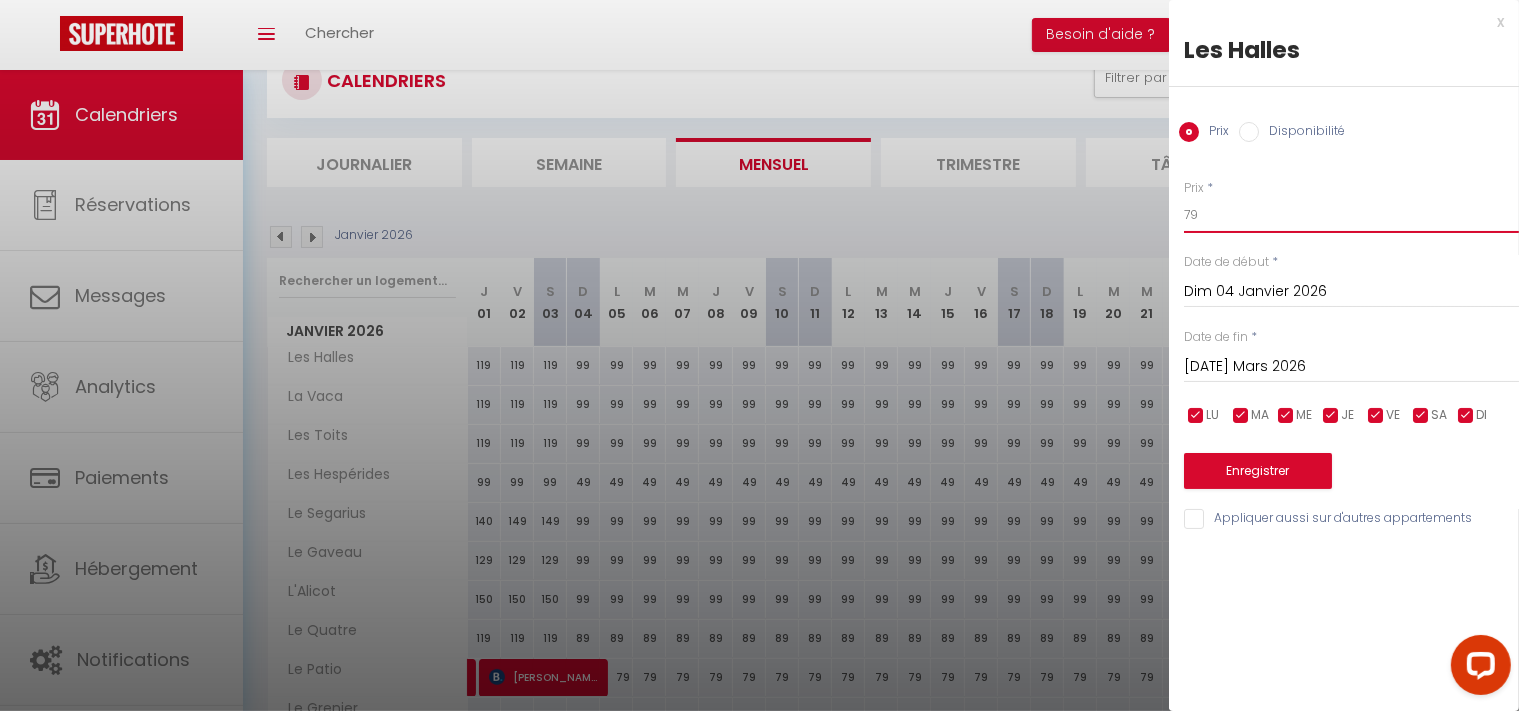 type on "79" 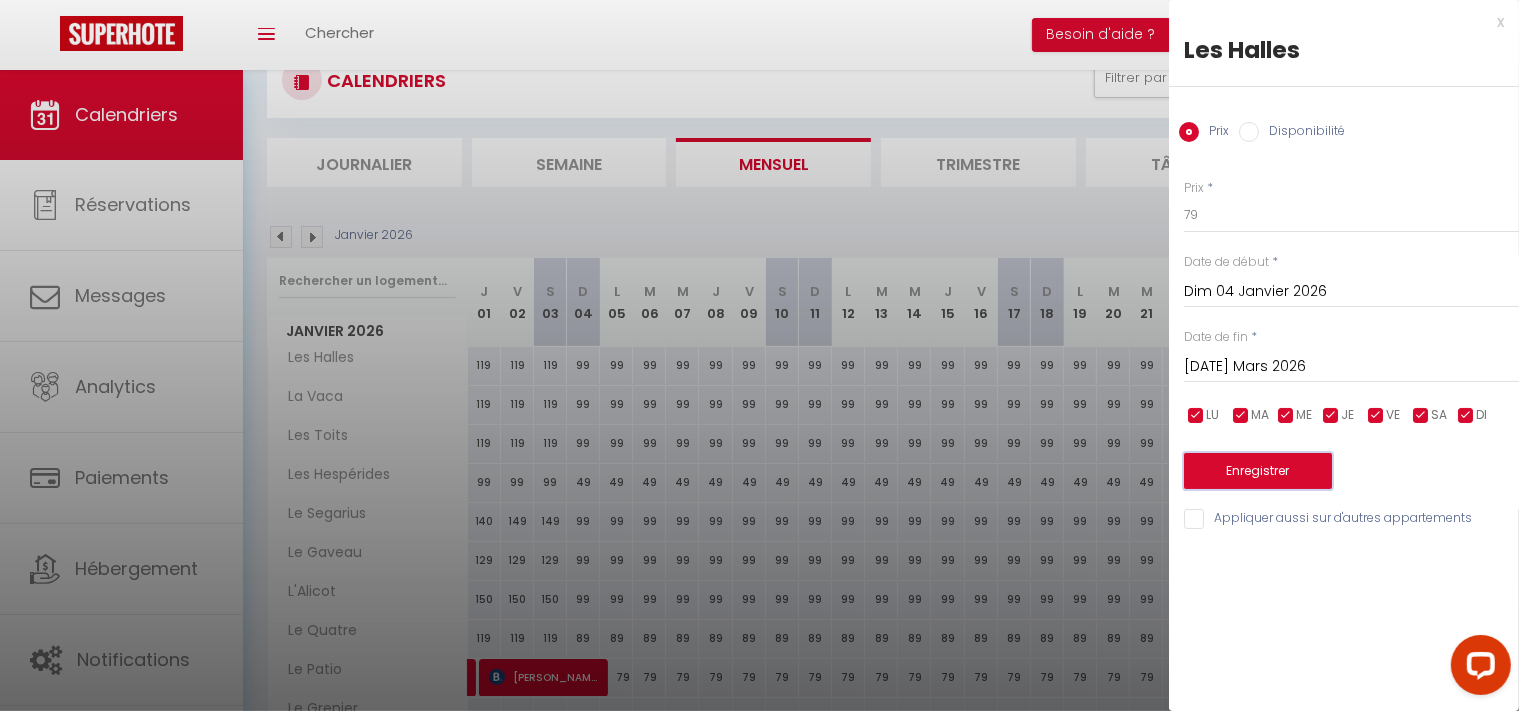 click on "Enregistrer" at bounding box center (1258, 471) 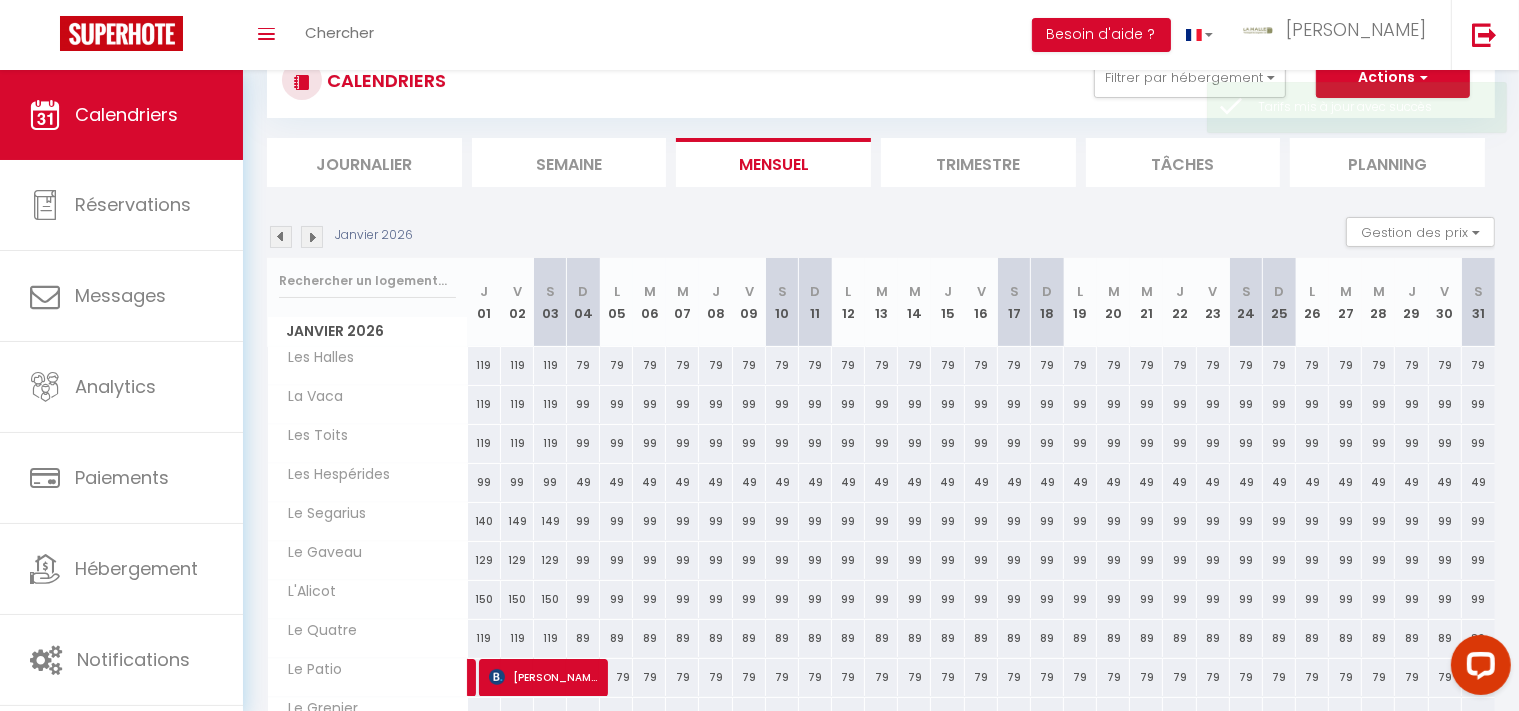 scroll, scrollTop: 223, scrollLeft: 0, axis: vertical 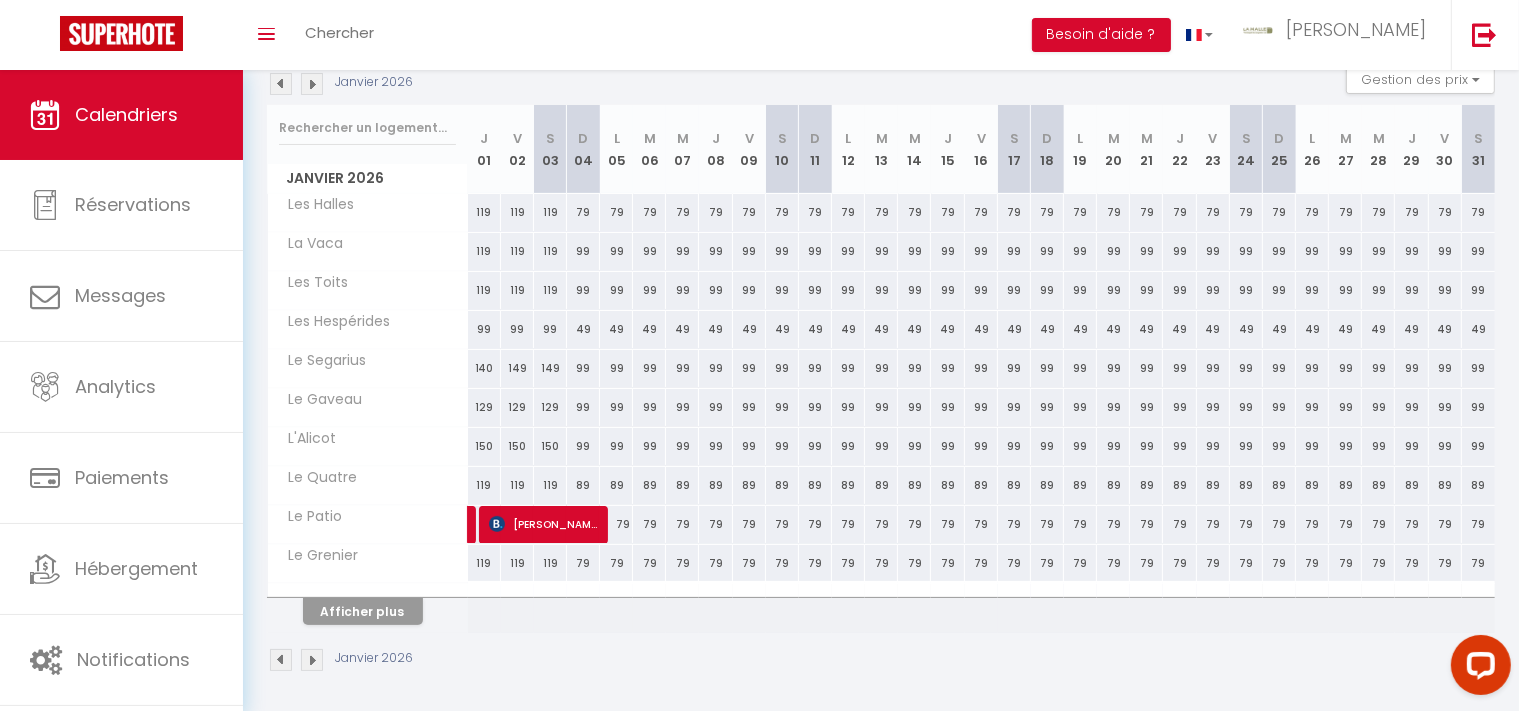 click at bounding box center [281, 660] 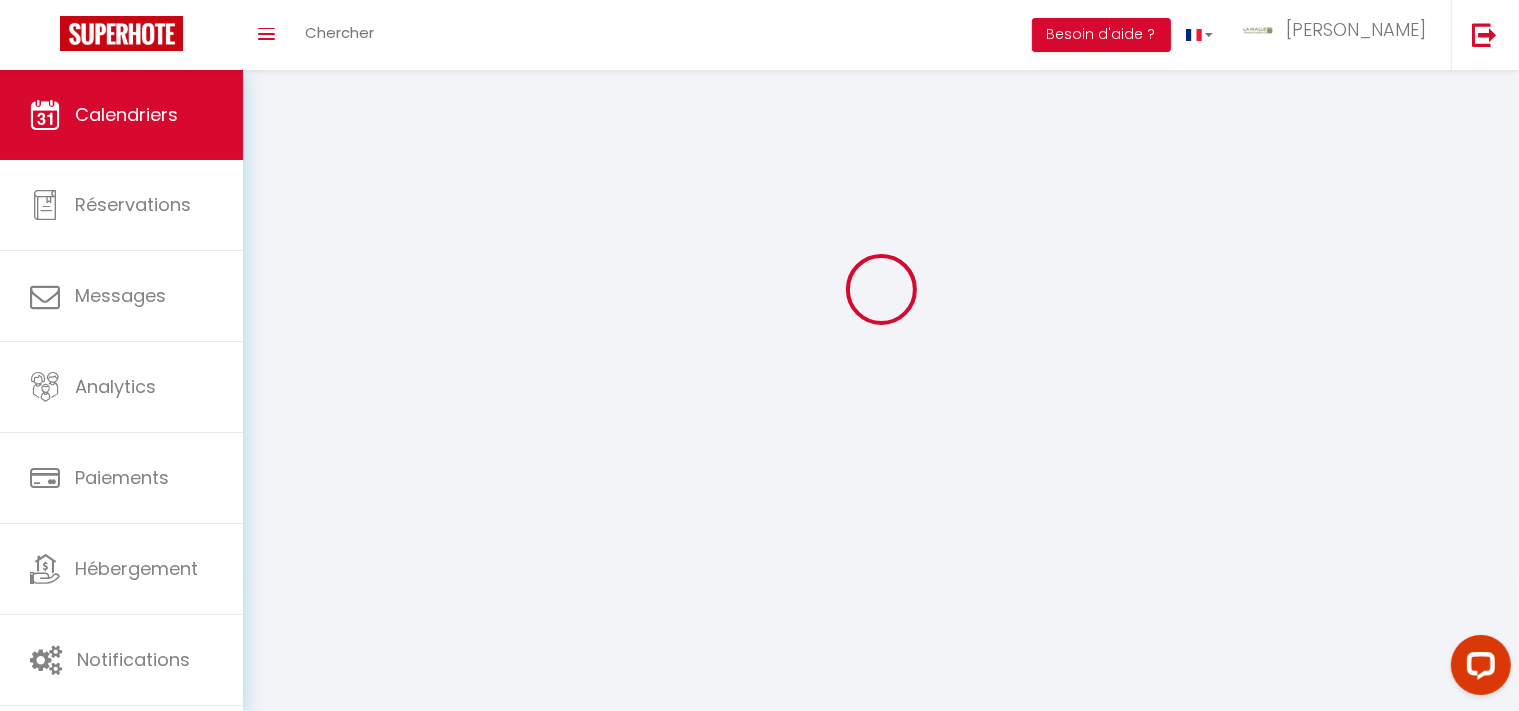 scroll, scrollTop: 70, scrollLeft: 0, axis: vertical 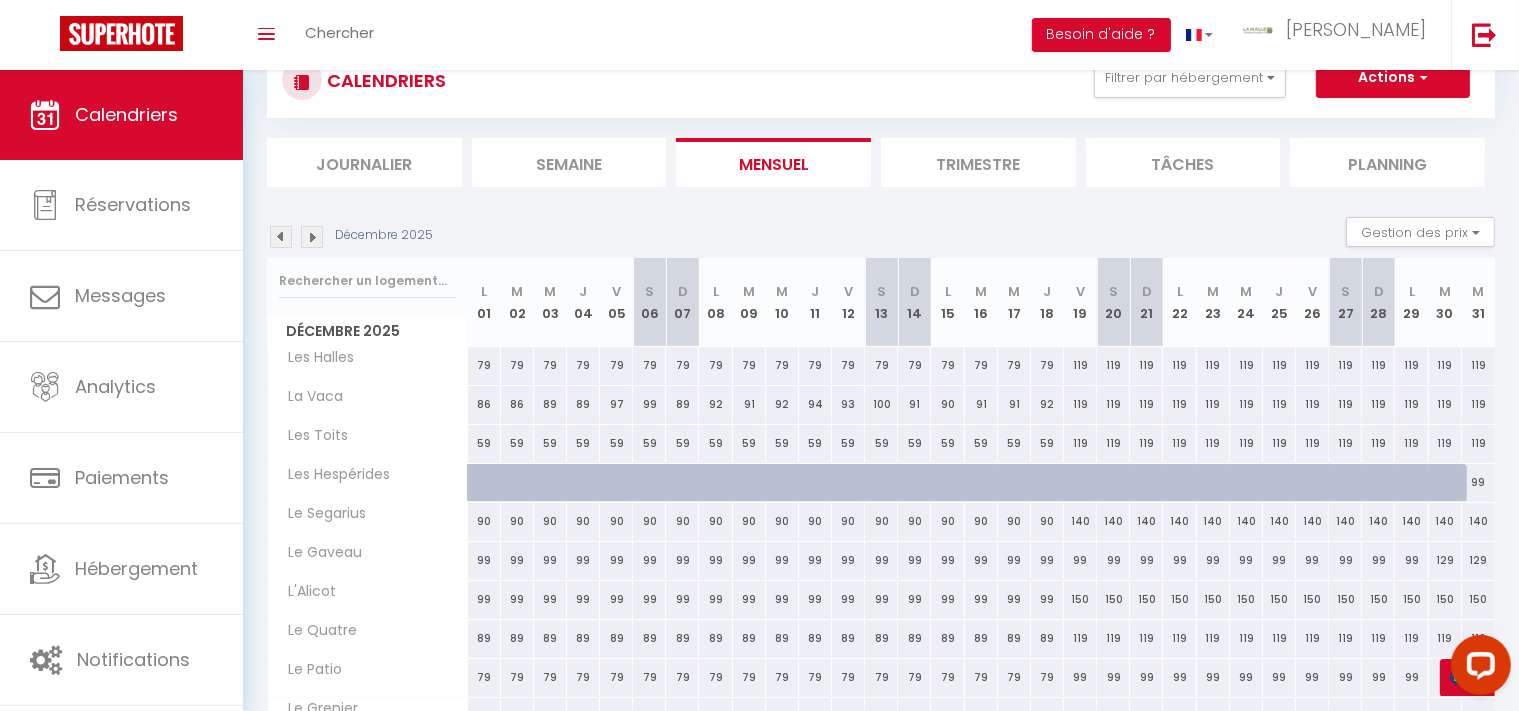click on "Le Quatre
89
89
89
89
89
89
89
89
89
89
89" at bounding box center [882, 638] 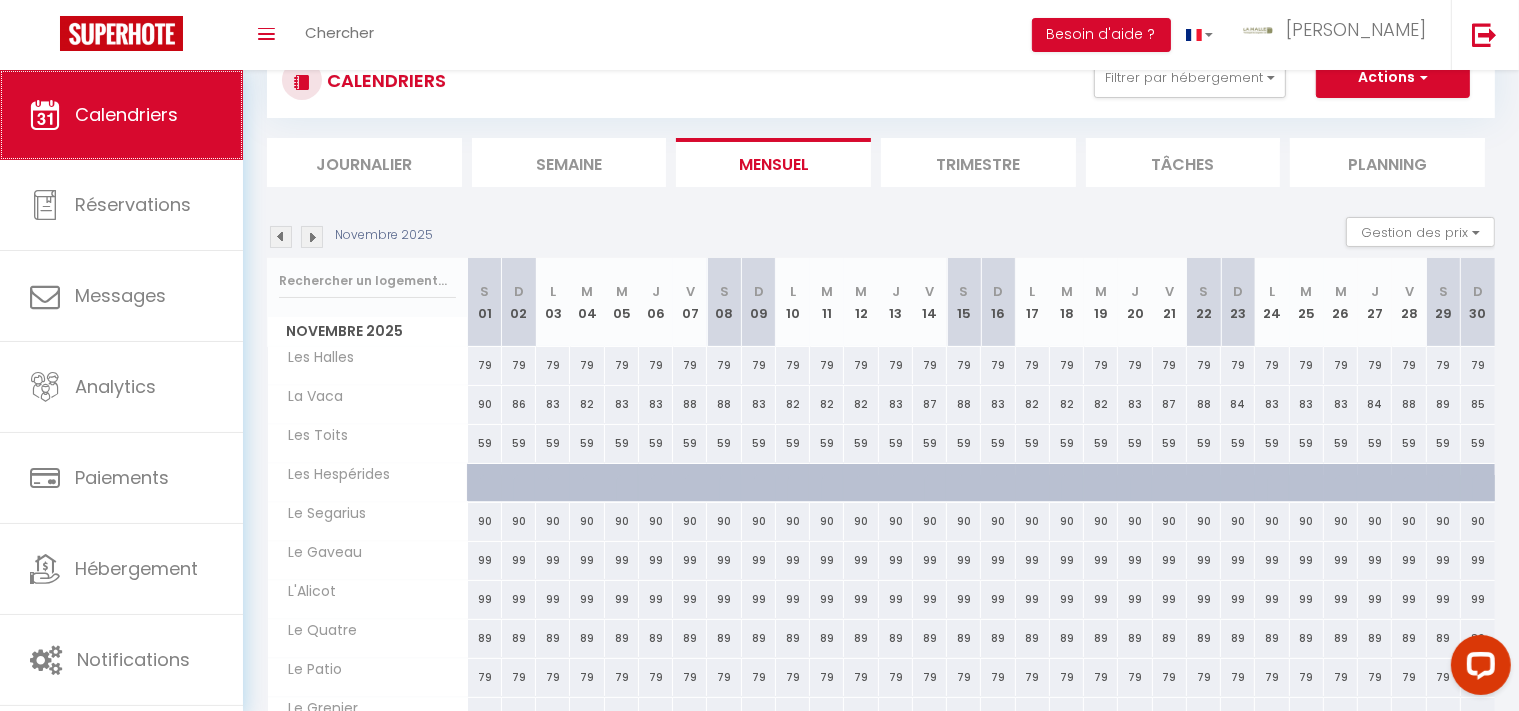 click on "Calendriers" at bounding box center [126, 114] 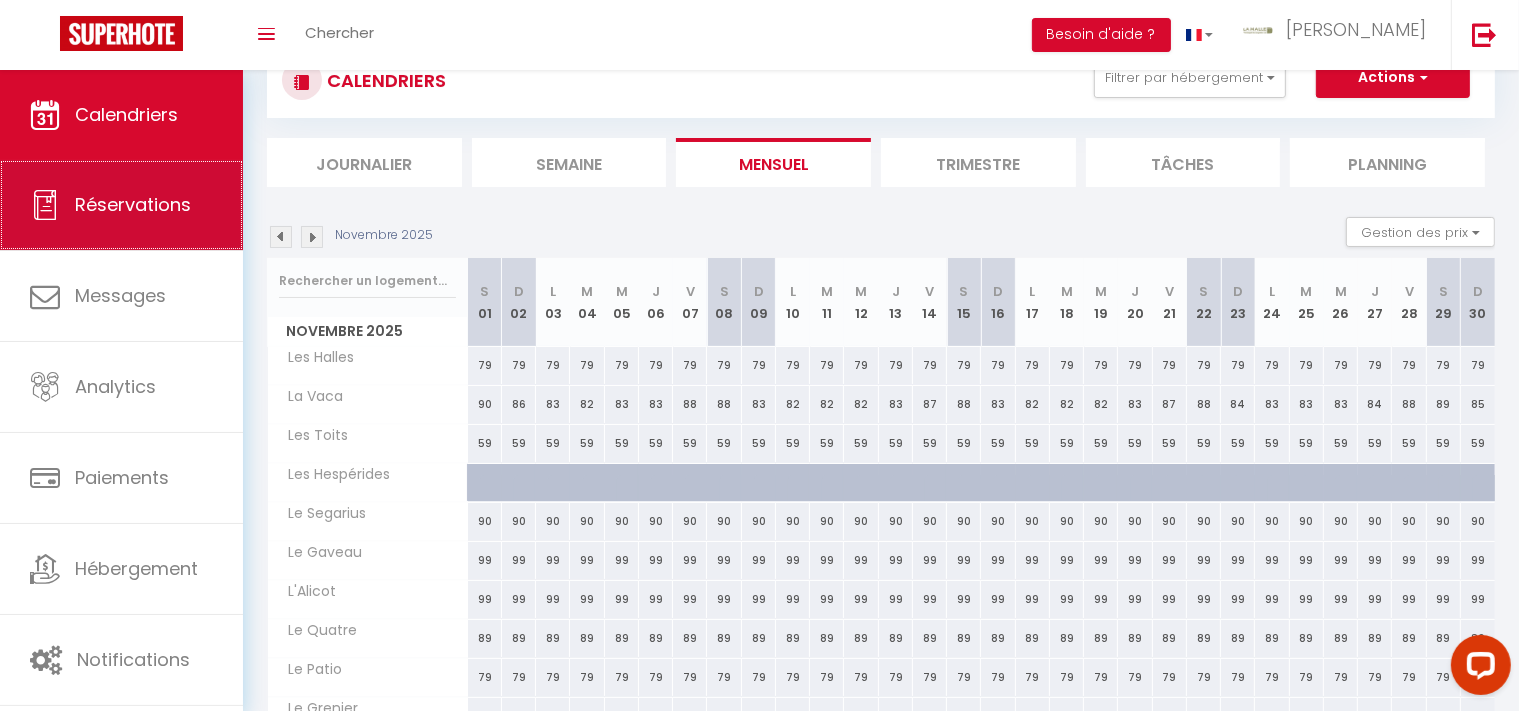 click on "Réservations" at bounding box center [133, 204] 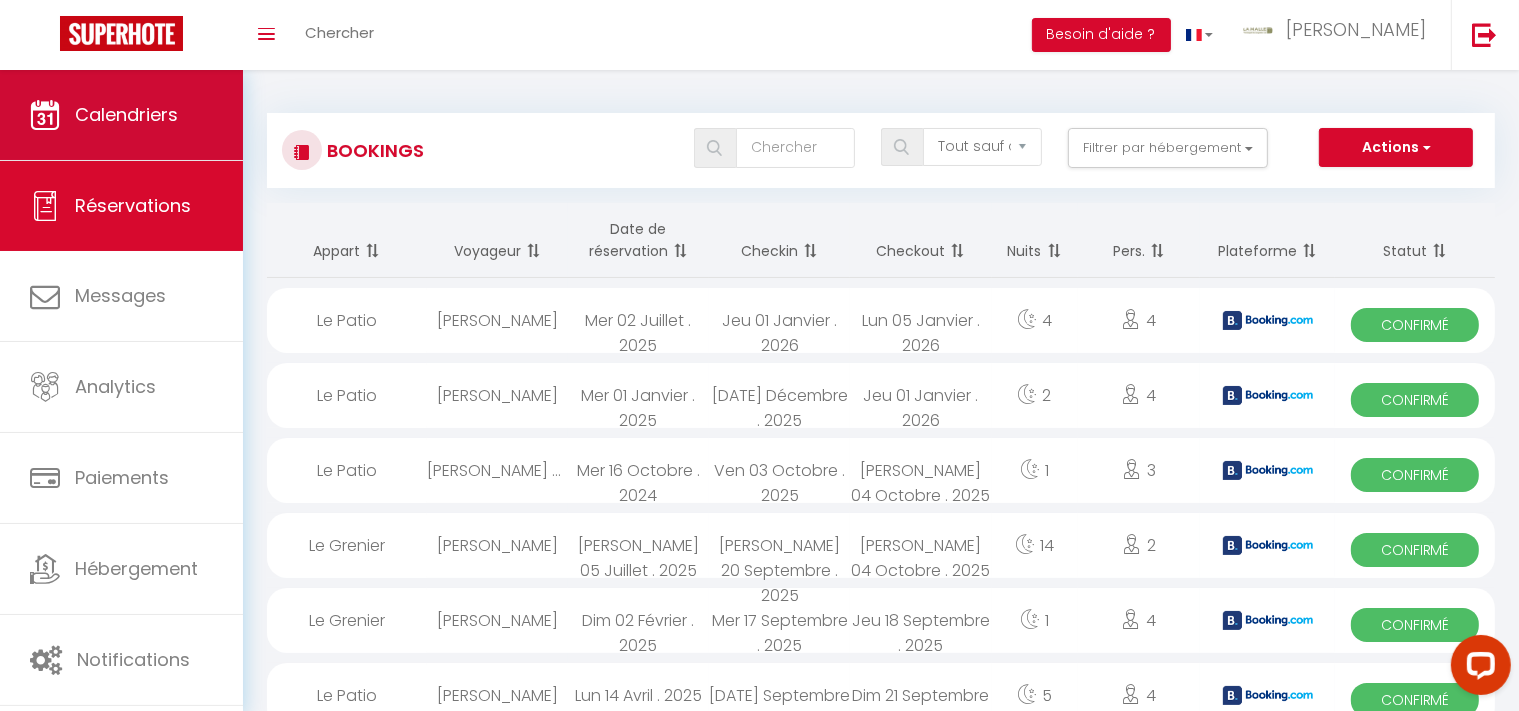 scroll, scrollTop: 109, scrollLeft: 0, axis: vertical 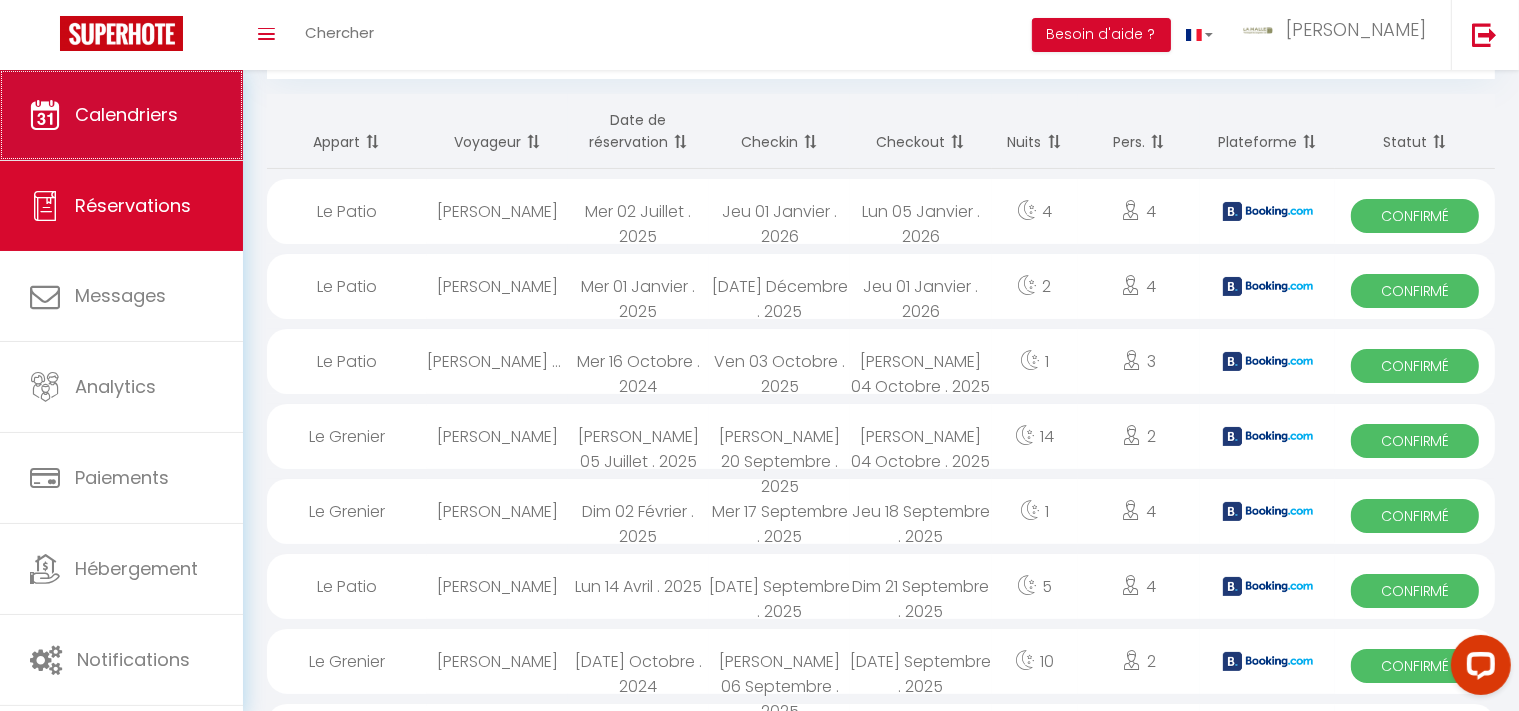 click on "Calendriers" at bounding box center [126, 114] 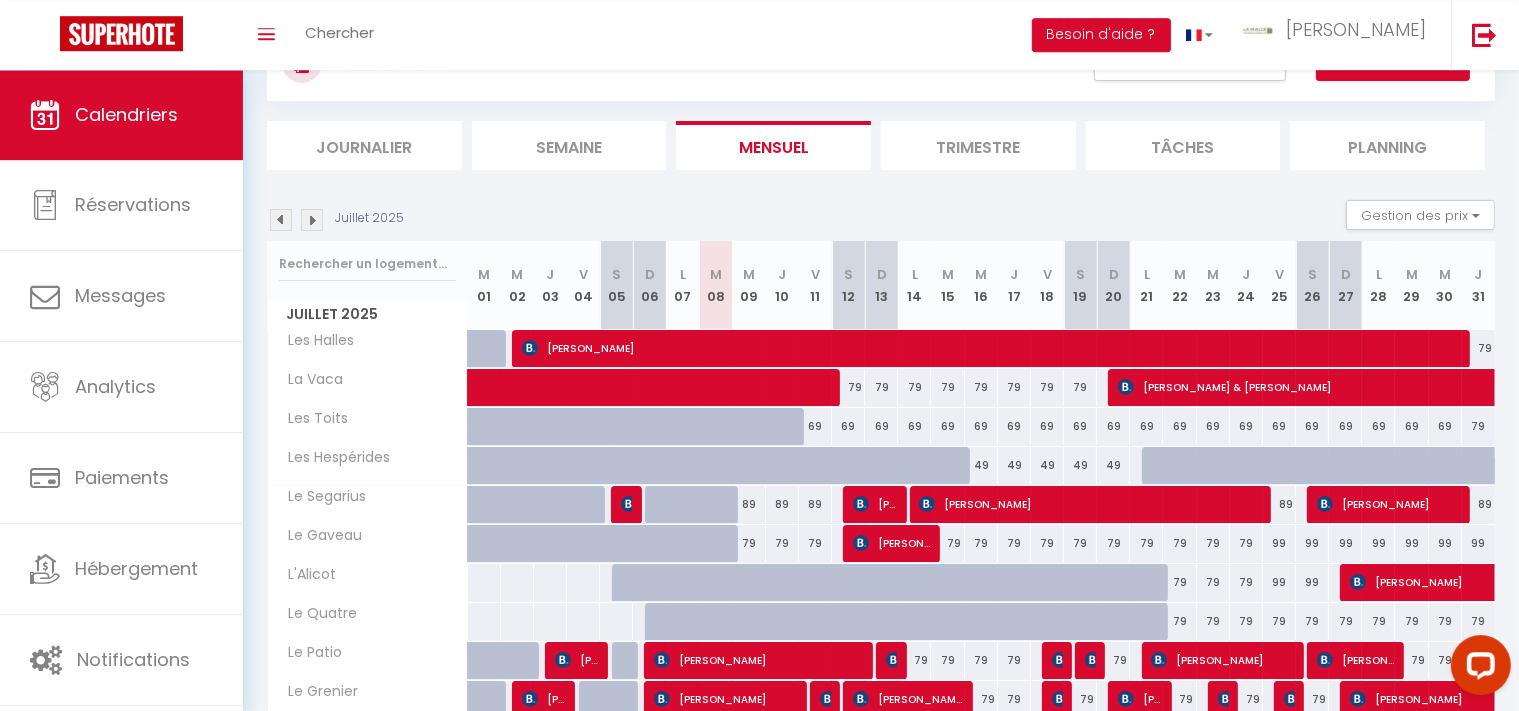 scroll, scrollTop: 211, scrollLeft: 0, axis: vertical 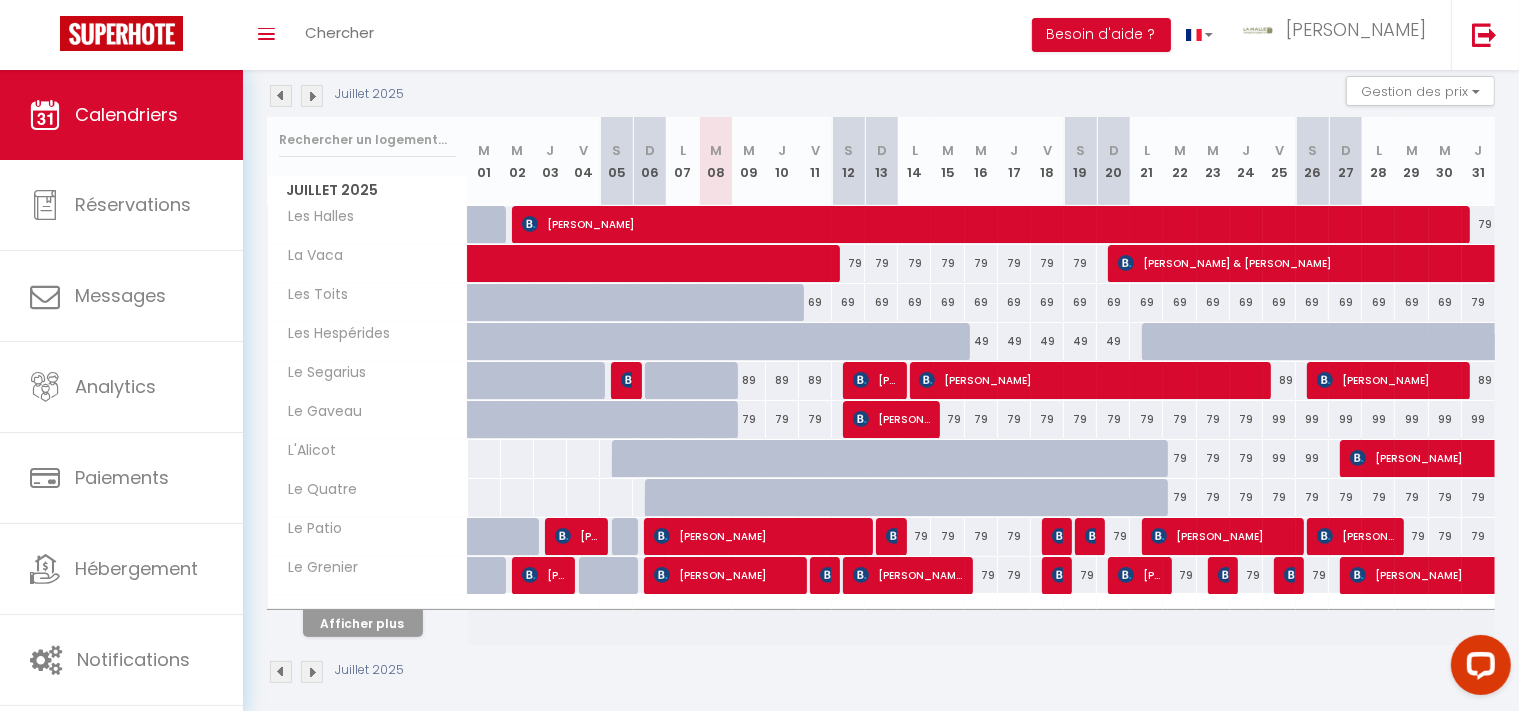 click on "79" at bounding box center [1179, 497] 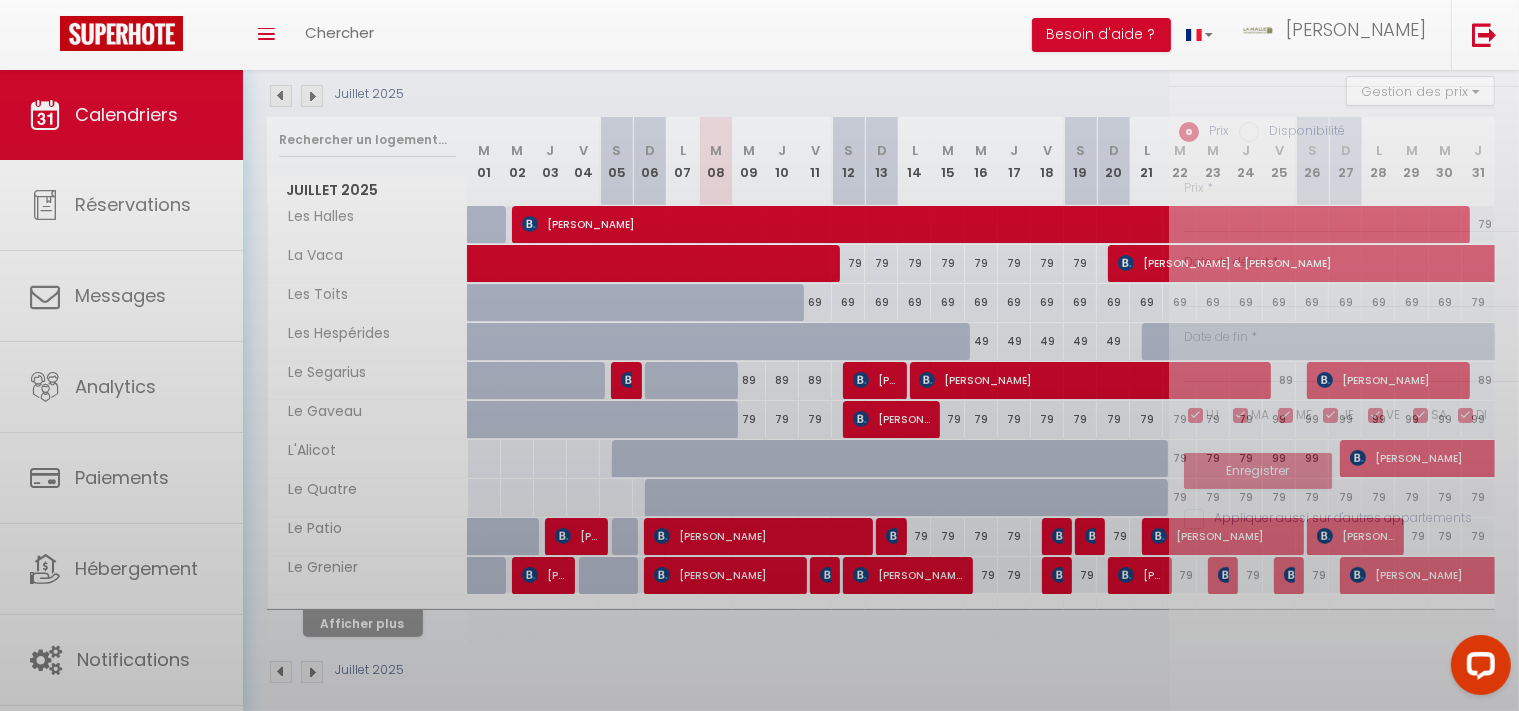 type on "79" 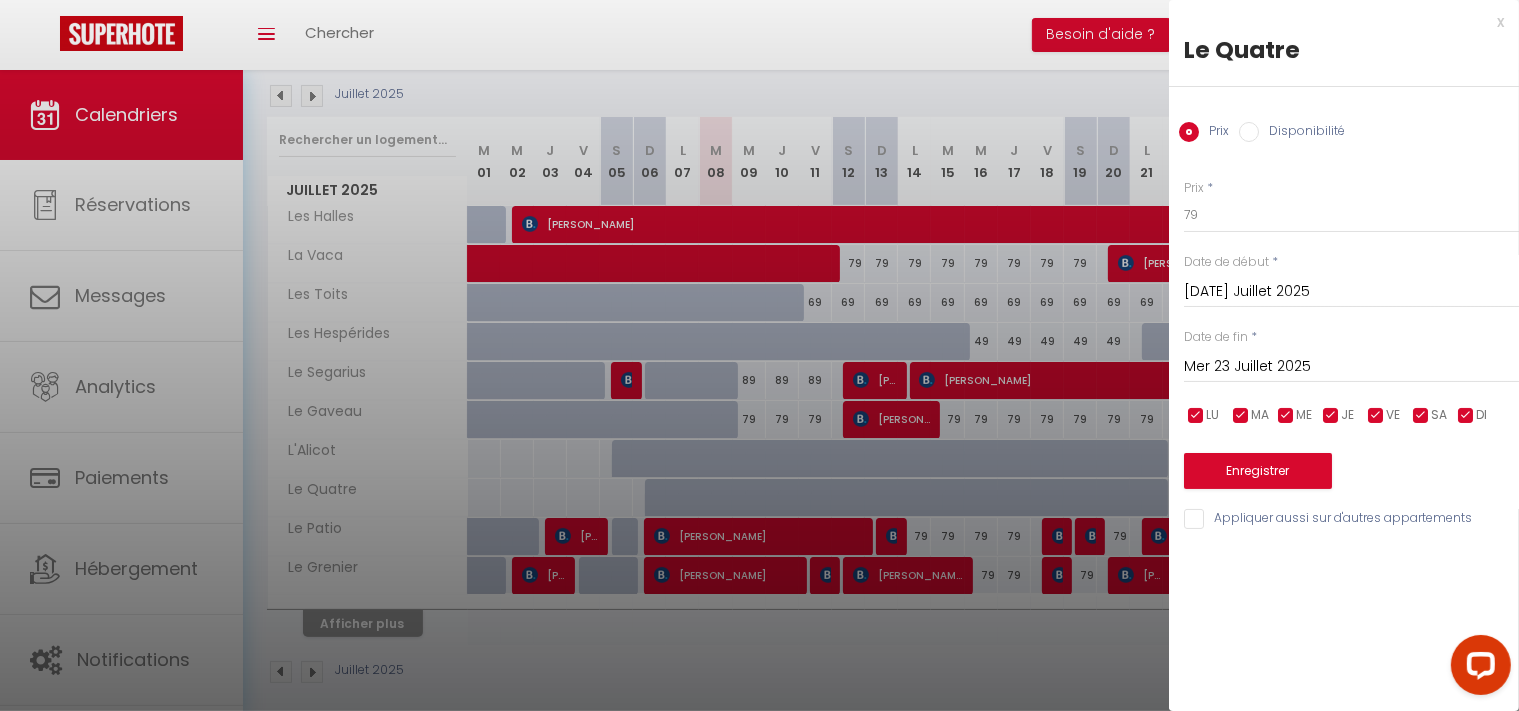 click on "Disponibilité" at bounding box center [1249, 132] 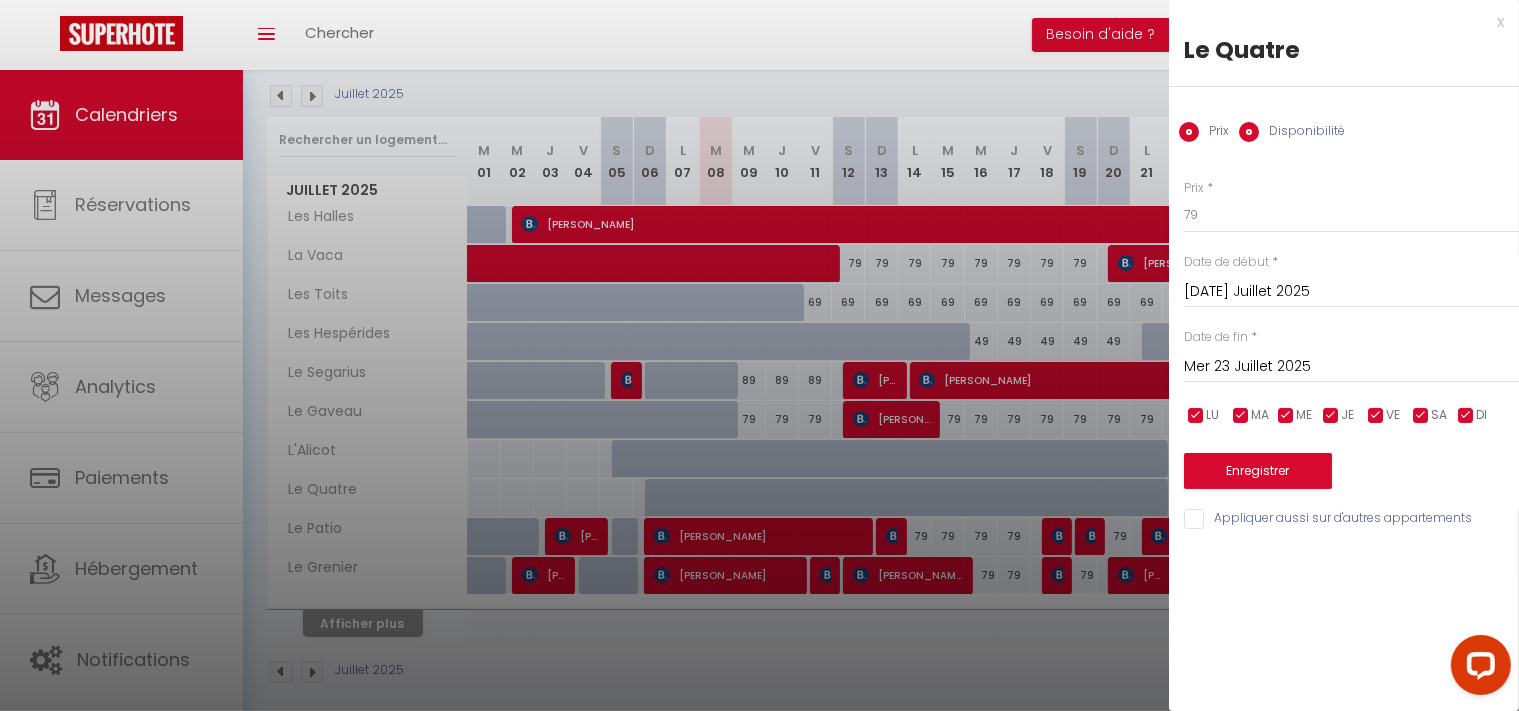 radio on "false" 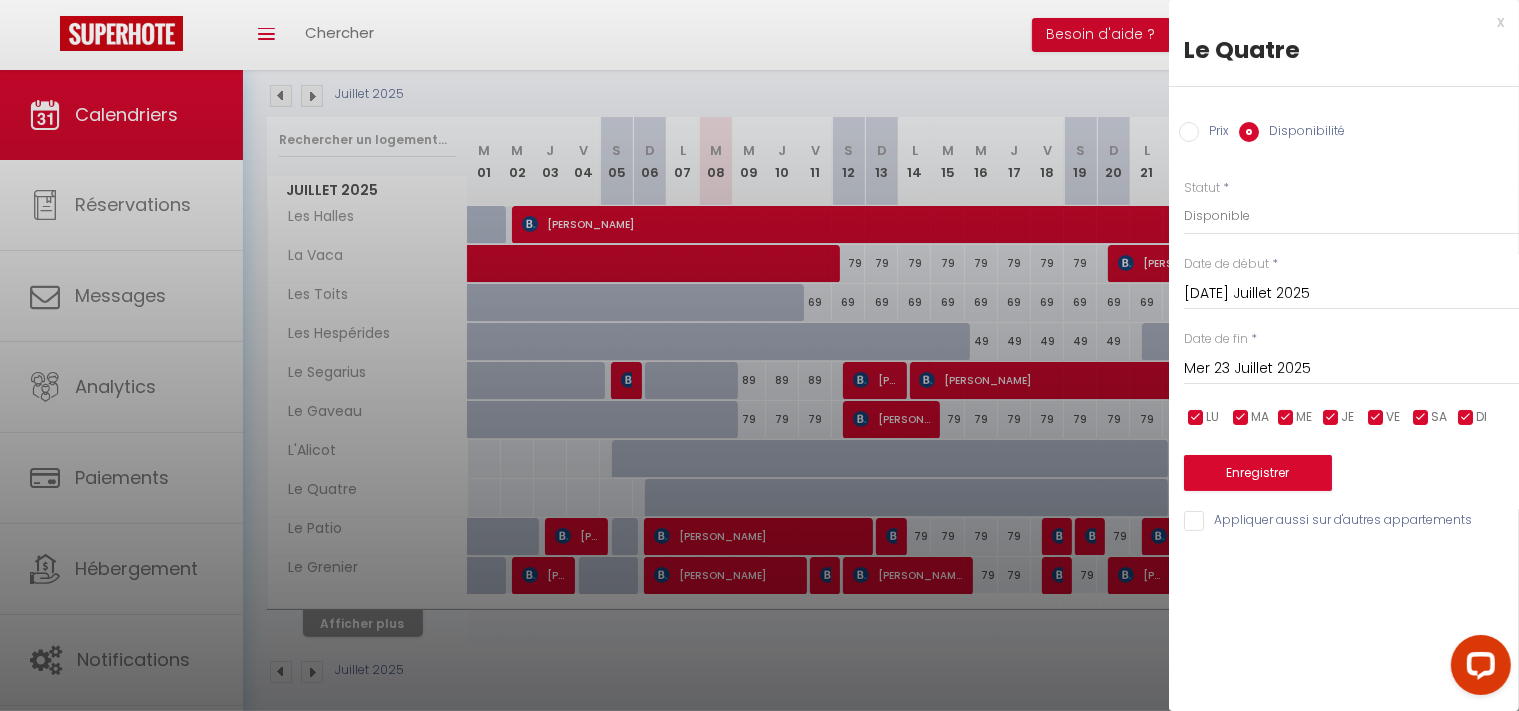 click at bounding box center [759, 355] 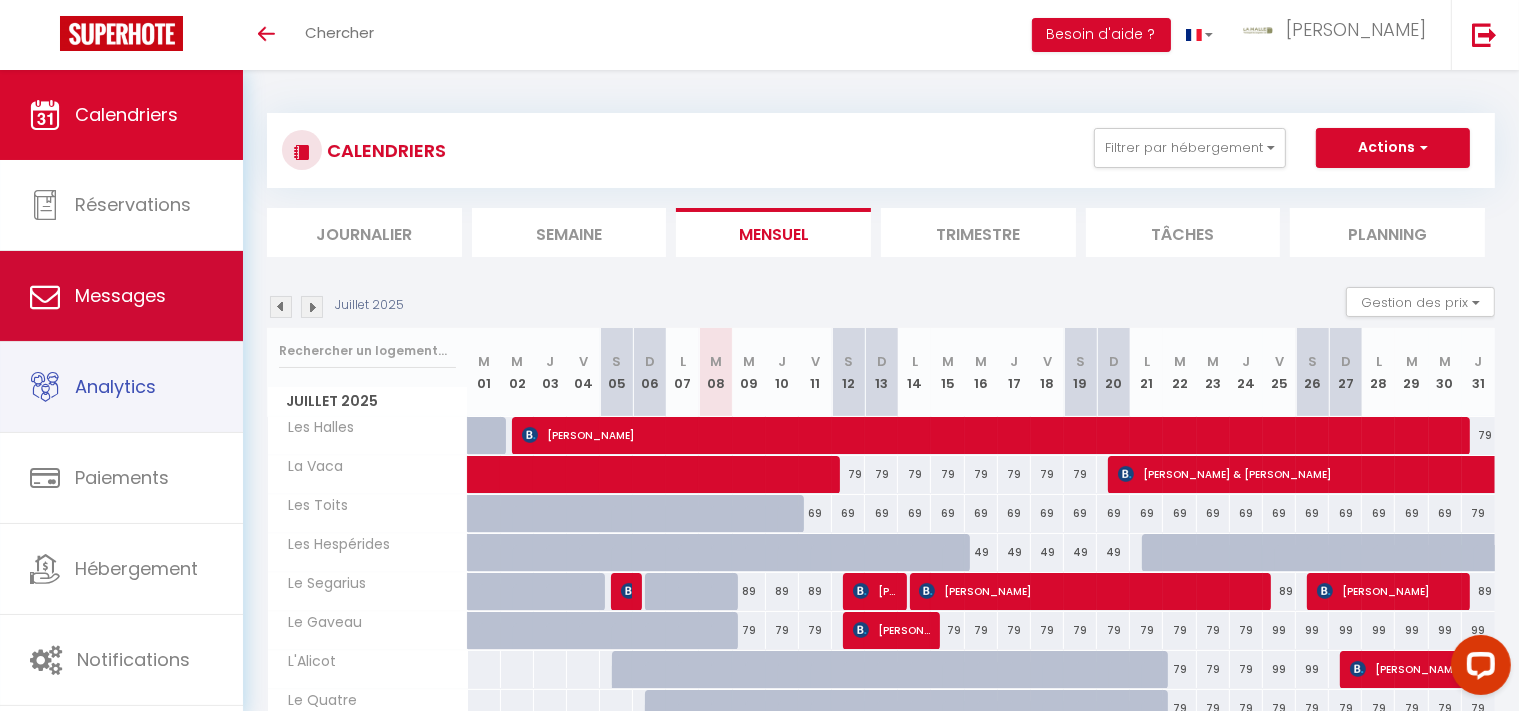 scroll, scrollTop: 0, scrollLeft: 0, axis: both 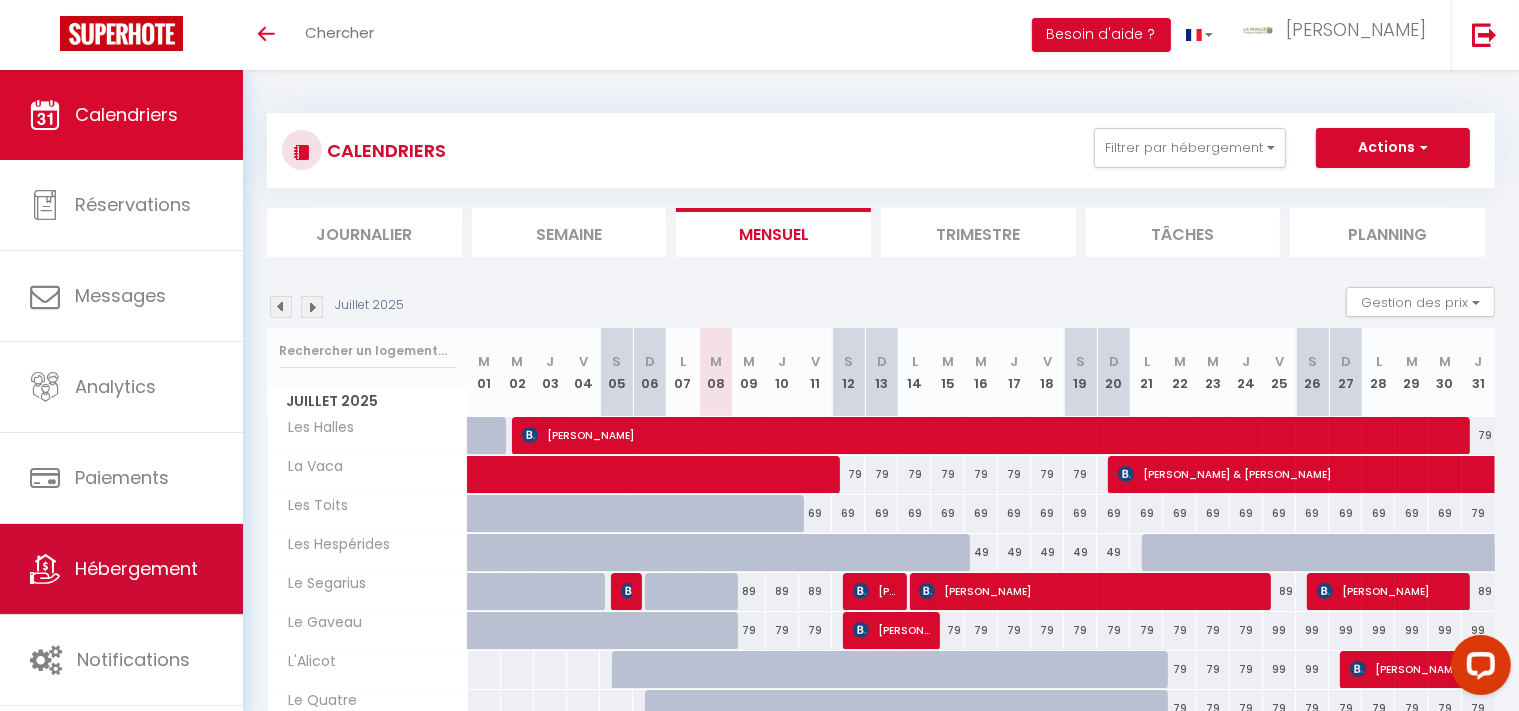 click on "Hébergement" at bounding box center [121, 569] 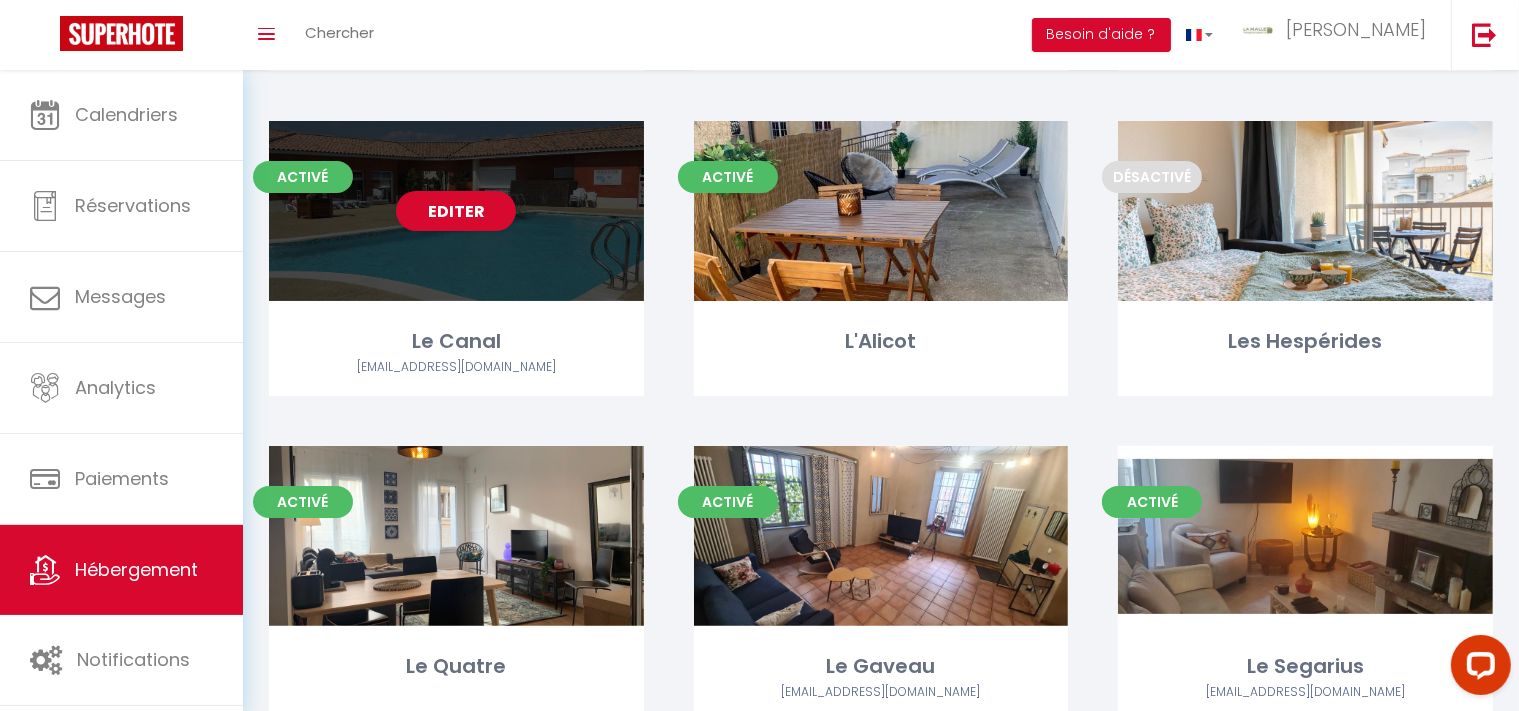 scroll, scrollTop: 528, scrollLeft: 0, axis: vertical 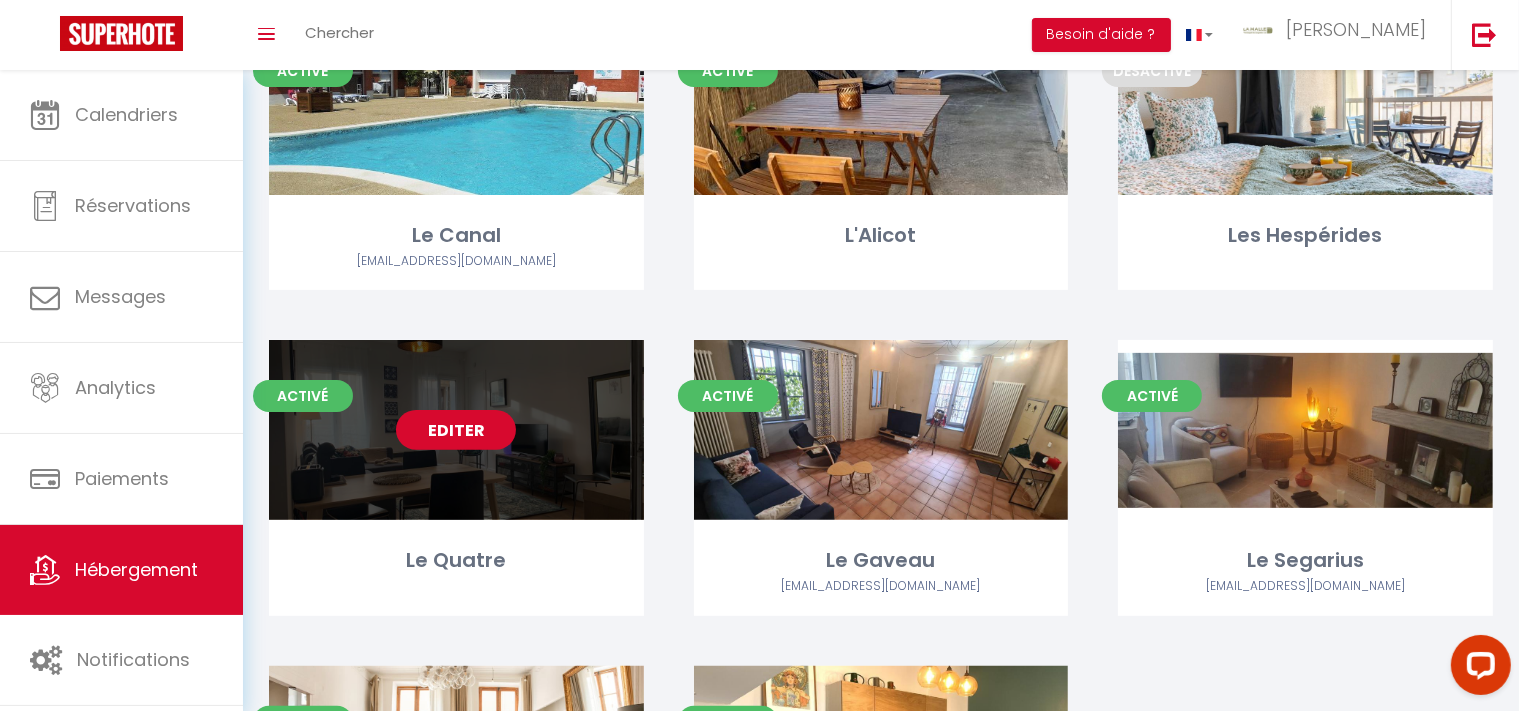click on "Editer" at bounding box center [456, 430] 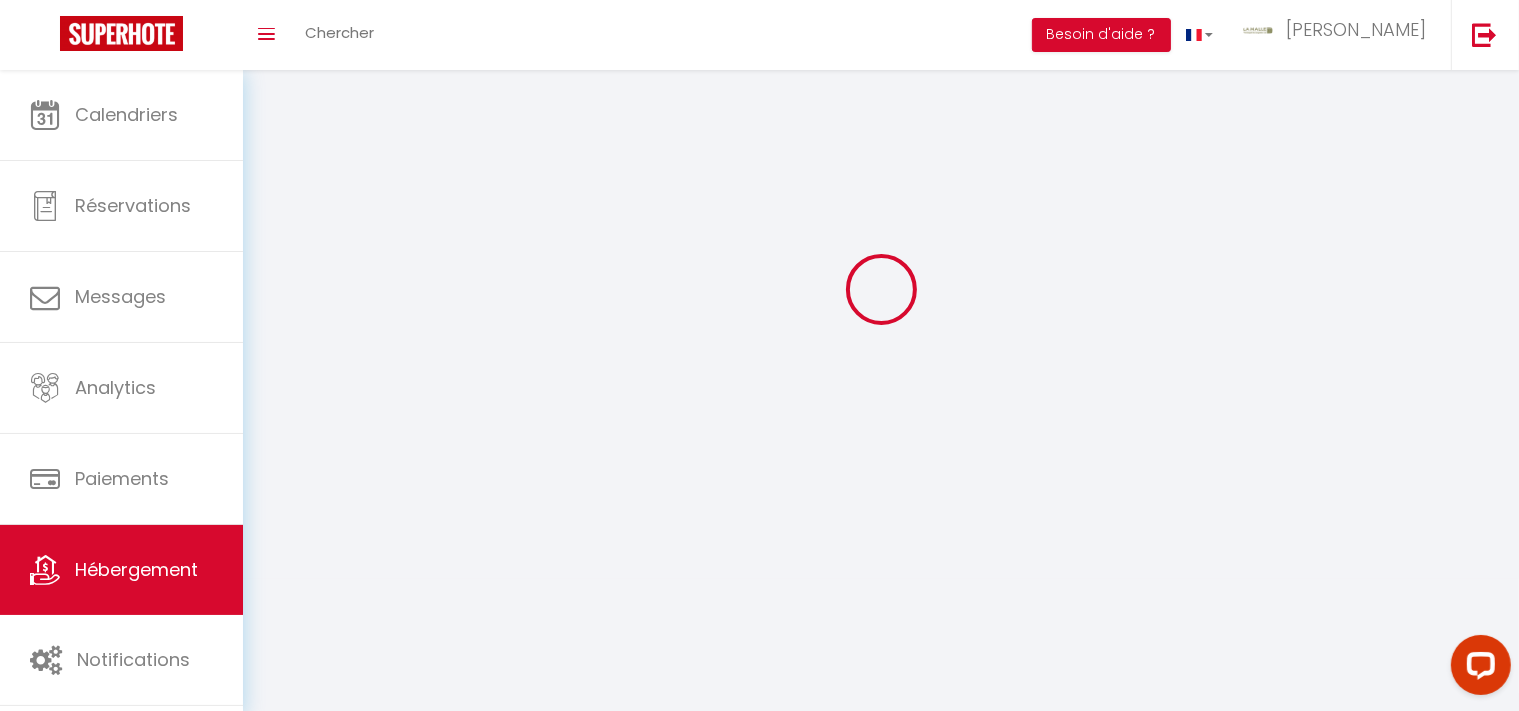 scroll, scrollTop: 0, scrollLeft: 0, axis: both 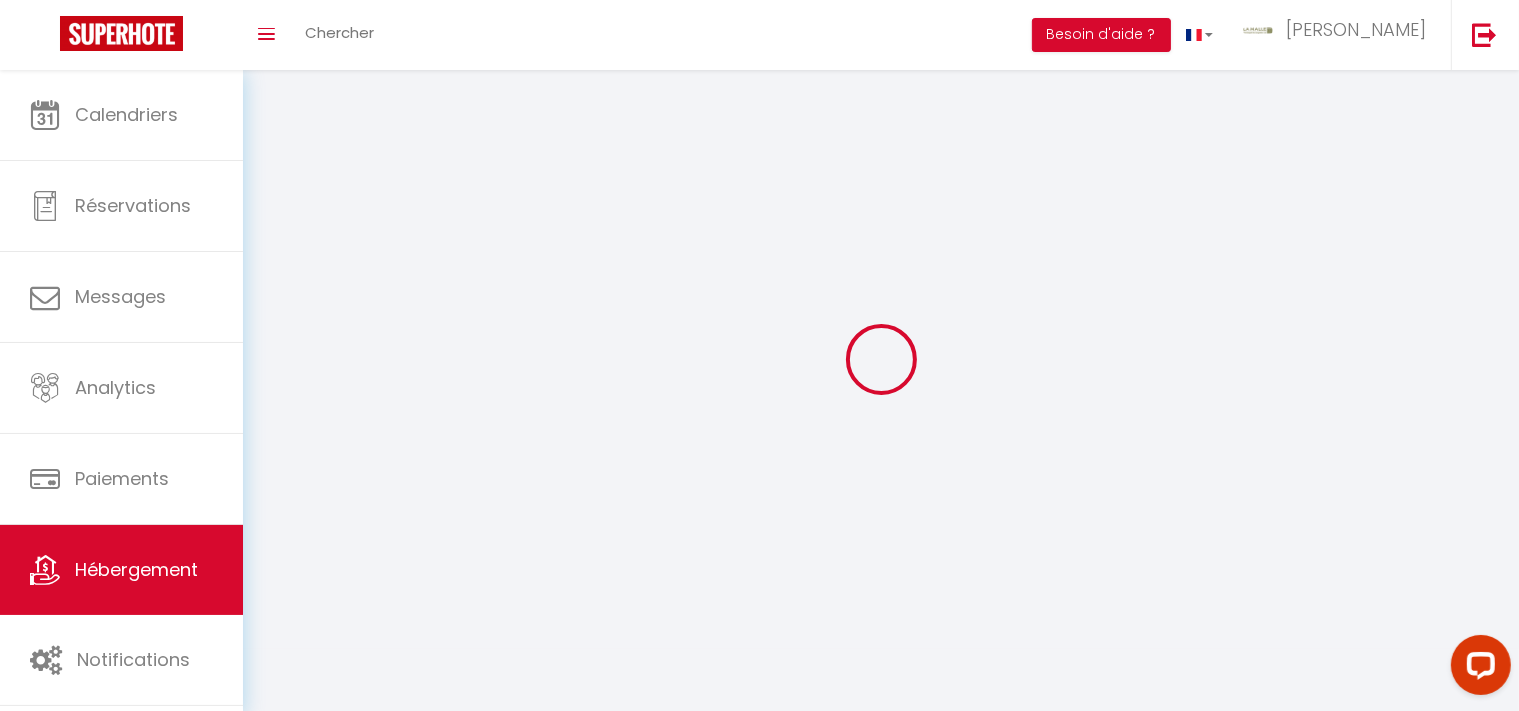 select 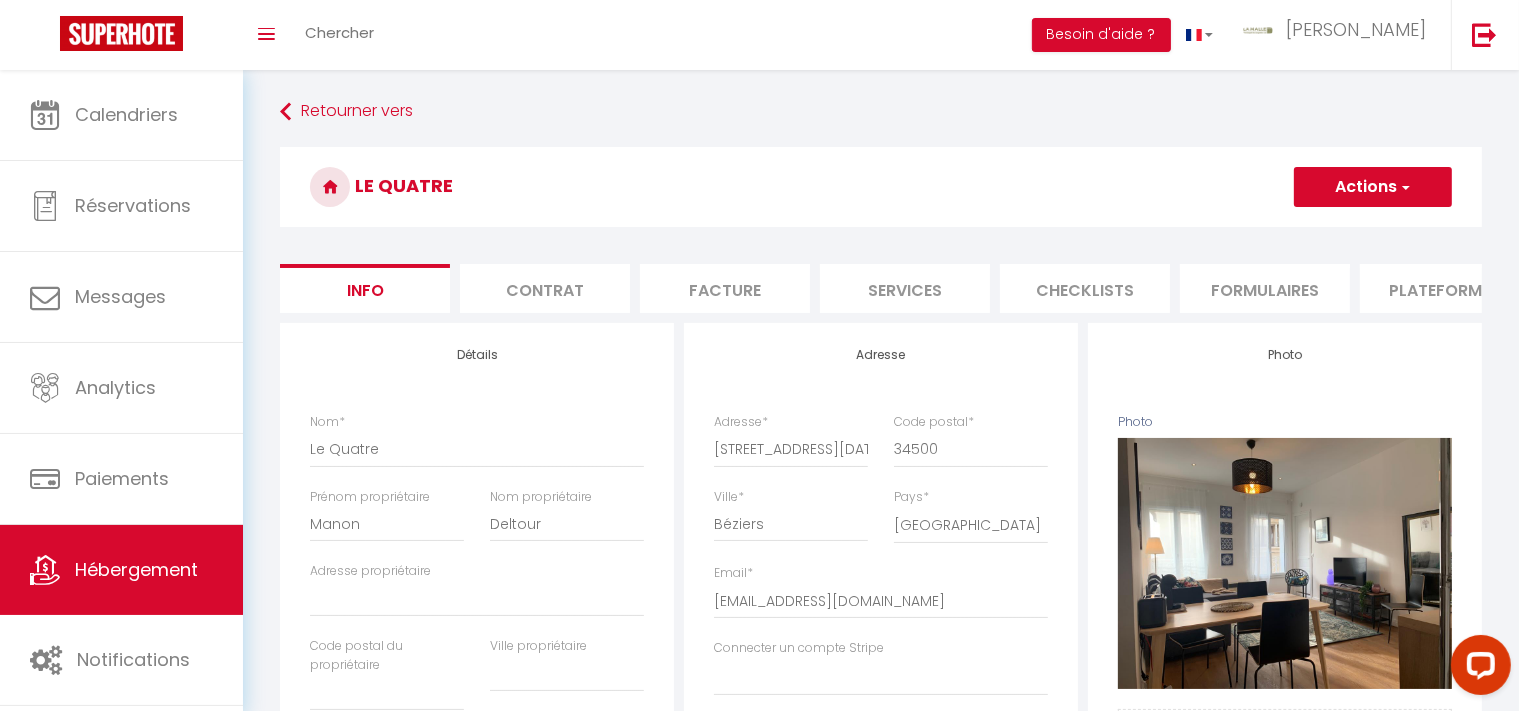 select 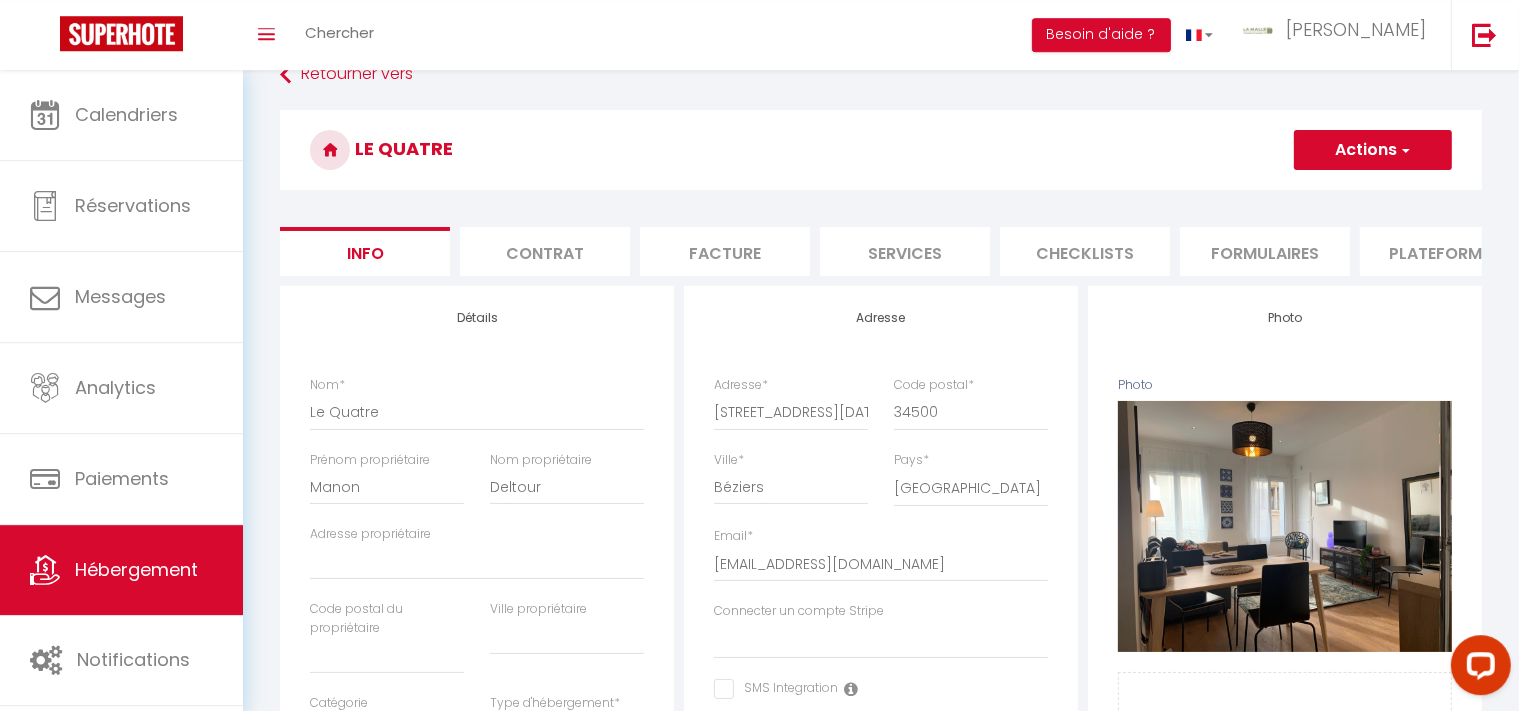 scroll, scrollTop: 0, scrollLeft: 0, axis: both 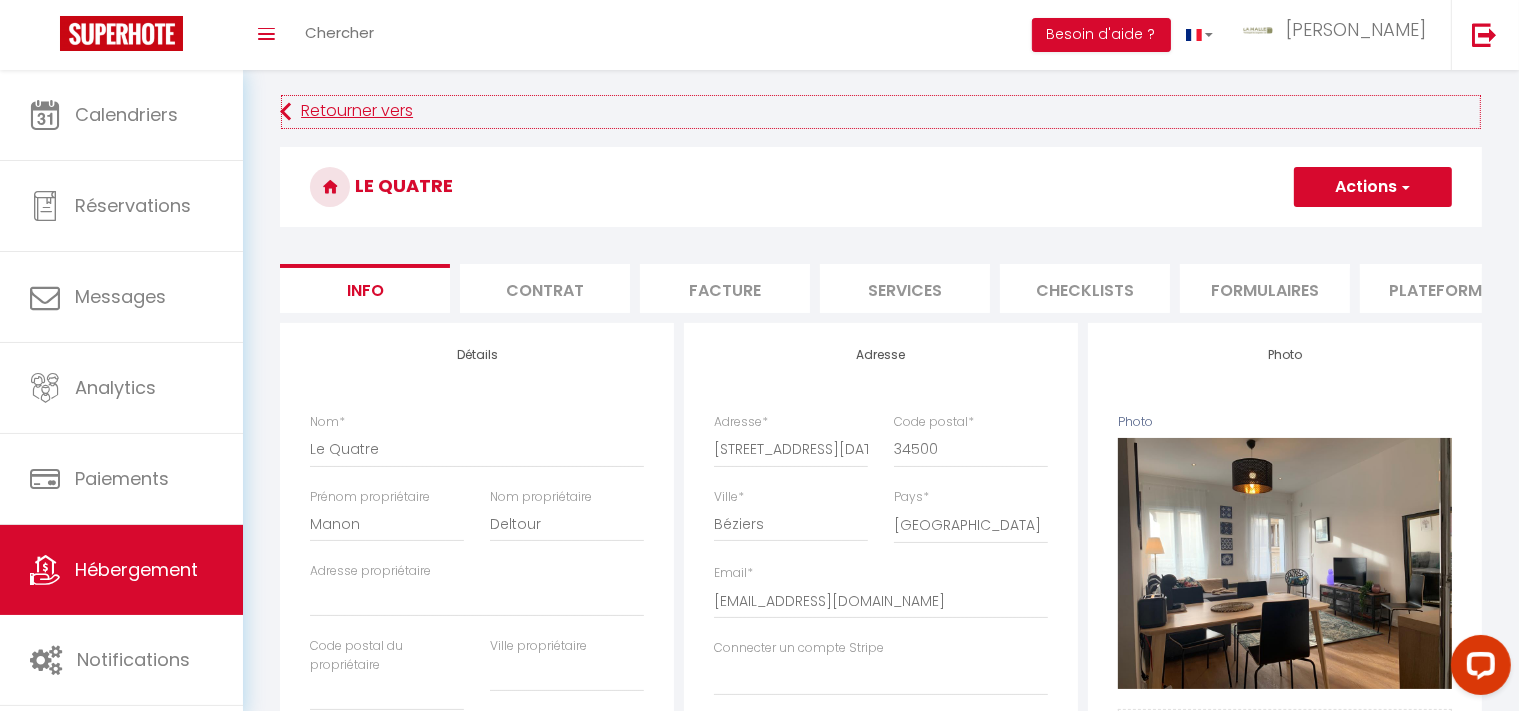 click on "Retourner vers" at bounding box center (881, 112) 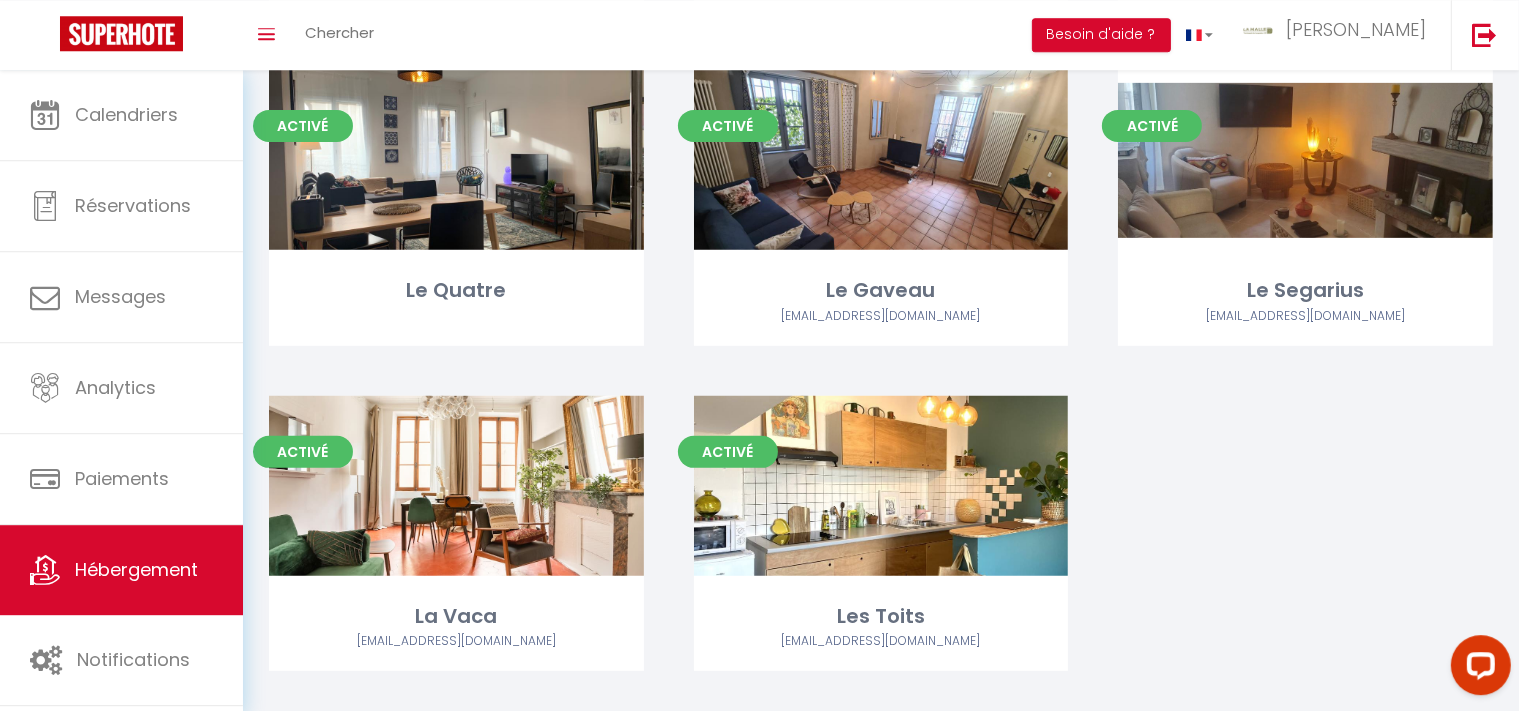 scroll, scrollTop: 832, scrollLeft: 0, axis: vertical 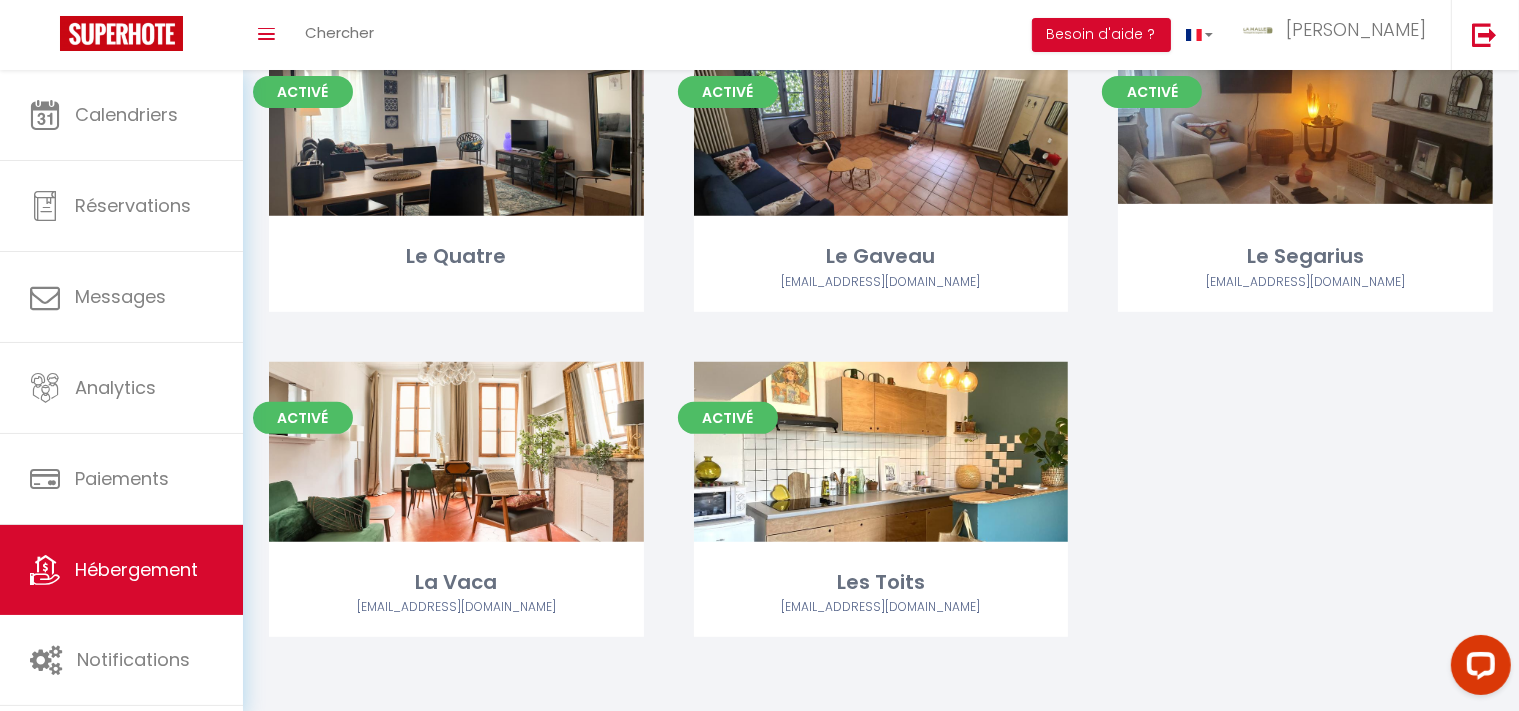 click on "Activé
Editer
Les Halles   [EMAIL_ADDRESS][DOMAIN_NAME] Activé
Editer
Le Patio   [EMAIL_ADDRESS][DOMAIN_NAME] Activé
Editer
Le Grenier   [EMAIL_ADDRESS][DOMAIN_NAME] Activé
Editer
Le Canal   [EMAIL_ADDRESS][DOMAIN_NAME] Activé
Editer
L'Alicot   Désactivé
Editer
Les Hespérides   Activé
Editer
Le Quatre   Activé
Editer
Le Gaveau   [EMAIL_ADDRESS][DOMAIN_NAME] Activé
Editer
Le Segarius   [EMAIL_ADDRESS][DOMAIN_NAME] Activé
Editer
La Vaca   [EMAIL_ADDRESS][DOMAIN_NAME] Activé
Editer
Les Toits   [EMAIL_ADDRESS][DOMAIN_NAME]" at bounding box center [881, 36] 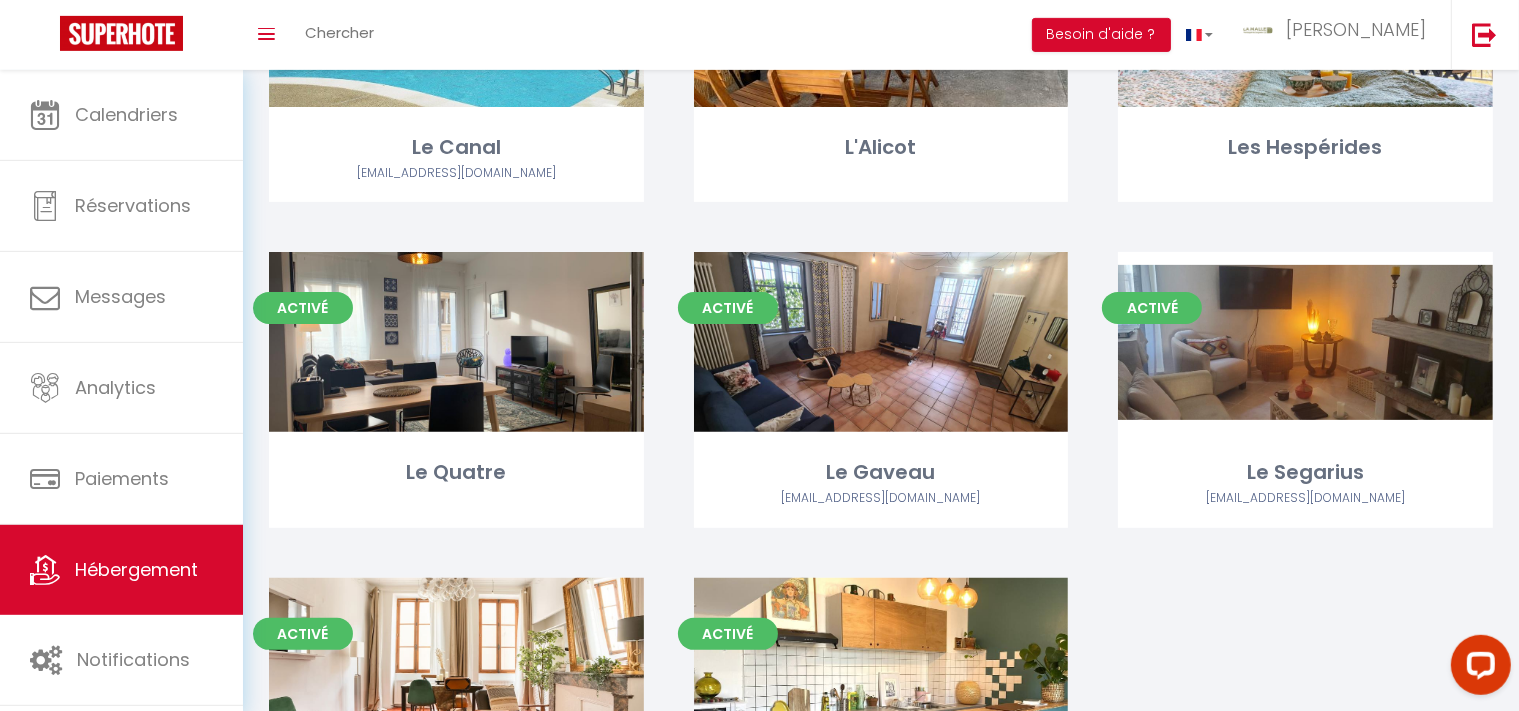 scroll, scrollTop: 633, scrollLeft: 0, axis: vertical 